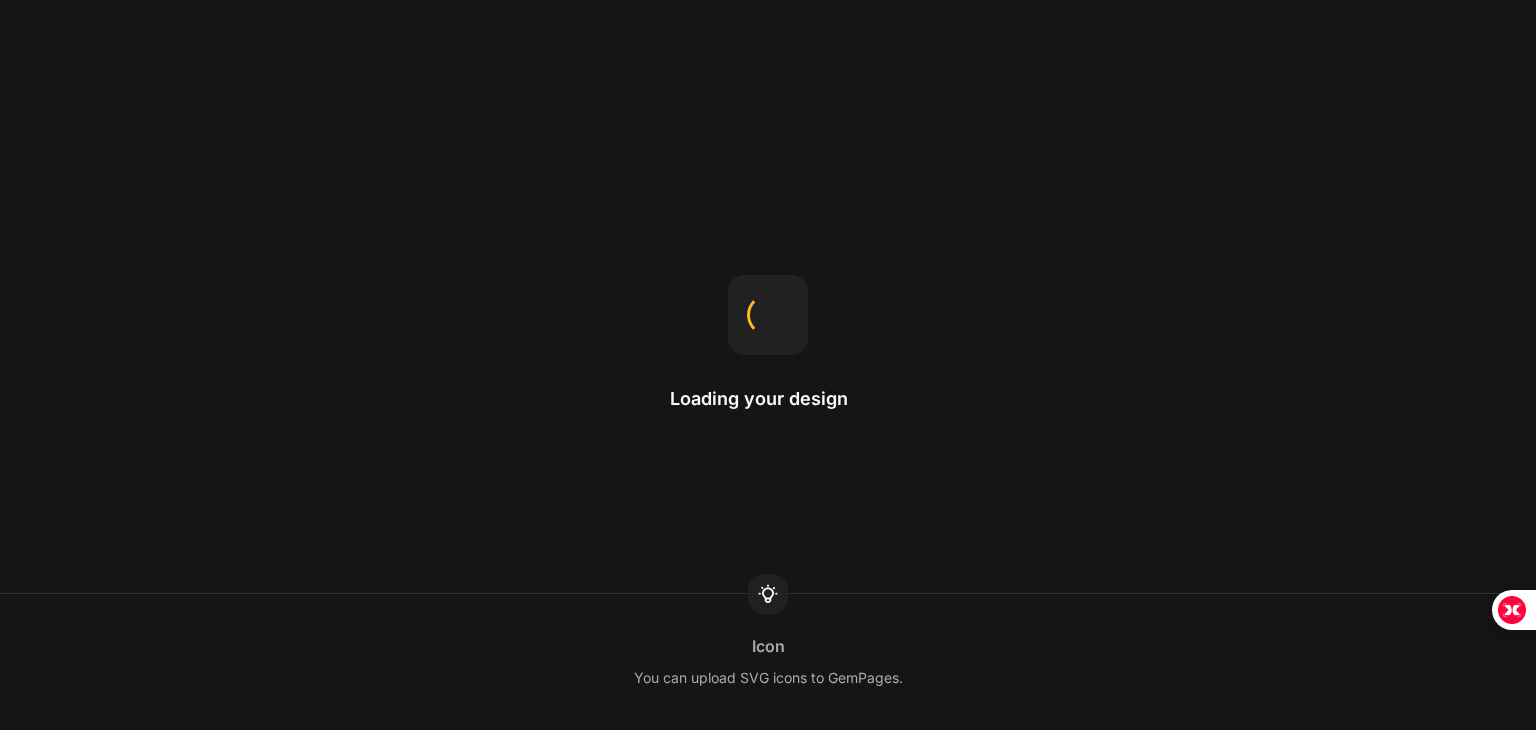 scroll, scrollTop: 0, scrollLeft: 0, axis: both 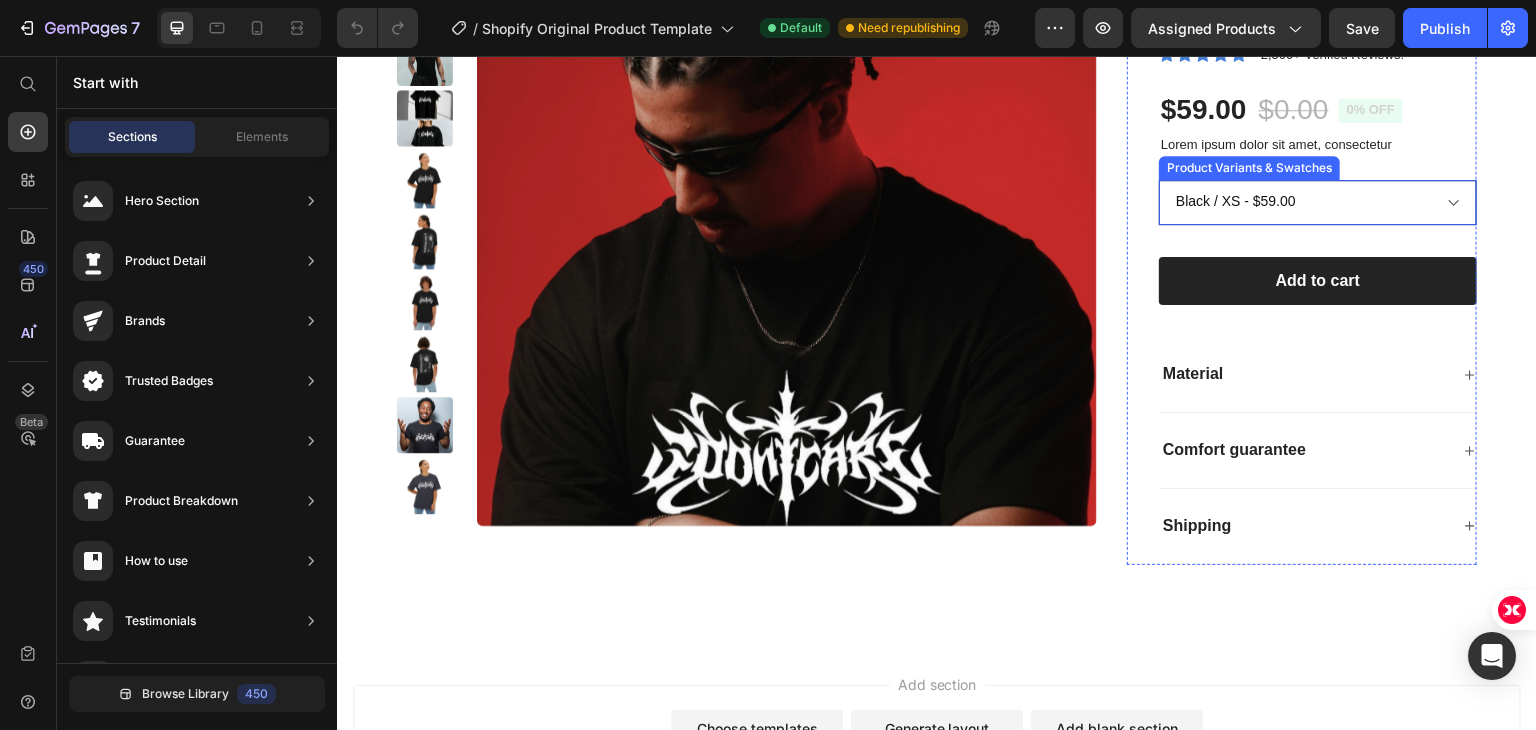 click on "Black / XS - $59.00  Dark Grey / XS - $59.00  Black / S - $59.00  Dark Grey / S - $59.00  Black / M - $59.00  Dark Grey / M - $59.00  Black / L - $59.00  Dark Grey / L - $59.00  Black / XL - $59.00  Dark Grey / XL - $59.00  Black / 2XL - $59.00  Dark Grey / 2XL - $59.00  Black / 3XL - $59.00  Dark Grey / 3XL - $59.00" at bounding box center (1318, 202) 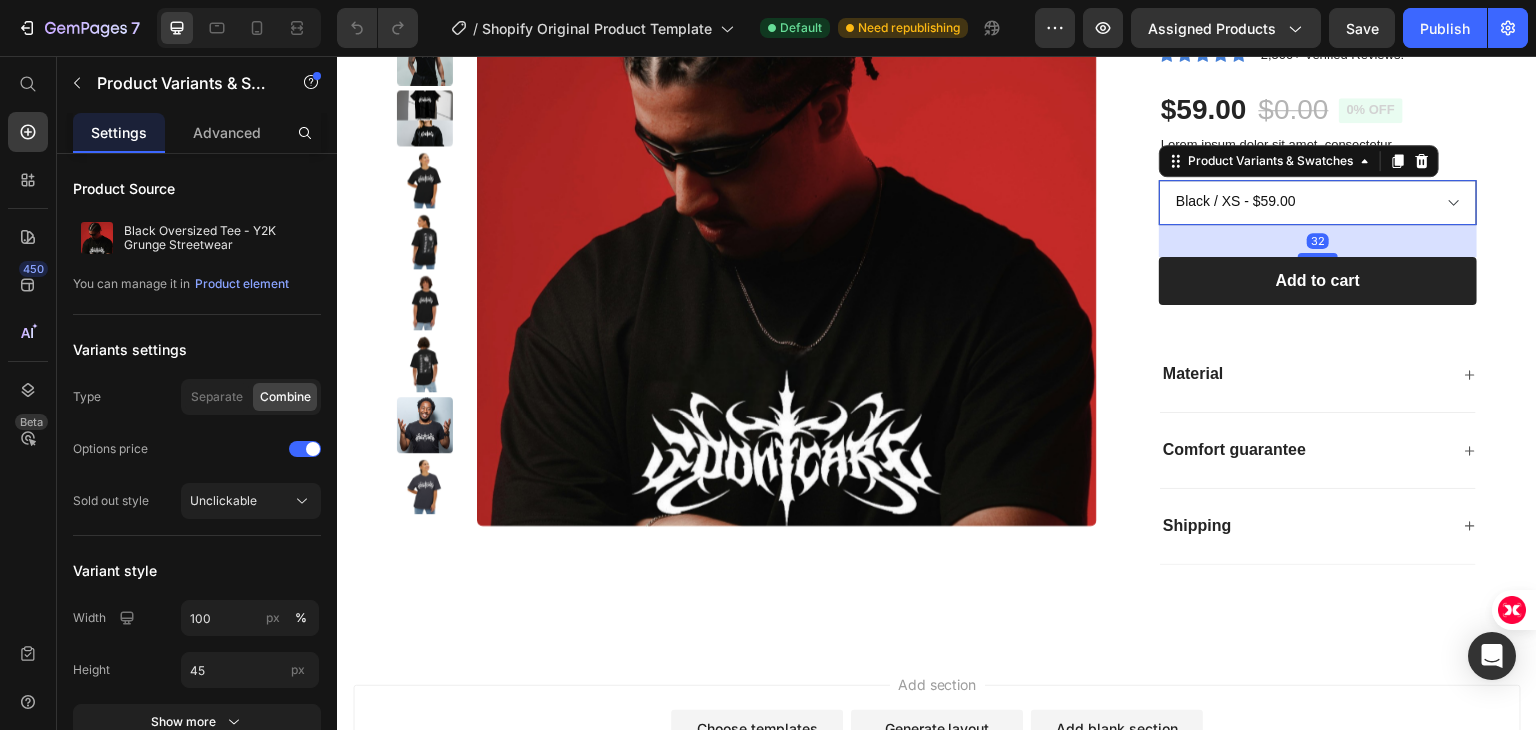 click on "Black / XS - $59.00  Dark Grey / XS - $59.00  Black / S - $59.00  Dark Grey / S - $59.00  Black / M - $59.00  Dark Grey / M - $59.00  Black / L - $59.00  Dark Grey / L - $59.00  Black / XL - $59.00  Dark Grey / XL - $59.00  Black / 2XL - $59.00  Dark Grey / 2XL - $59.00  Black / 3XL - $59.00  Dark Grey / 3XL - $59.00" at bounding box center [1318, 202] 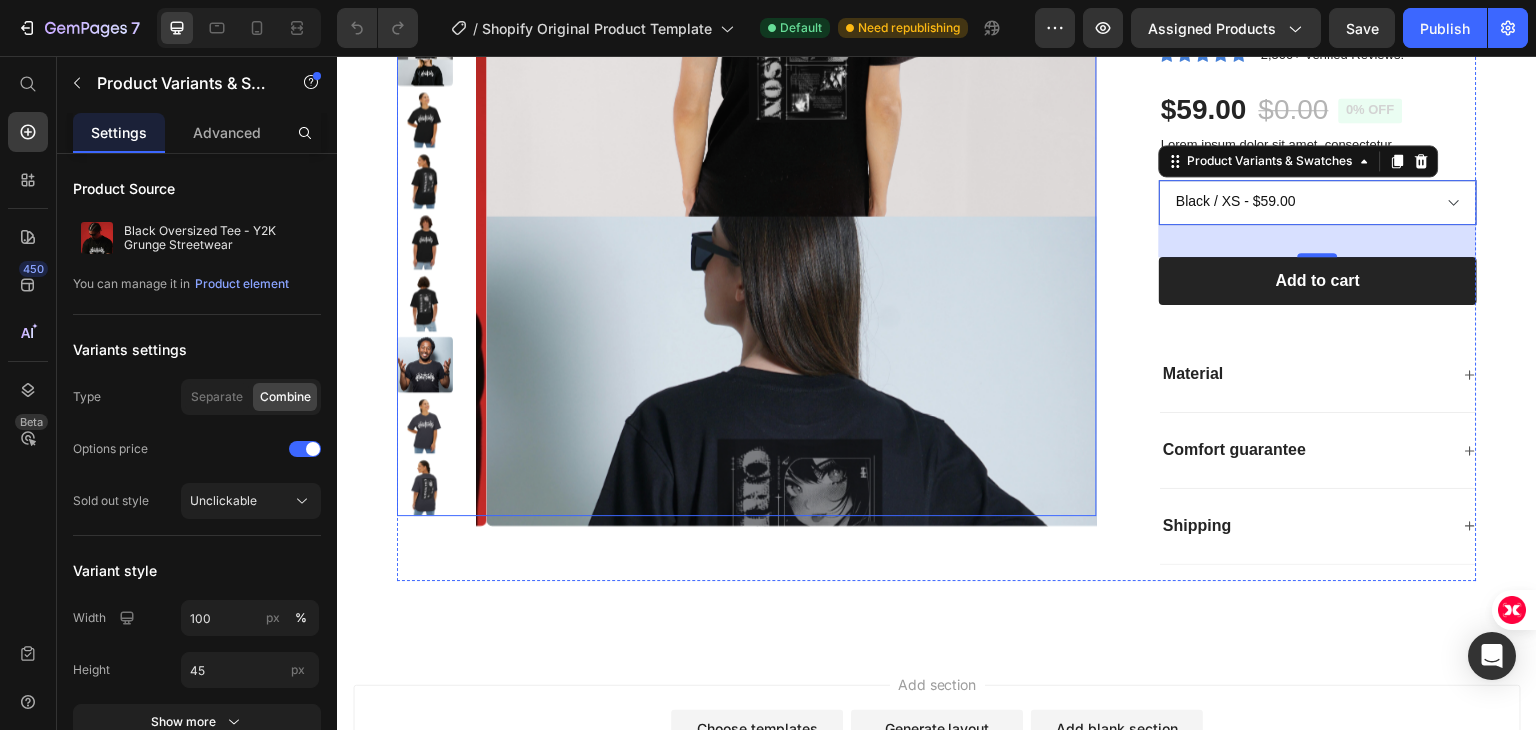 click at bounding box center [797, 216] 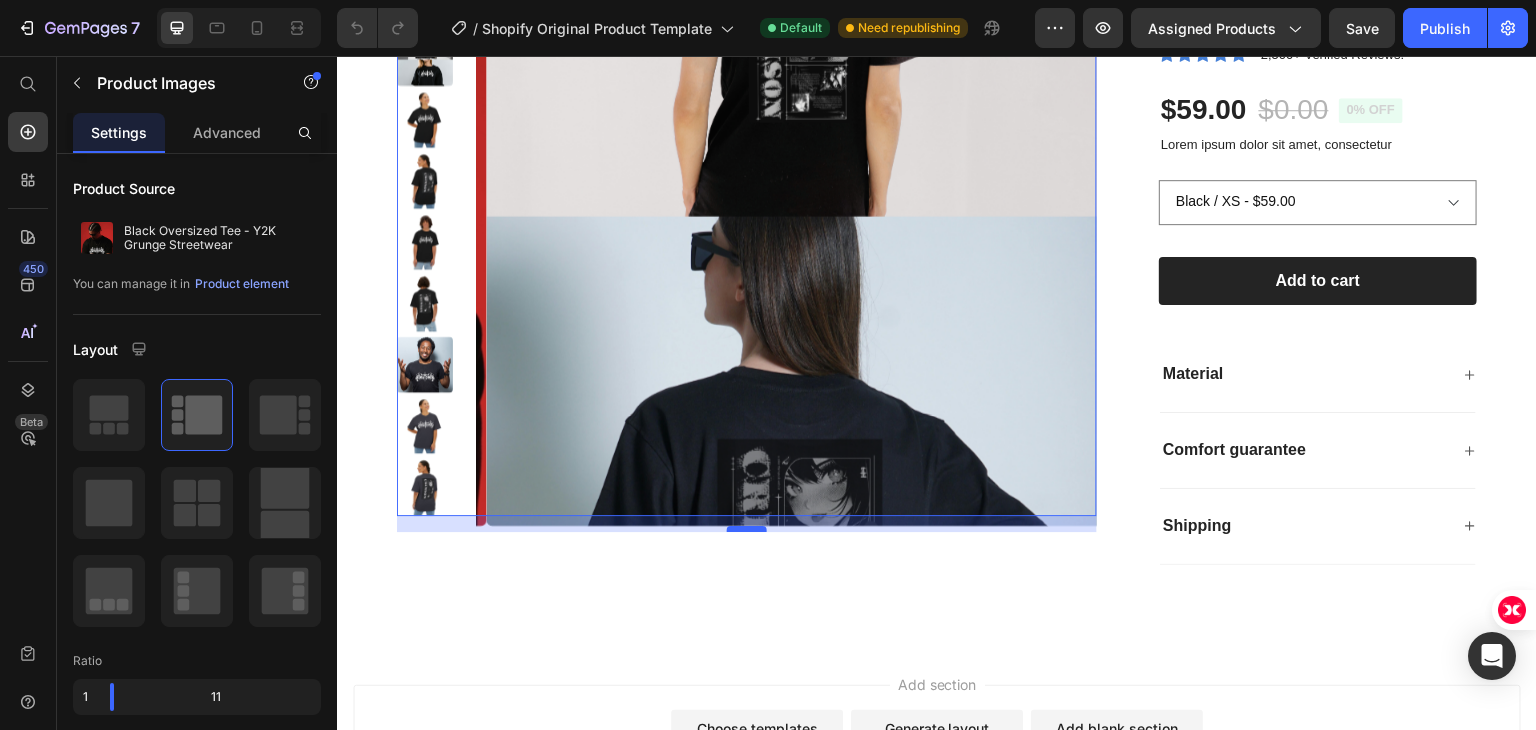 click at bounding box center (747, 529) 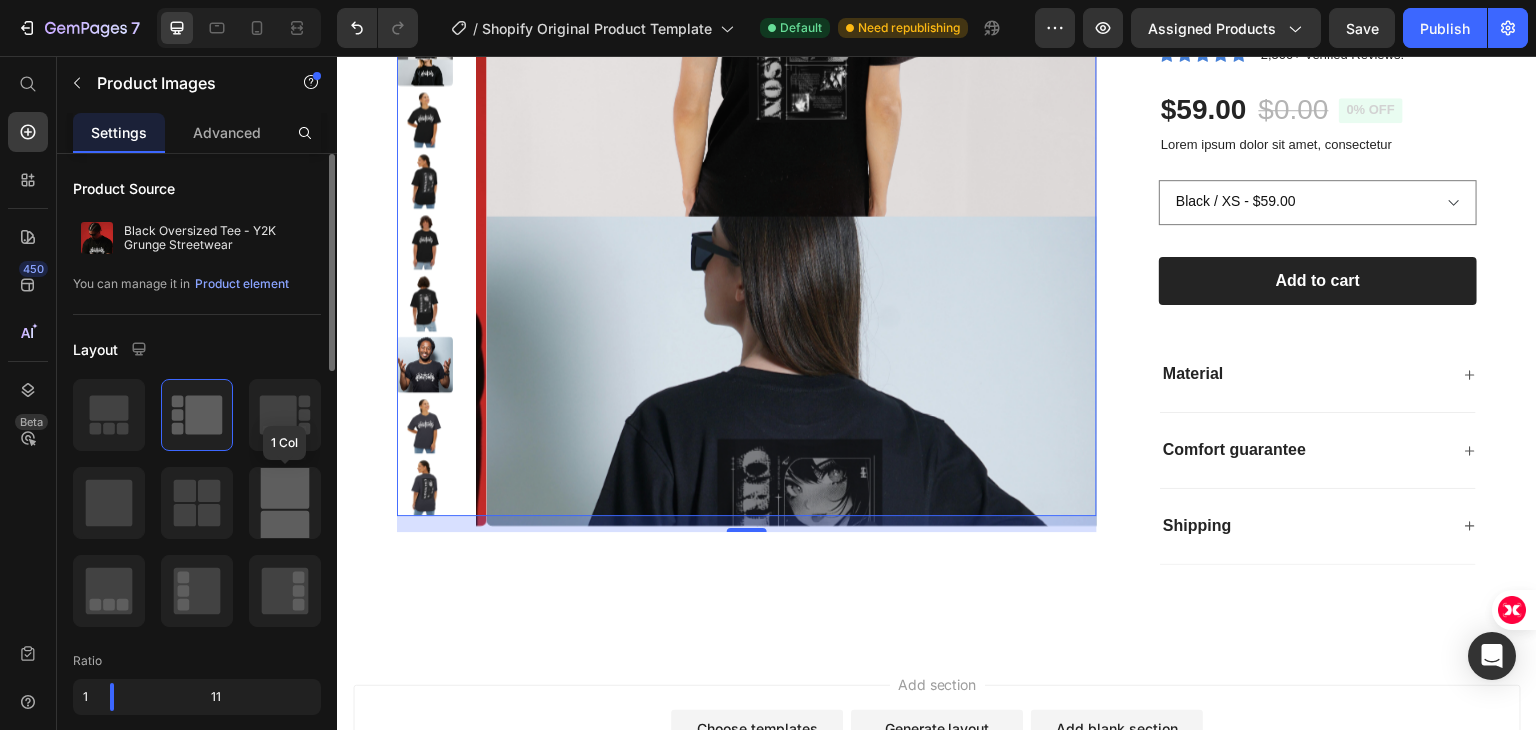 click 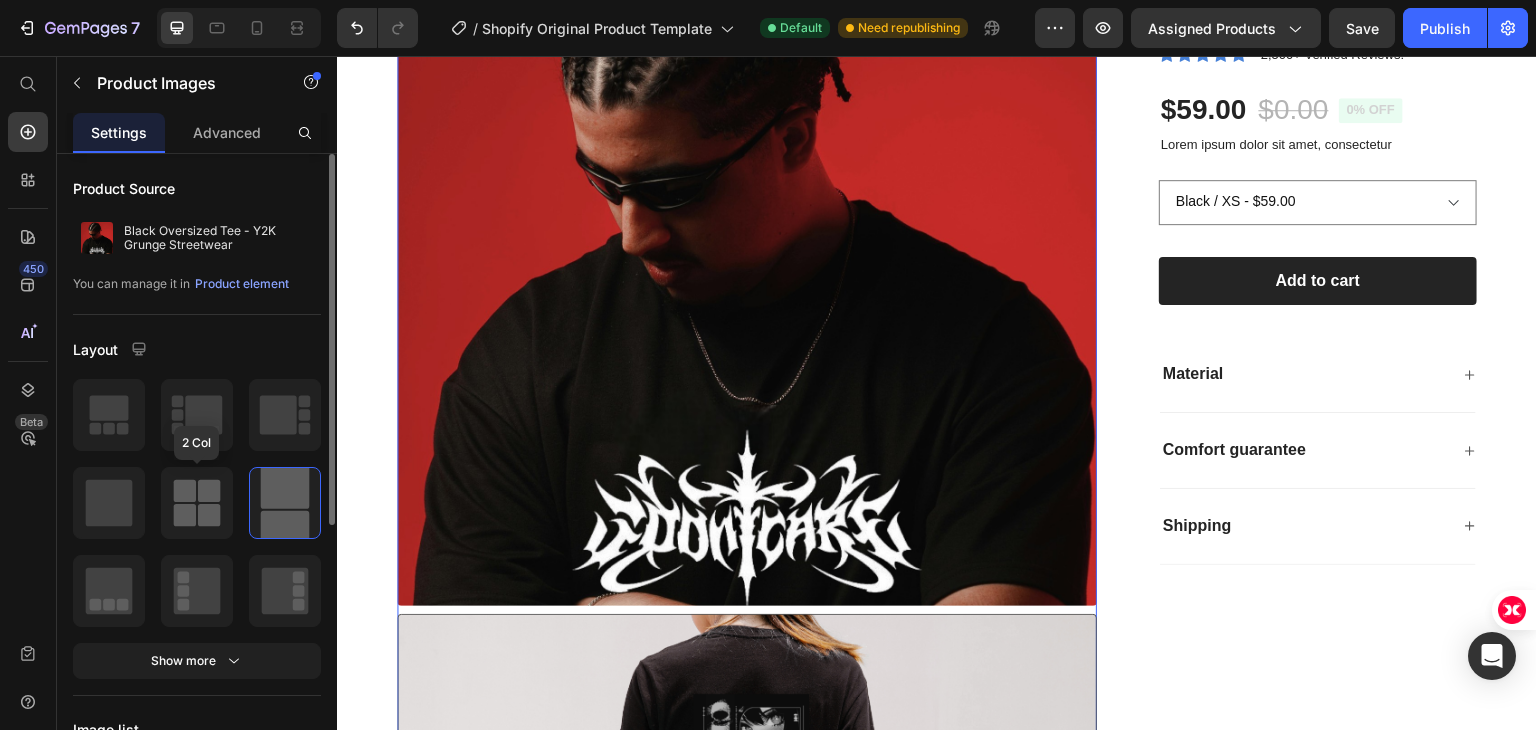 click 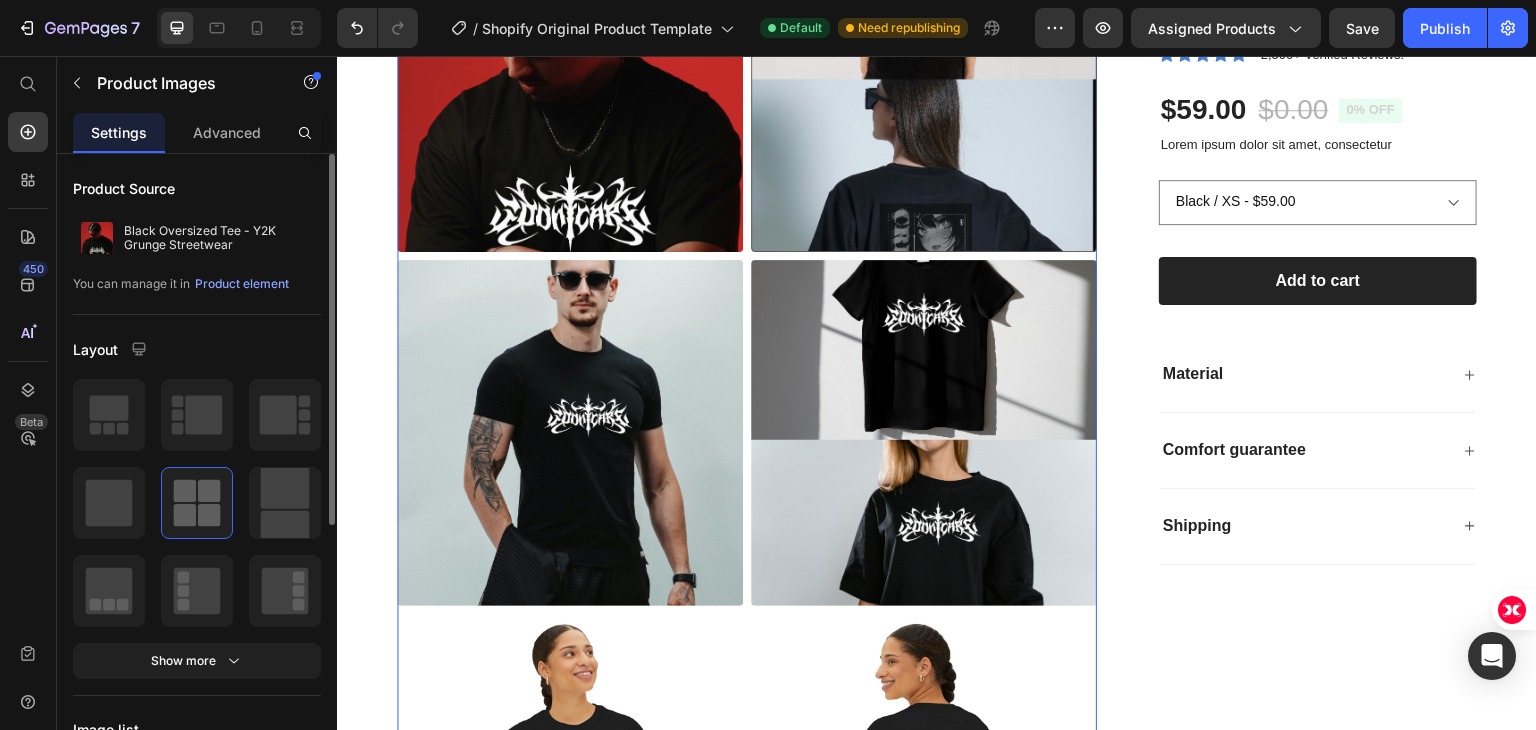 click 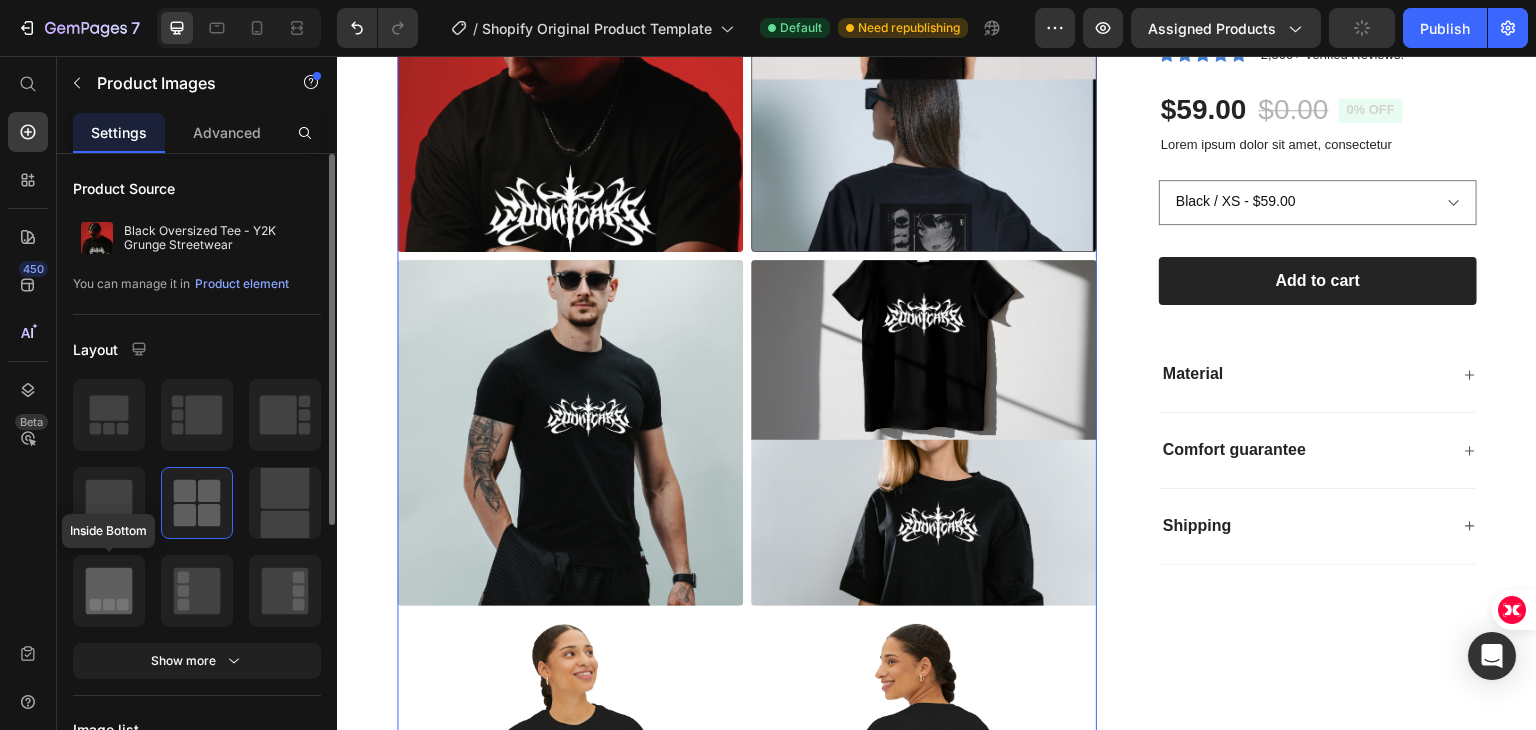 click 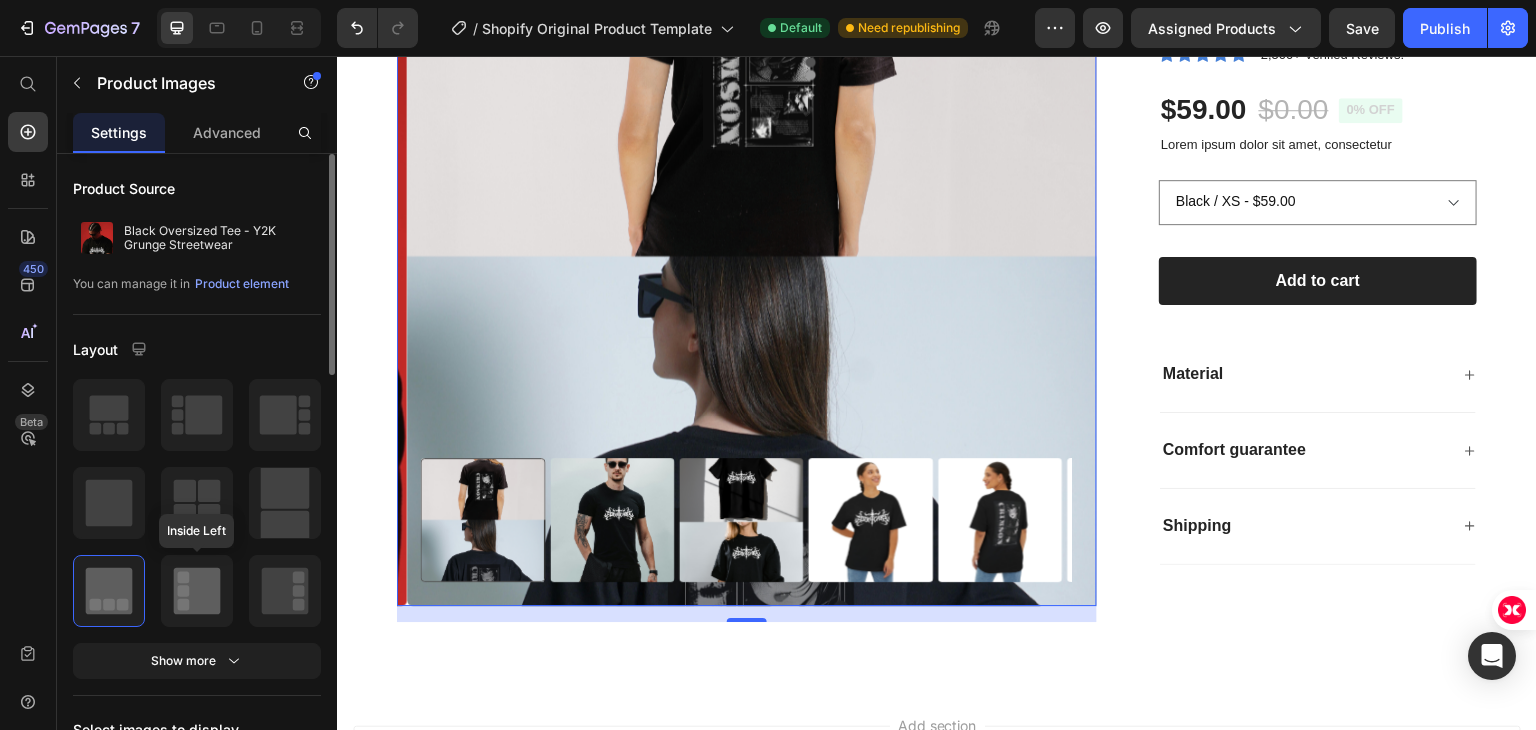 click 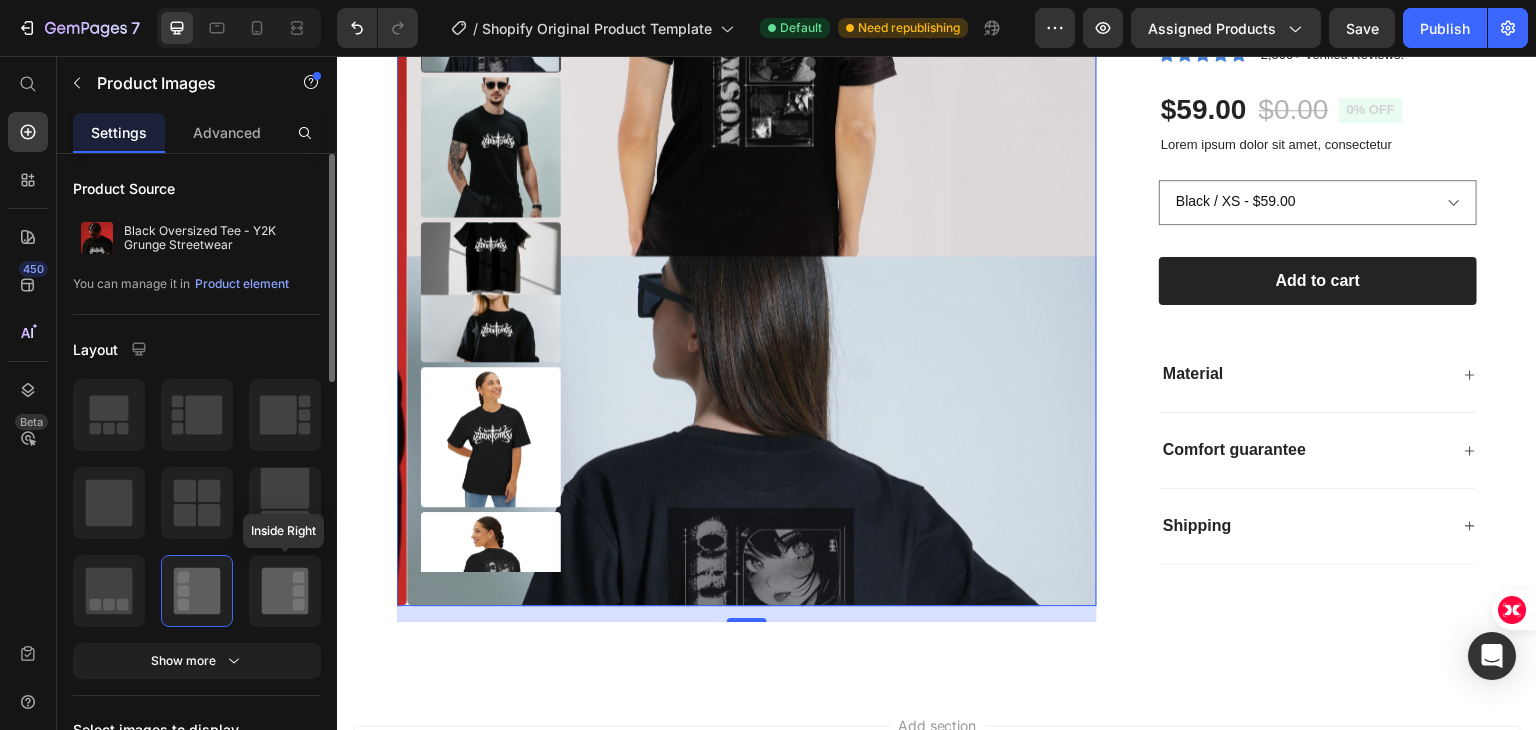 click 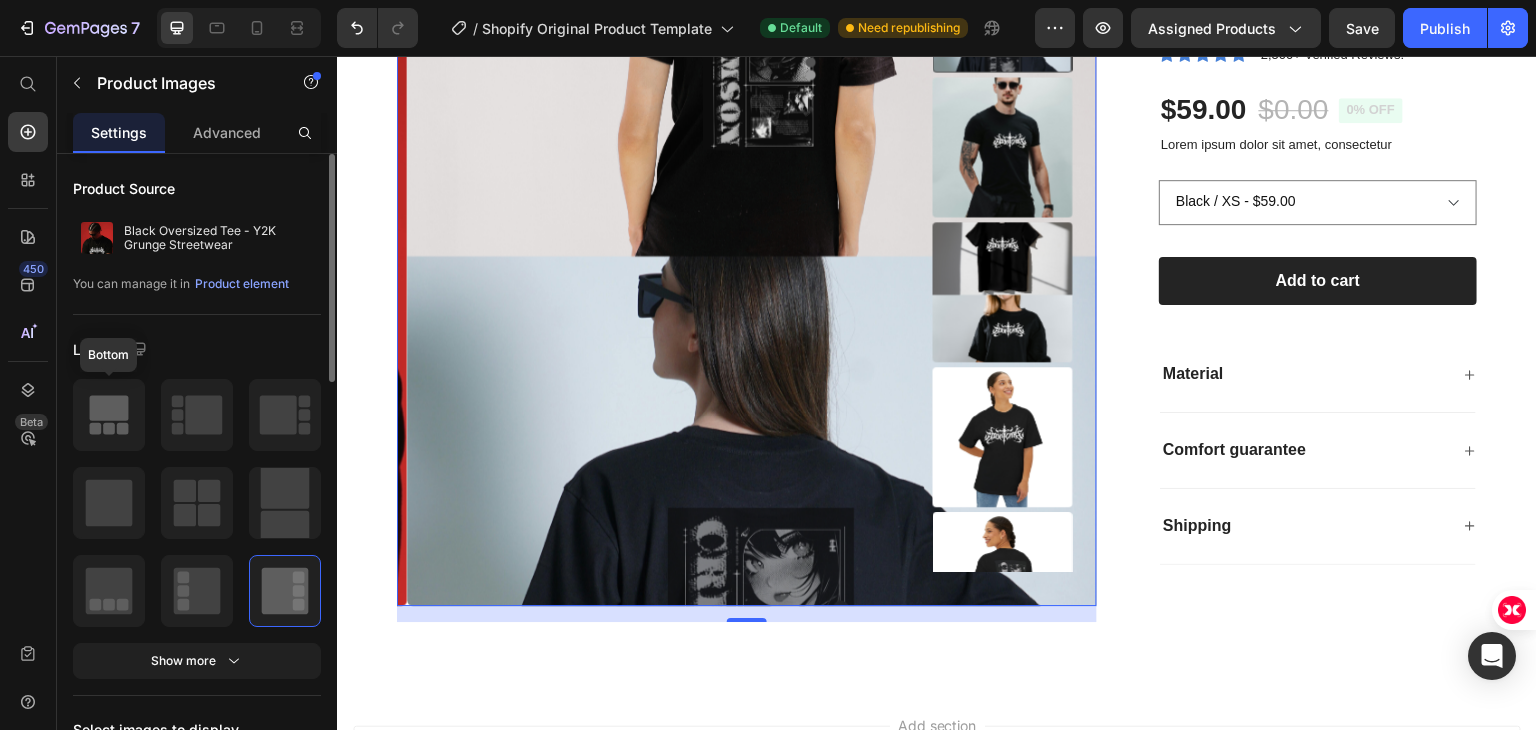 click 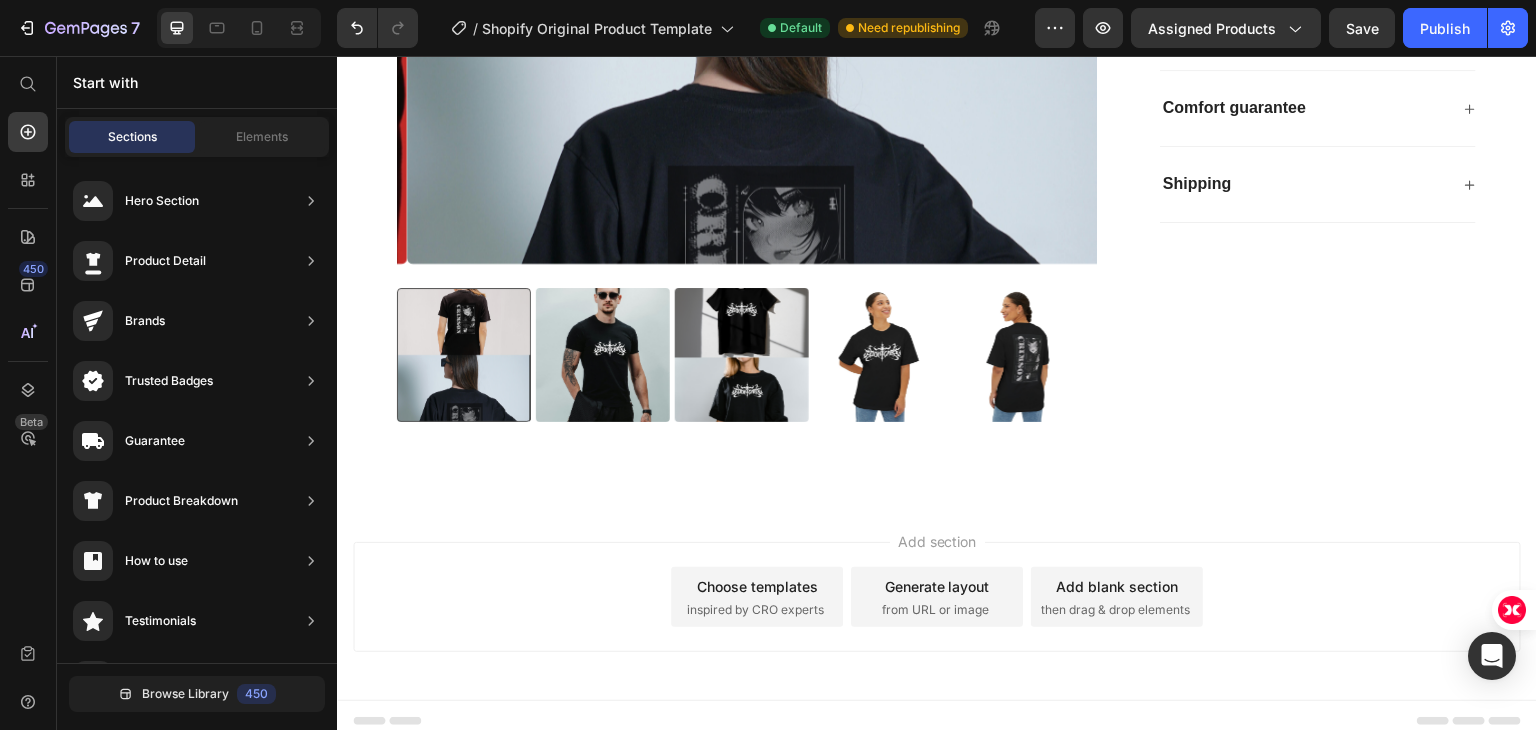 scroll, scrollTop: 340, scrollLeft: 0, axis: vertical 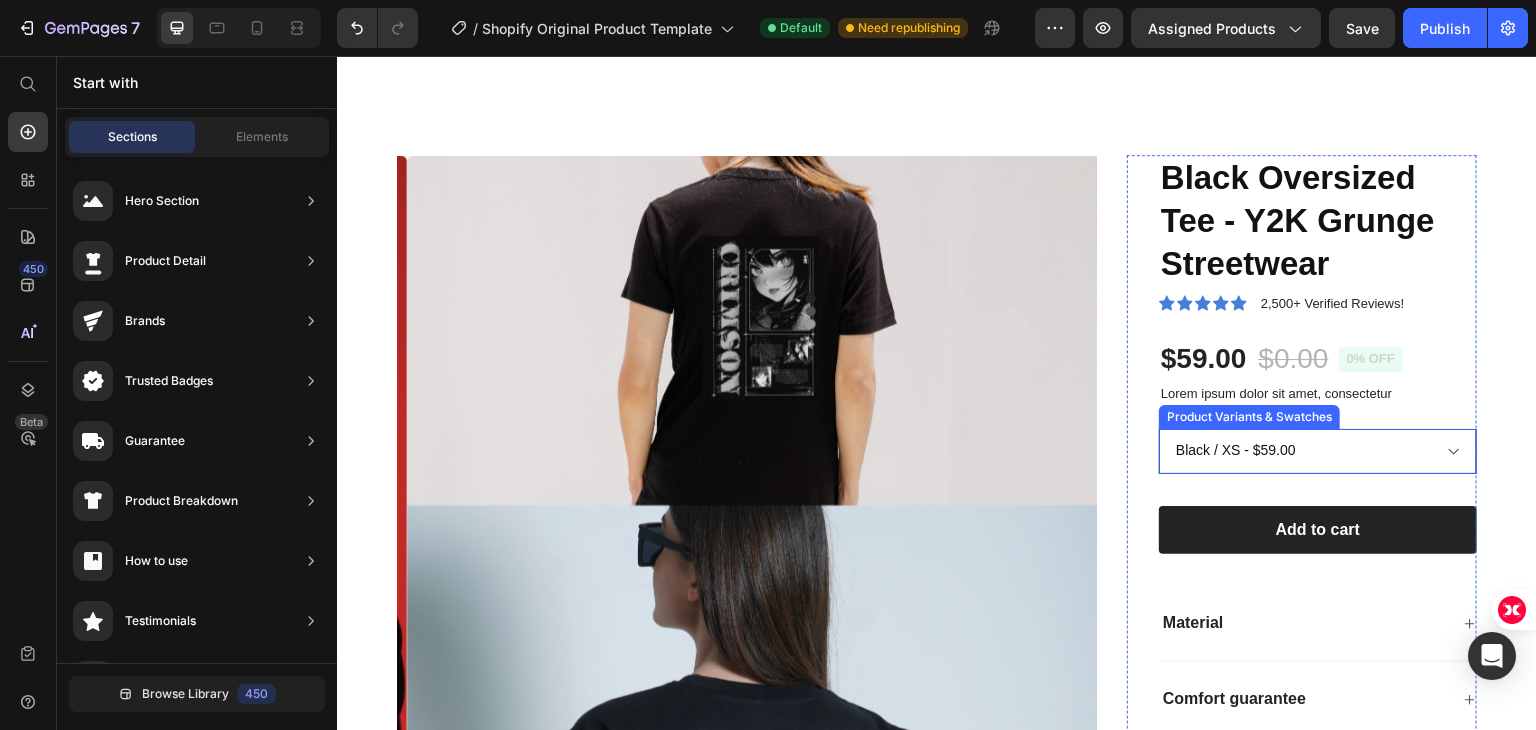 click on "Black / XS - $59.00  Dark Grey / XS - $59.00  Black / S - $59.00  Dark Grey / S - $59.00  Black / M - $59.00  Dark Grey / M - $59.00  Black / L - $59.00  Dark Grey / L - $59.00  Black / XL - $59.00  Dark Grey / XL - $59.00  Black / 2XL - $59.00  Dark Grey / 2XL - $59.00  Black / 3XL - $59.00  Dark Grey / 3XL - $59.00" at bounding box center (1318, 451) 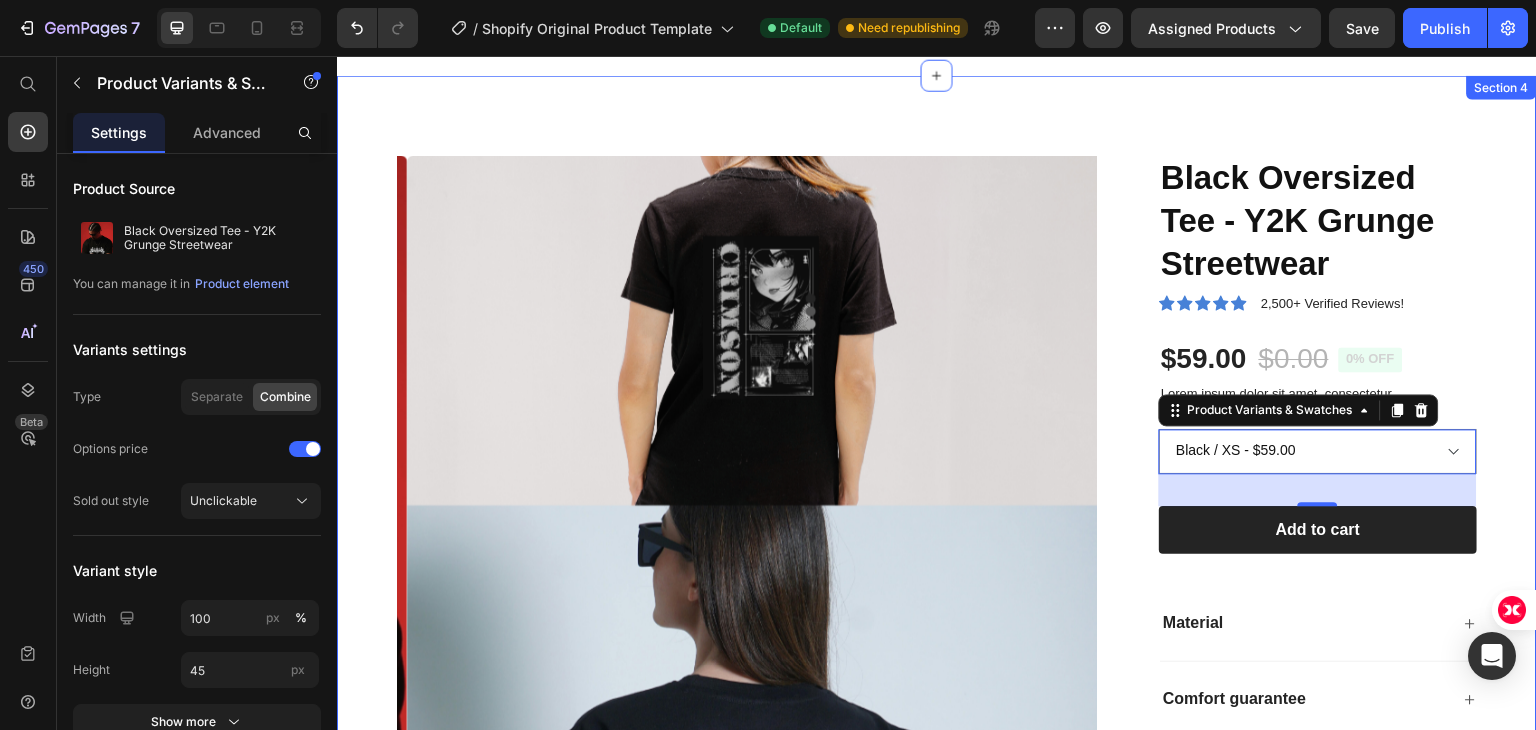 select on "[NUMBER]" 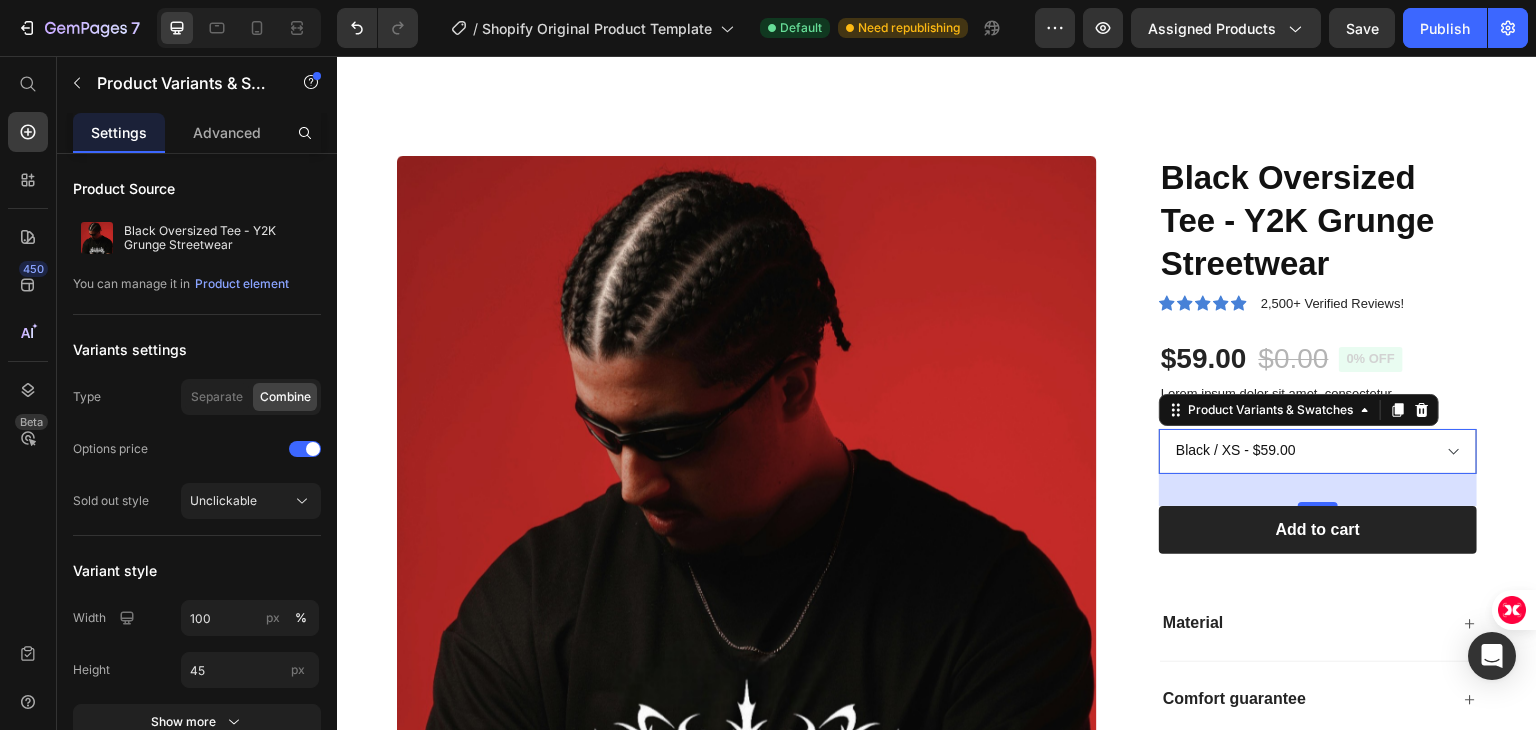 click on "32" at bounding box center [1318, 490] 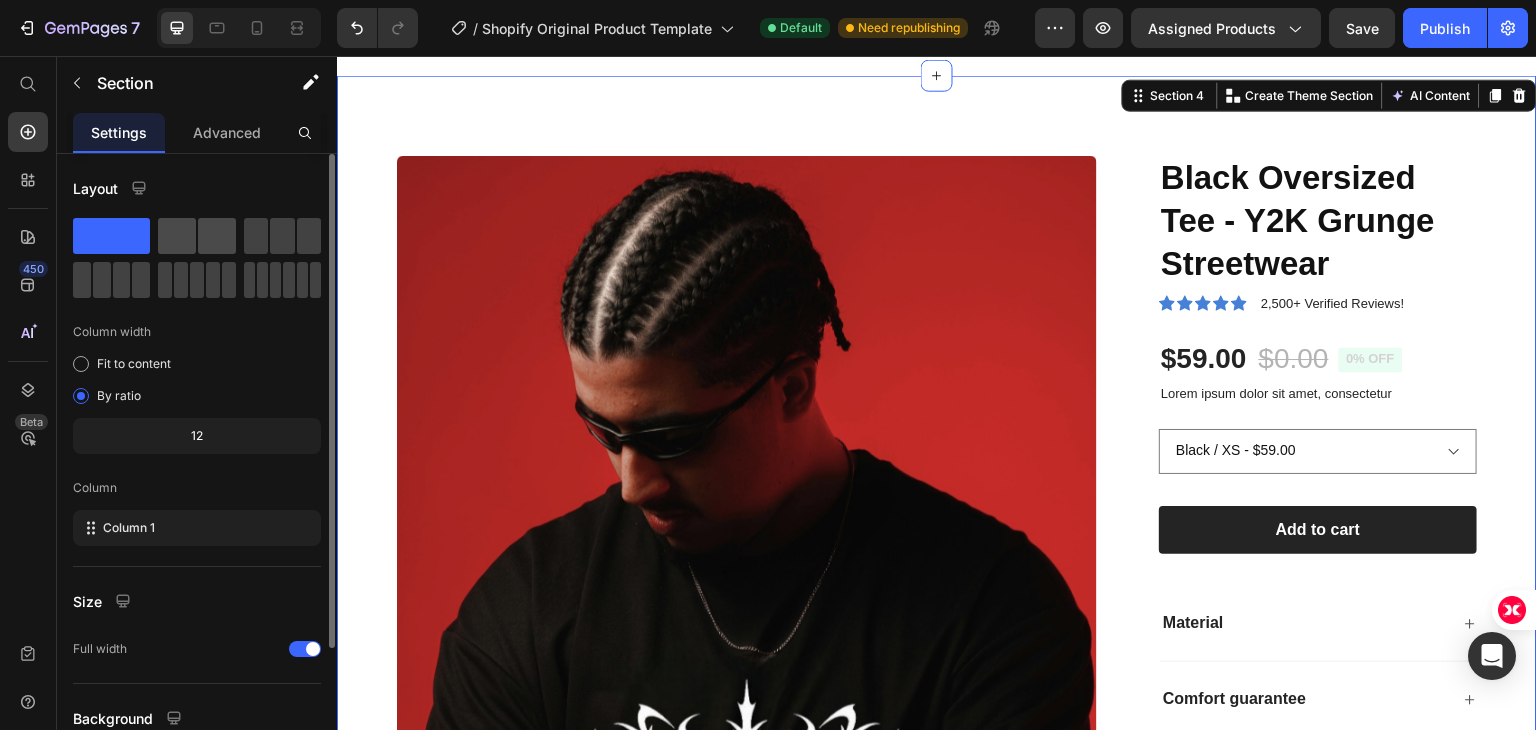 click 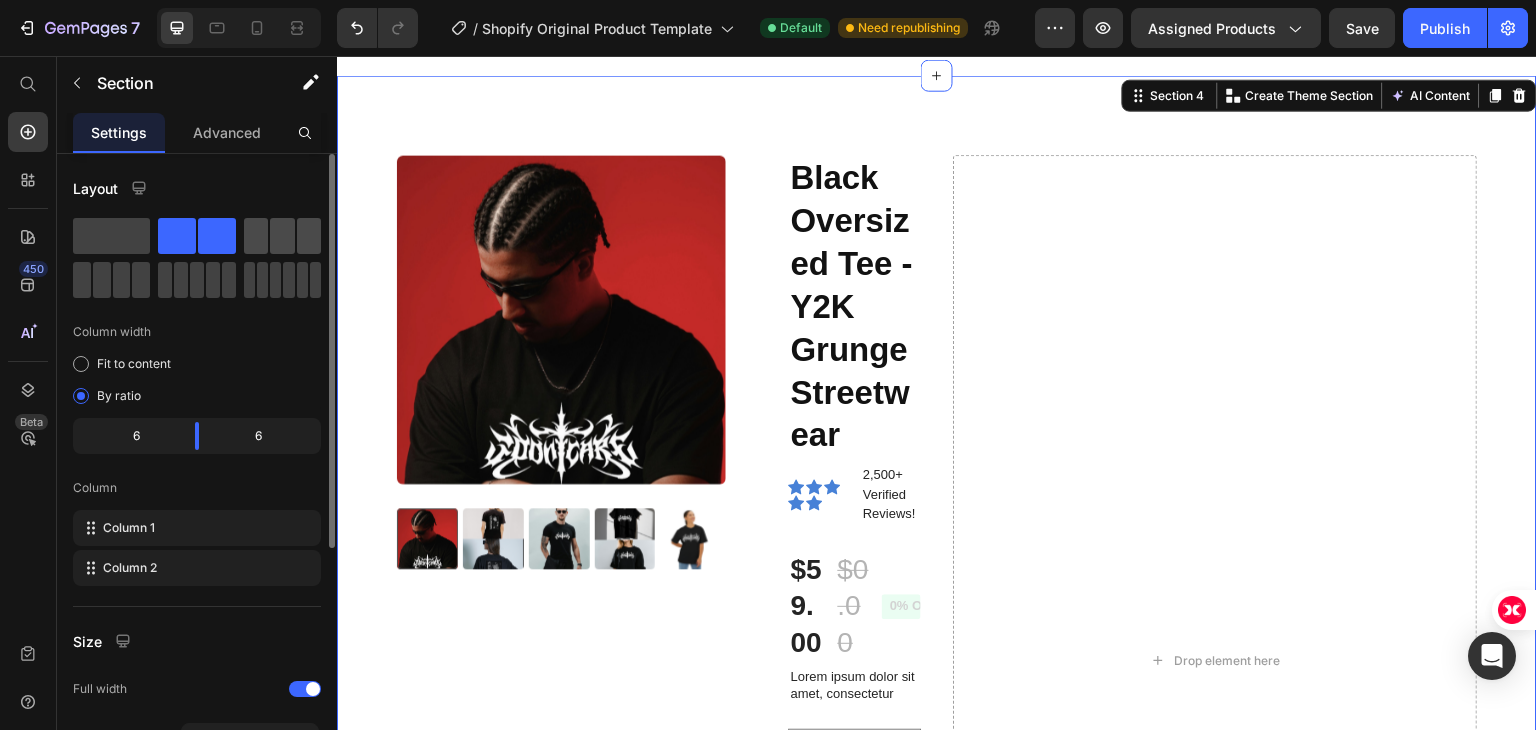 click 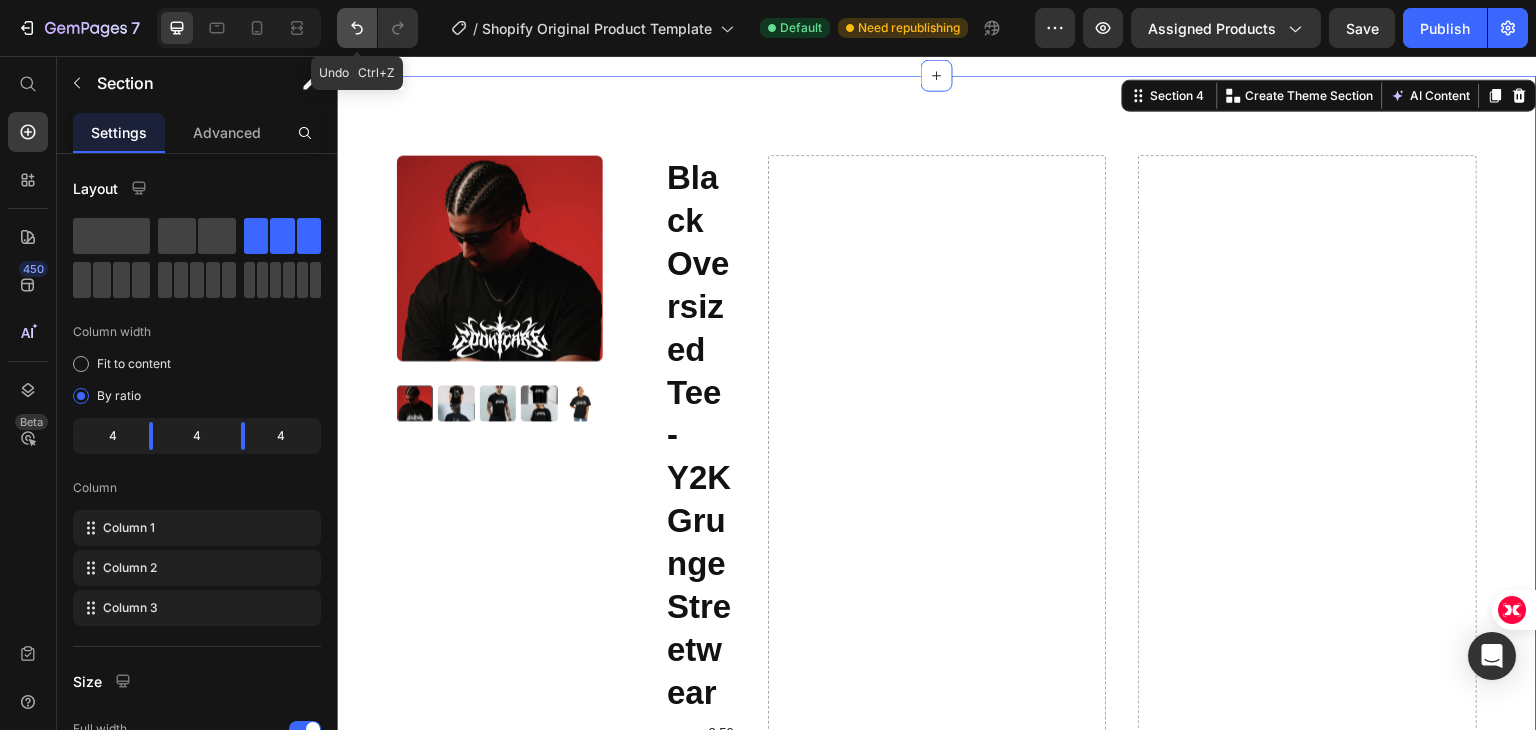 click 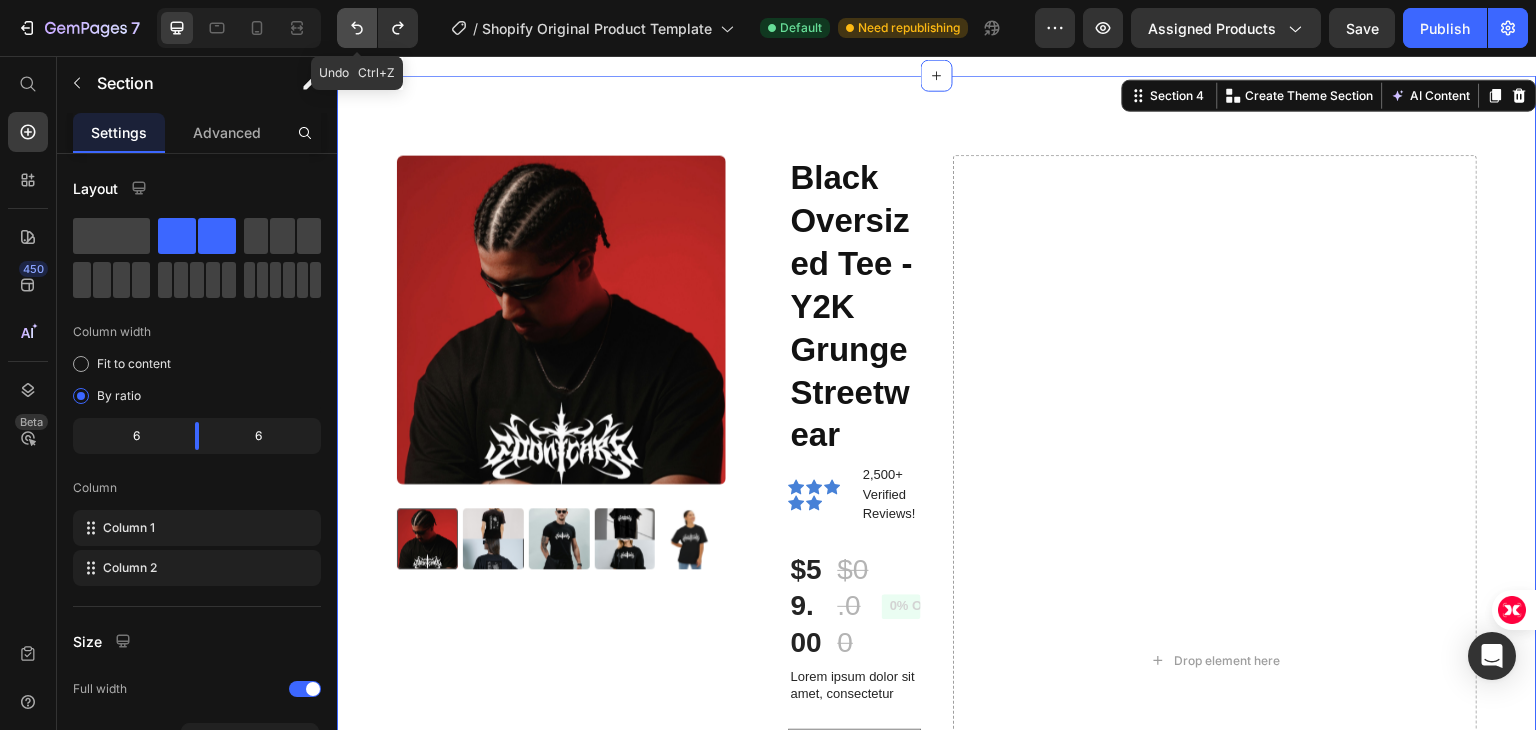 click 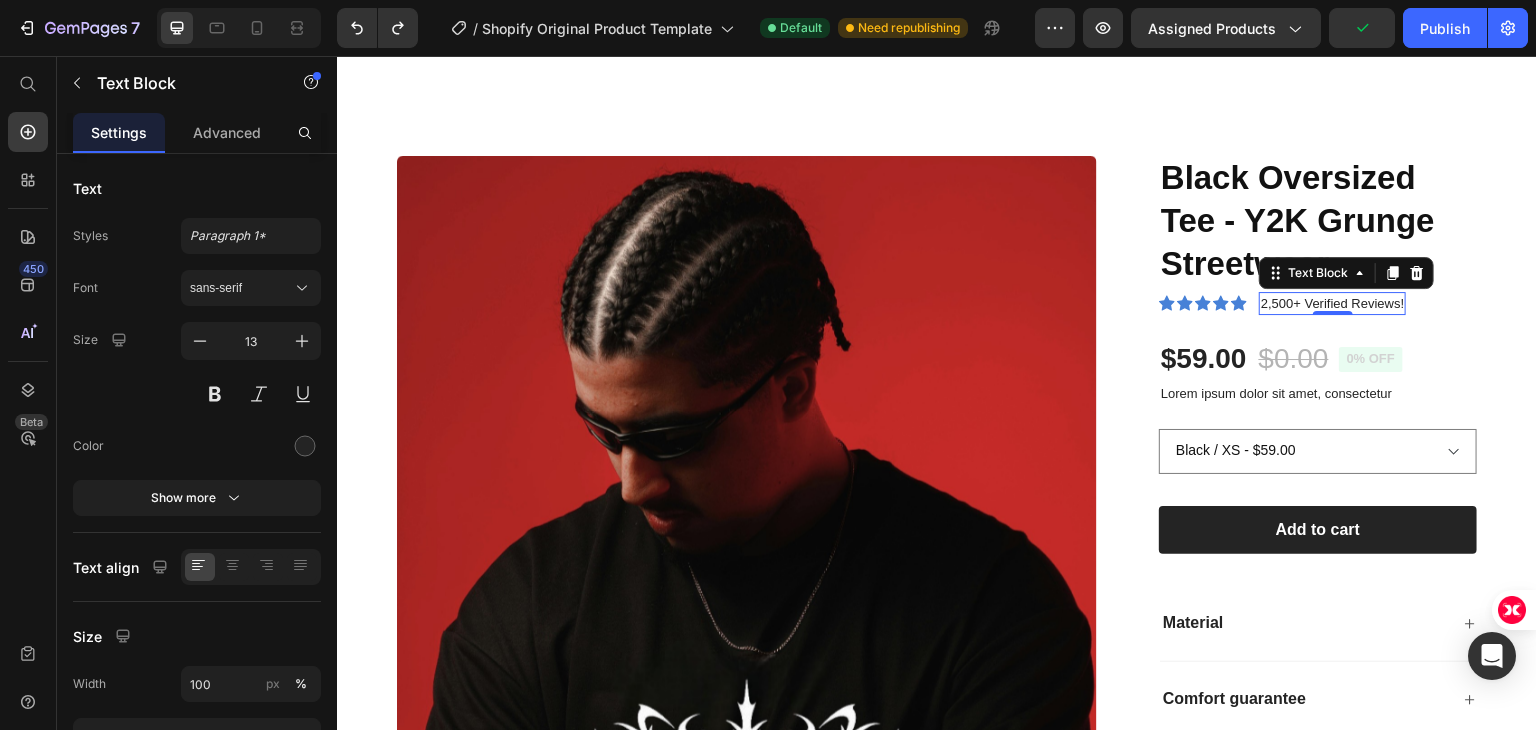 click on "2,500+ Verified Reviews!" at bounding box center (1332, 304) 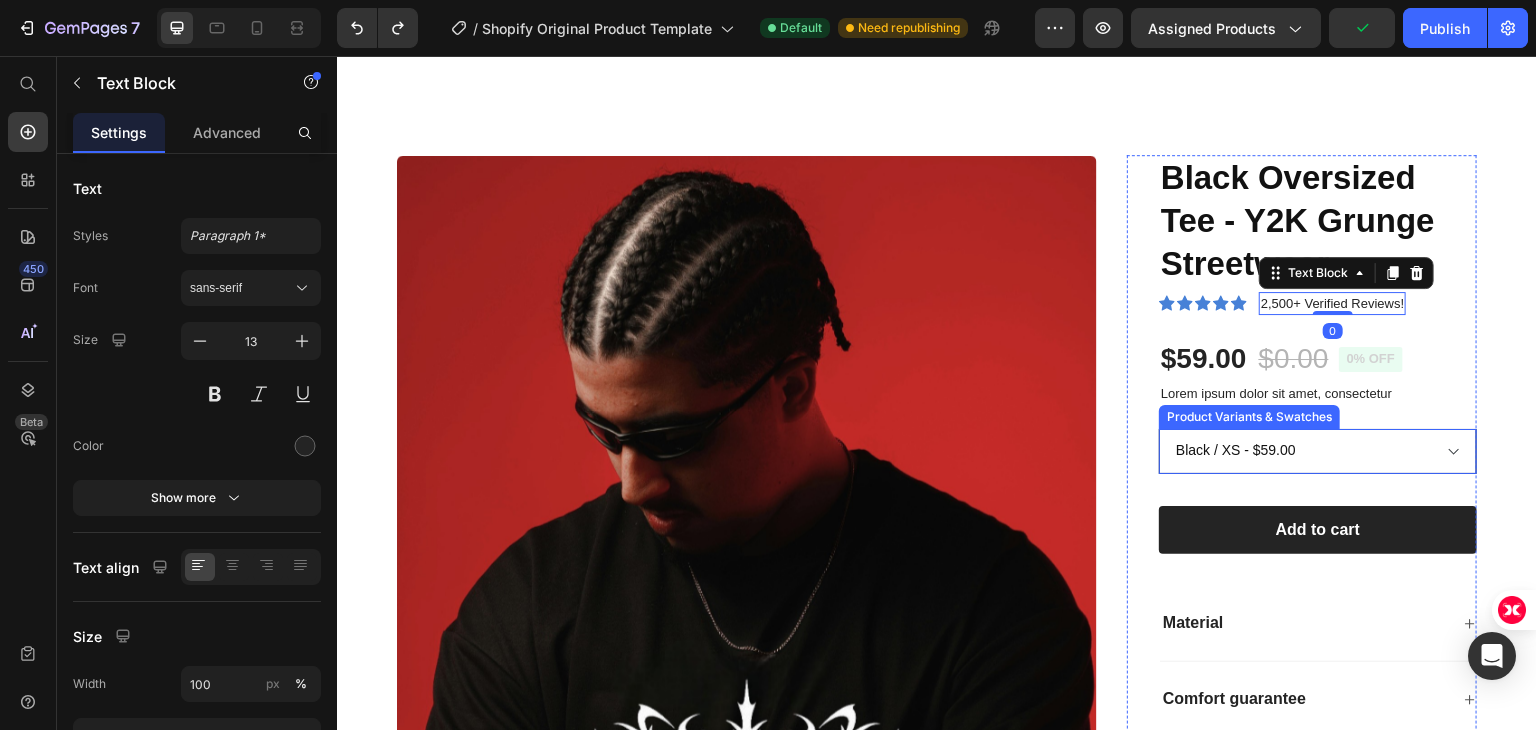 click on "Black / XS - $59.00  Dark Grey / XS - $59.00  Black / S - $59.00  Dark Grey / S - $59.00  Black / M - $59.00  Dark Grey / M - $59.00  Black / L - $59.00  Dark Grey / L - $59.00  Black / XL - $59.00  Dark Grey / XL - $59.00  Black / 2XL - $59.00  Dark Grey / 2XL - $59.00  Black / 3XL - $59.00  Dark Grey / 3XL - $59.00" at bounding box center [1318, 451] 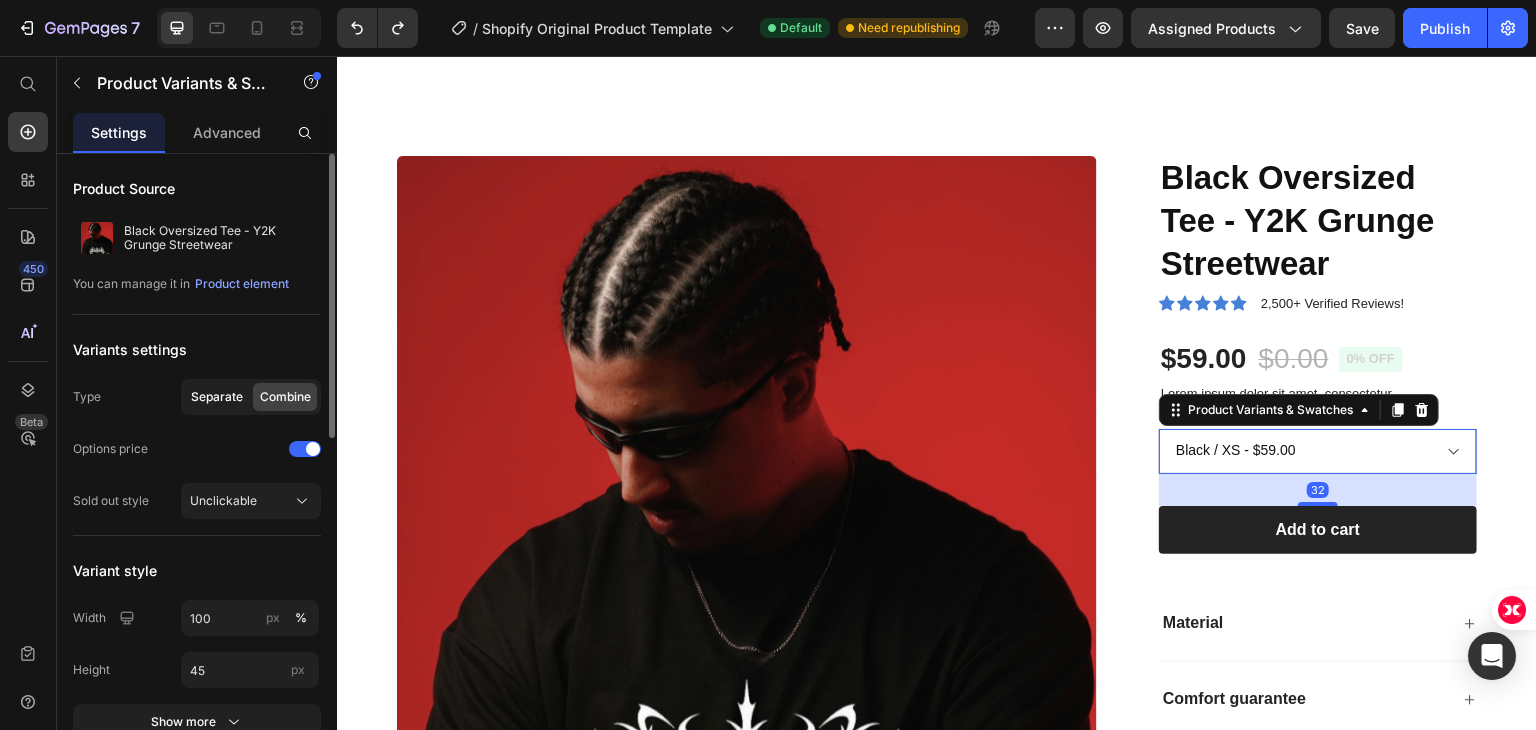 click on "Separate" 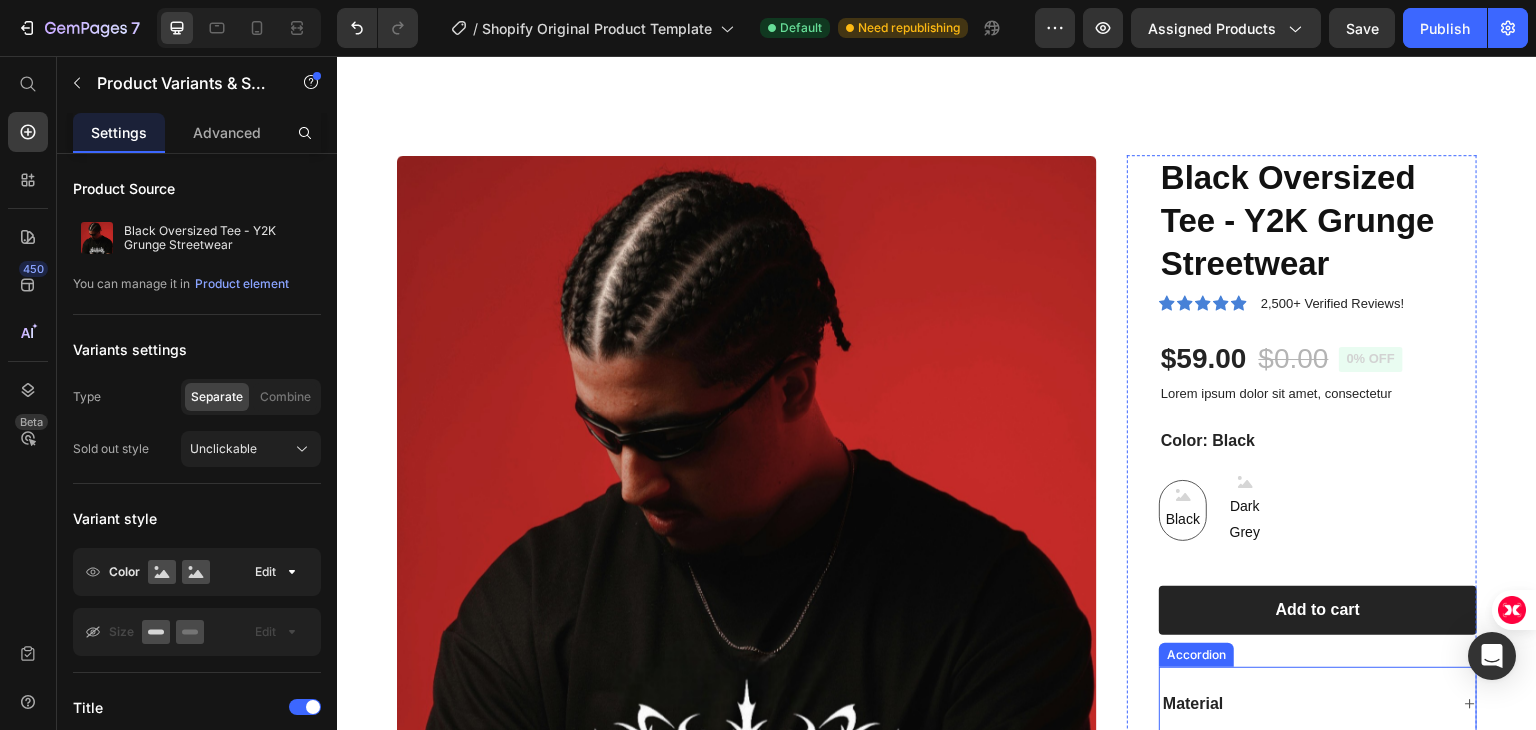 click on "Material" at bounding box center [1318, 705] 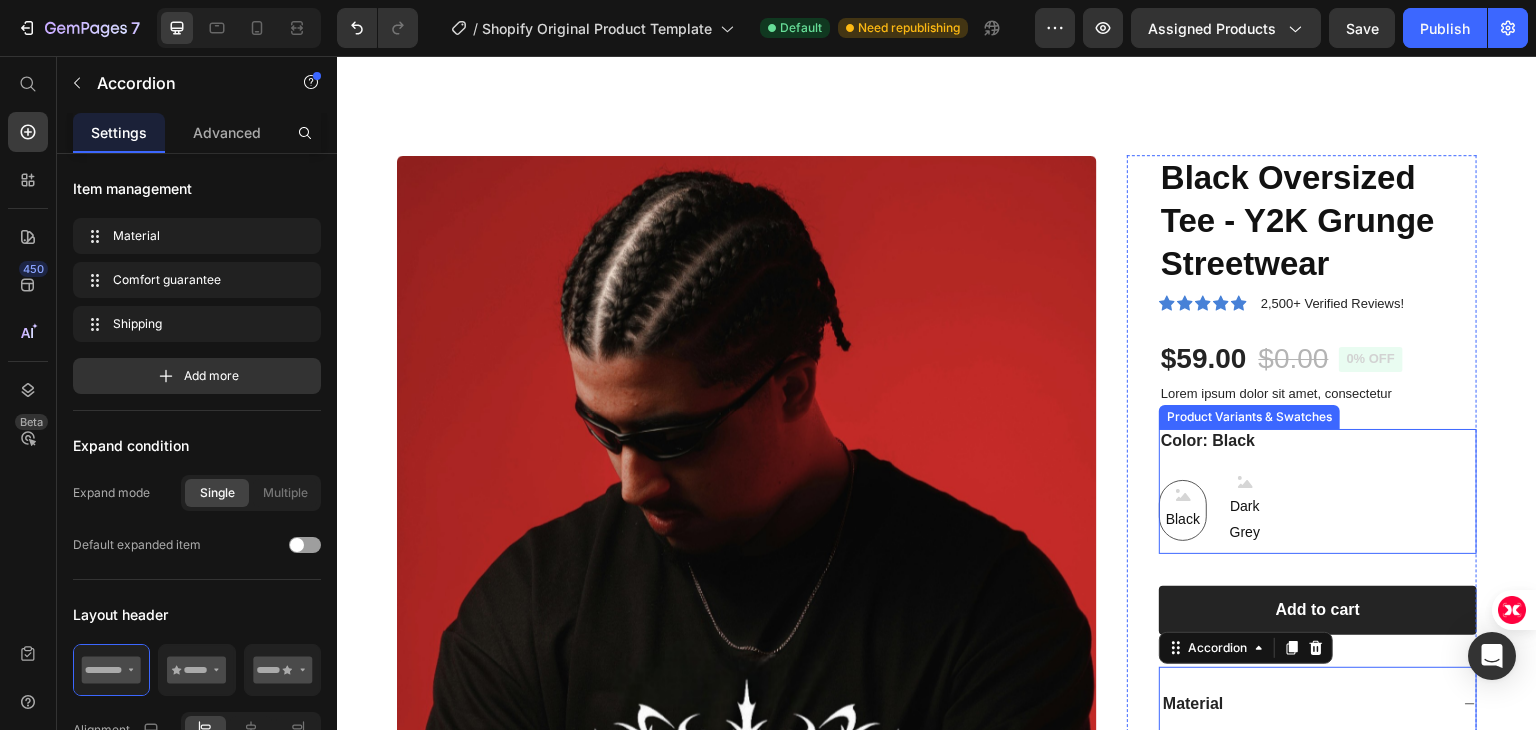 click on "Black" at bounding box center (1183, 510) 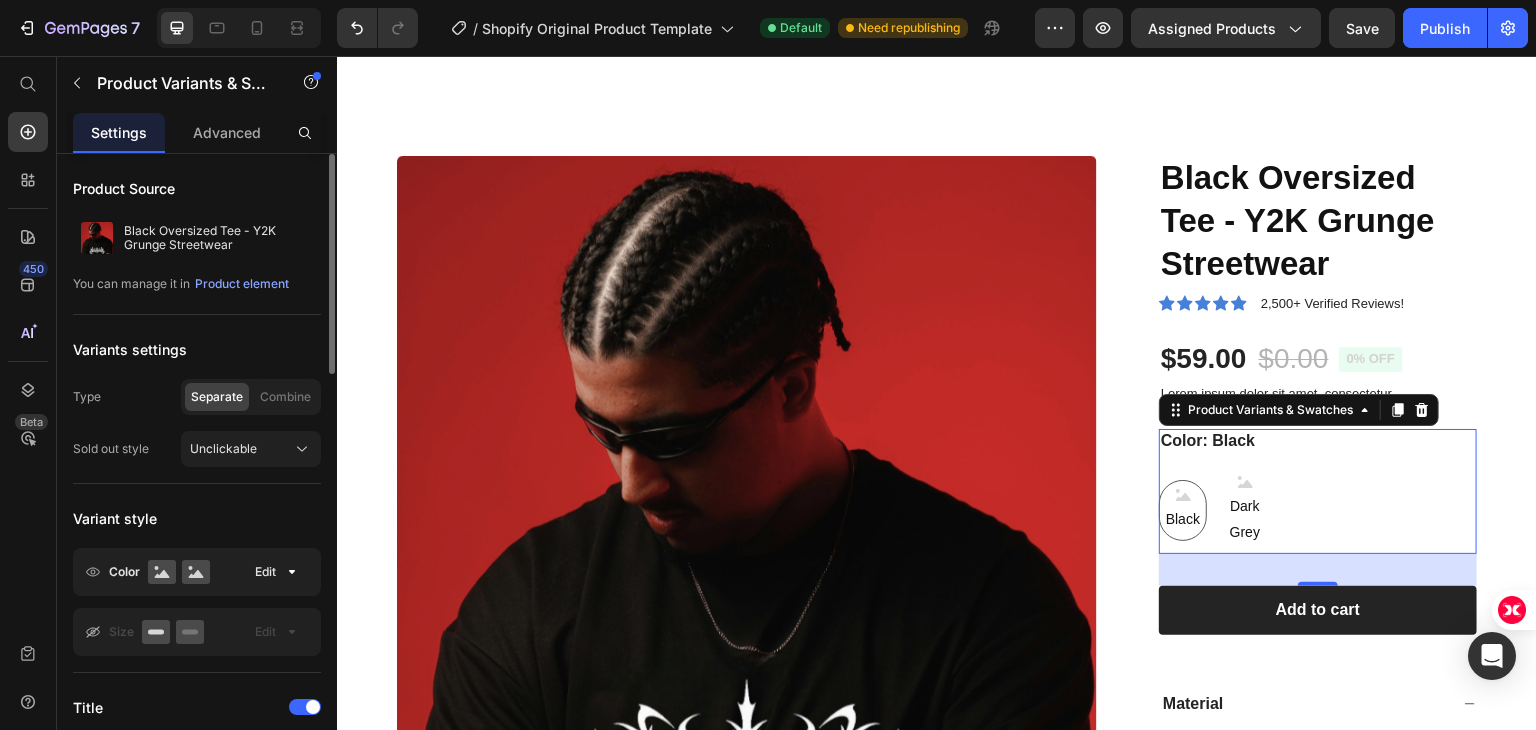 click 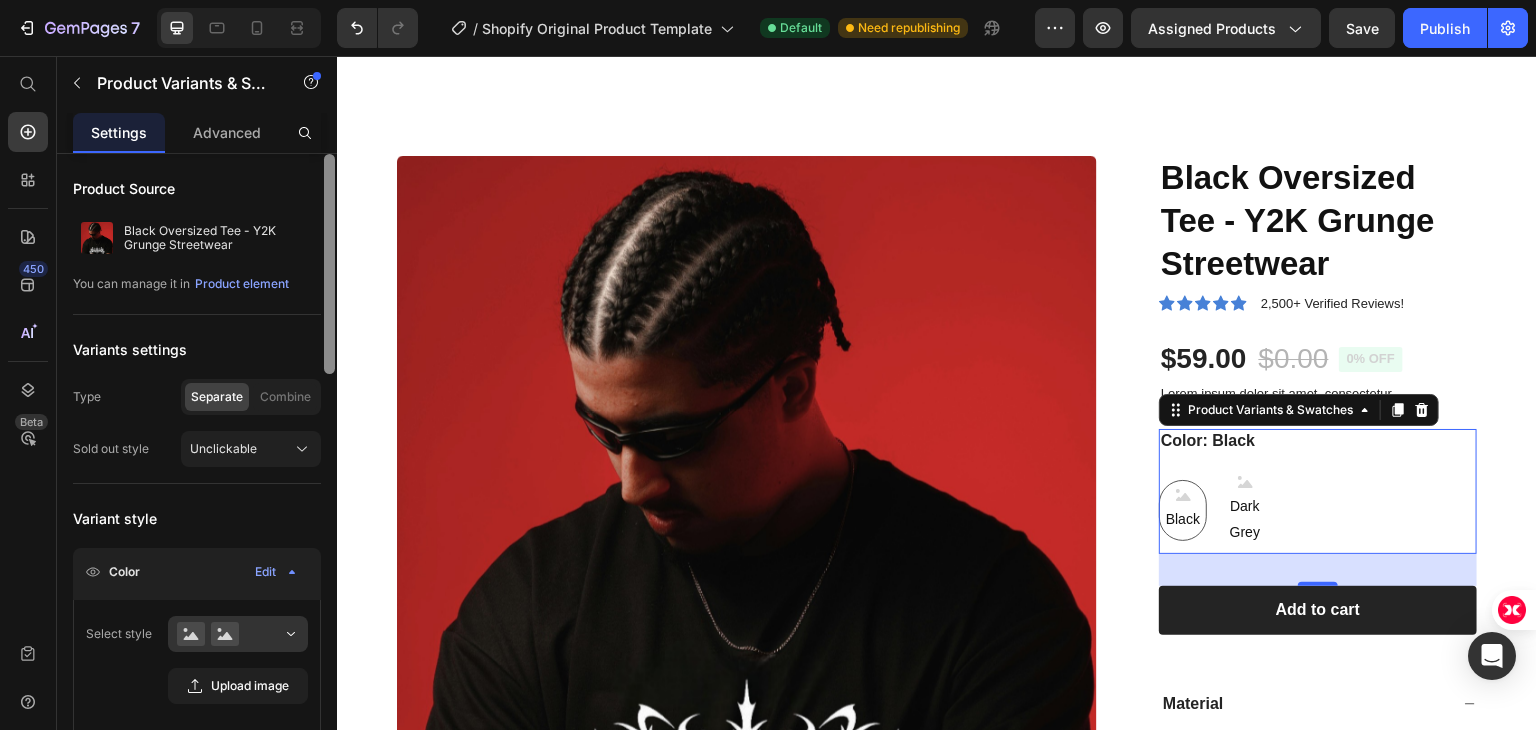 scroll, scrollTop: 632, scrollLeft: 0, axis: vertical 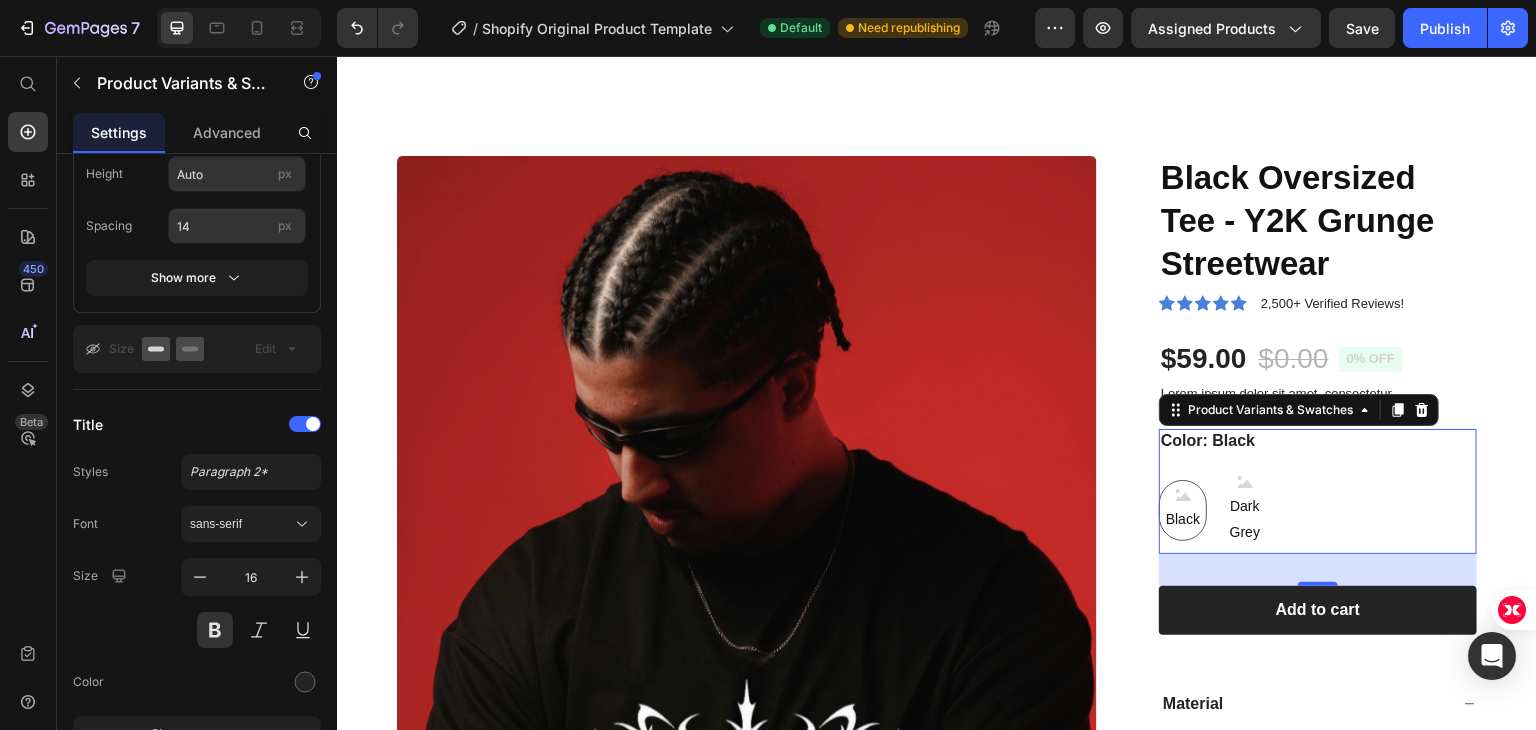 click at bounding box center [329, -162] 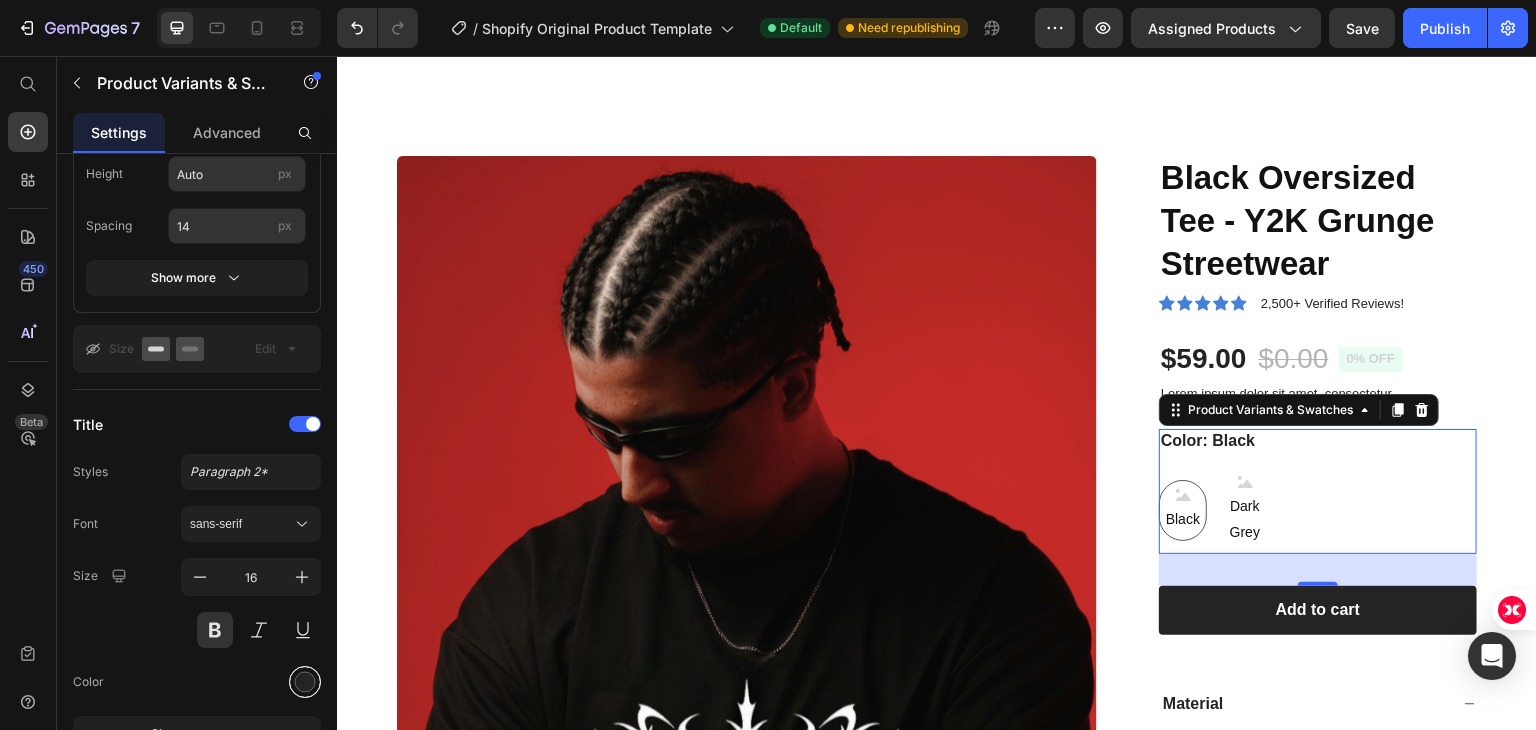 click at bounding box center (305, 682) 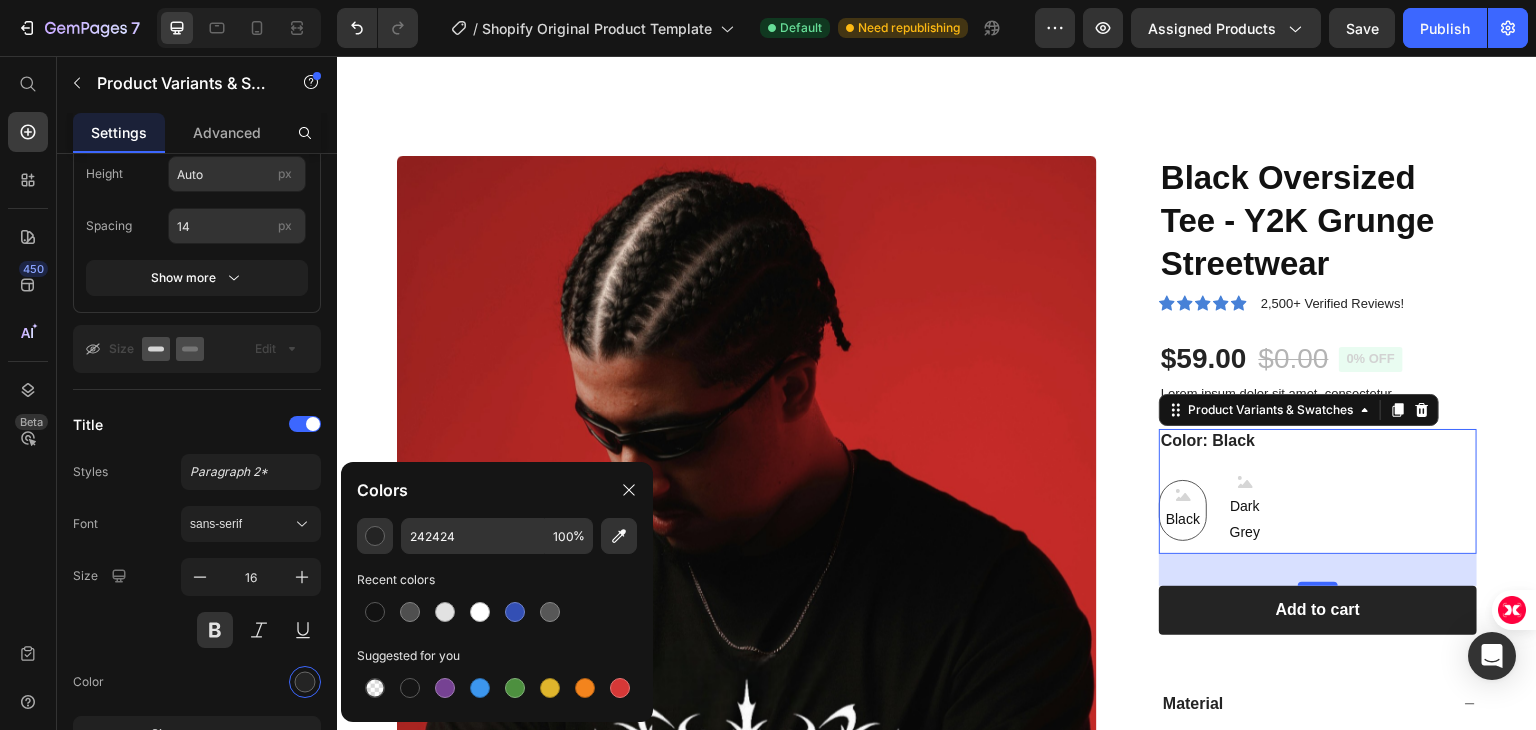 click on "Product Source Black Oversized Tee - Y2K Grunge Streetwear  You can manage it in   Product element  Variants settings Type Separate Combine Sold out style Unclickable Variant style Color Edit Select style Upload image Width 48 px % Height Auto px Spacing 14 px Show more Size Edit Title Styles Paragraph 2* Font sans-serif Size 16 Color Show more Arrangement Gap 14 px Option value text Styles Paragraph 2 Font sans-serif Size 14 Show more Pre-selected option Show more Size Full width Spacing 24 px Align" at bounding box center (197, 556) 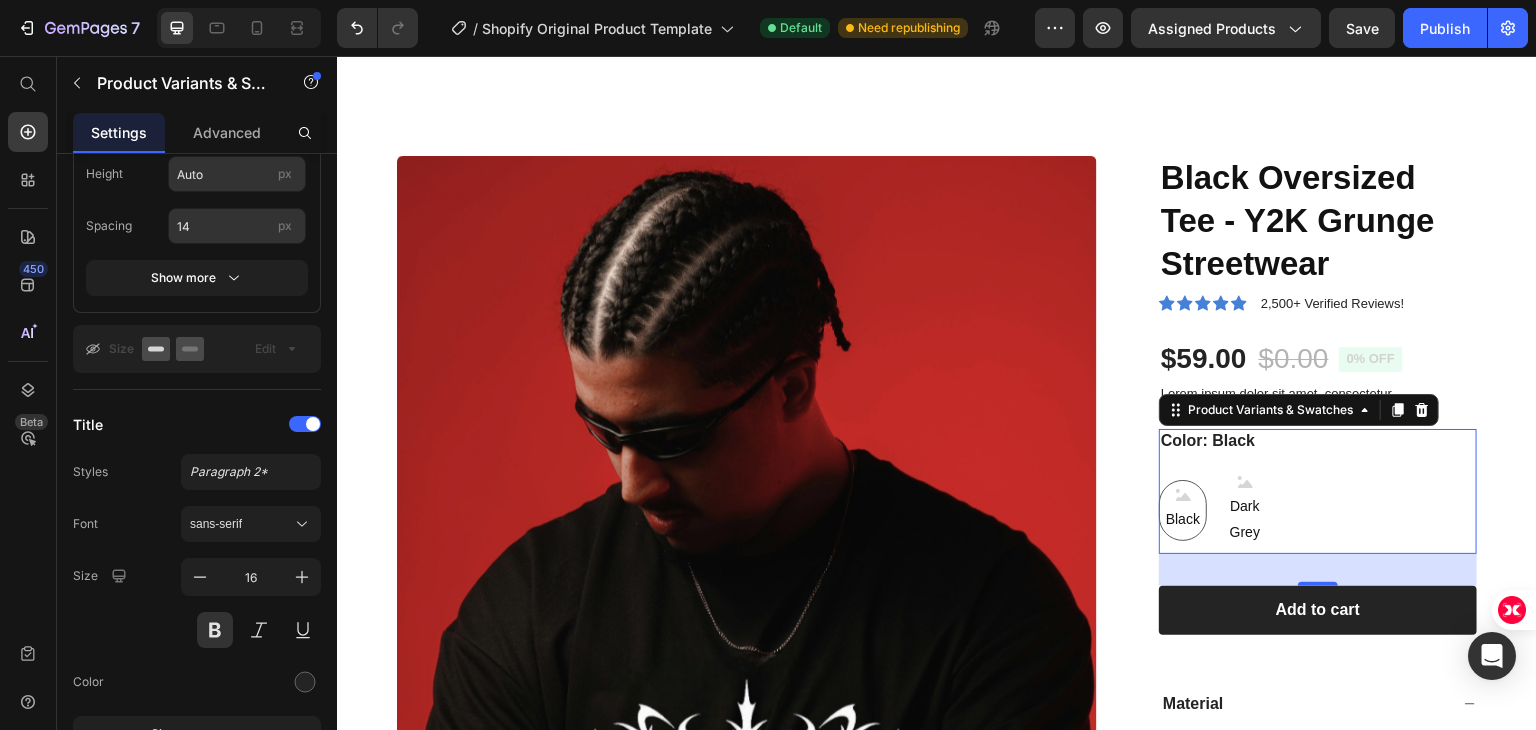 scroll, scrollTop: 1265, scrollLeft: 0, axis: vertical 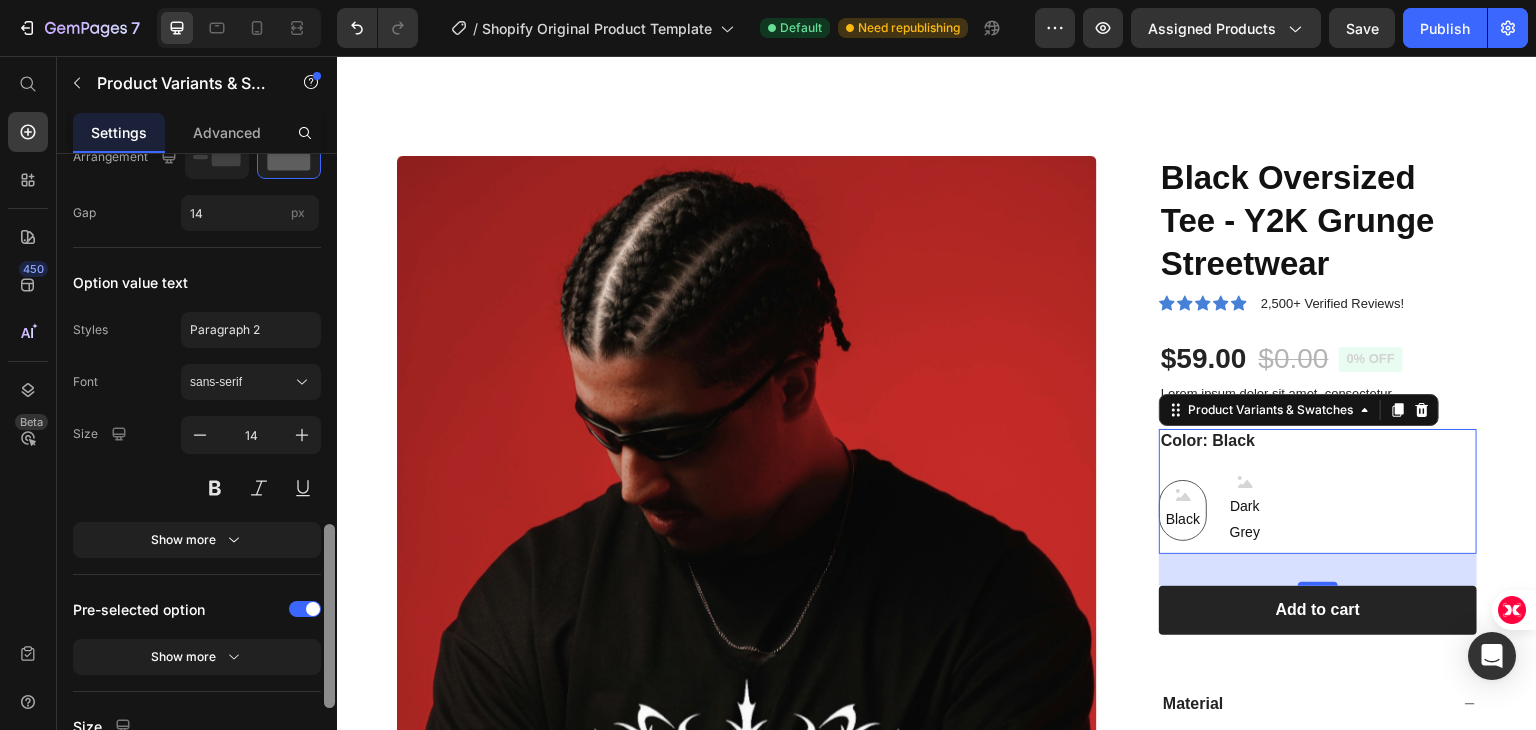 drag, startPoint x: 329, startPoint y: 516, endPoint x: 329, endPoint y: 546, distance: 30 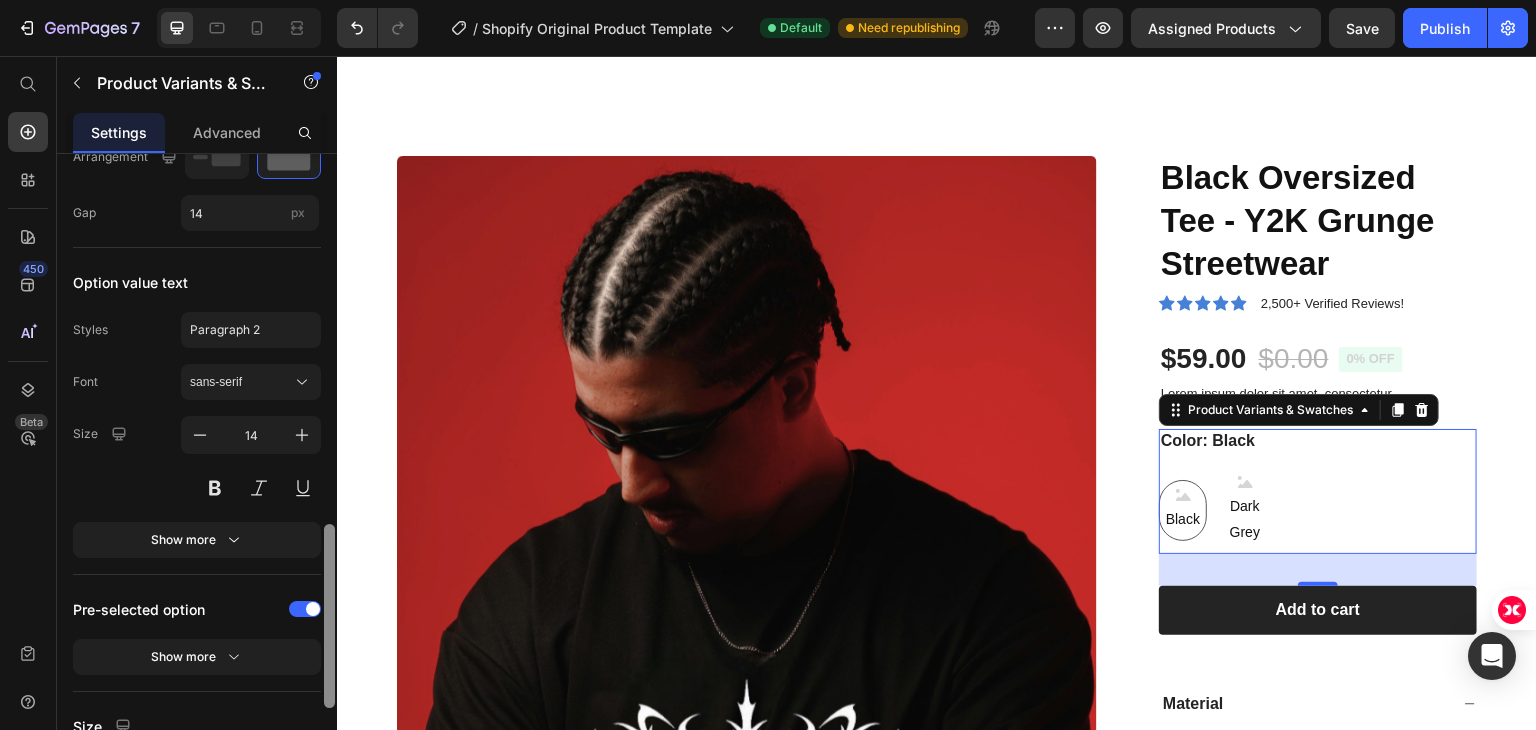 scroll, scrollTop: 632, scrollLeft: 0, axis: vertical 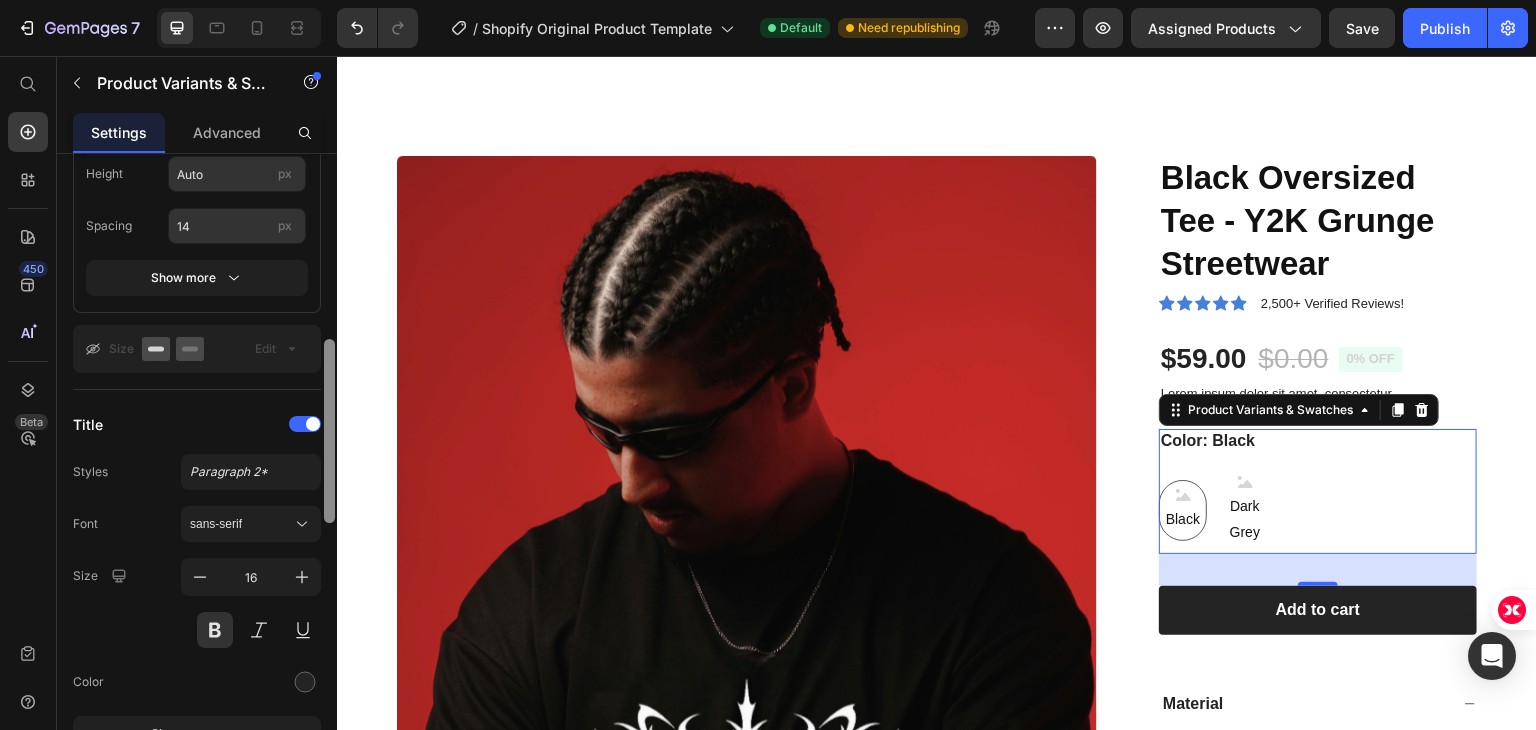 click at bounding box center [329, 470] 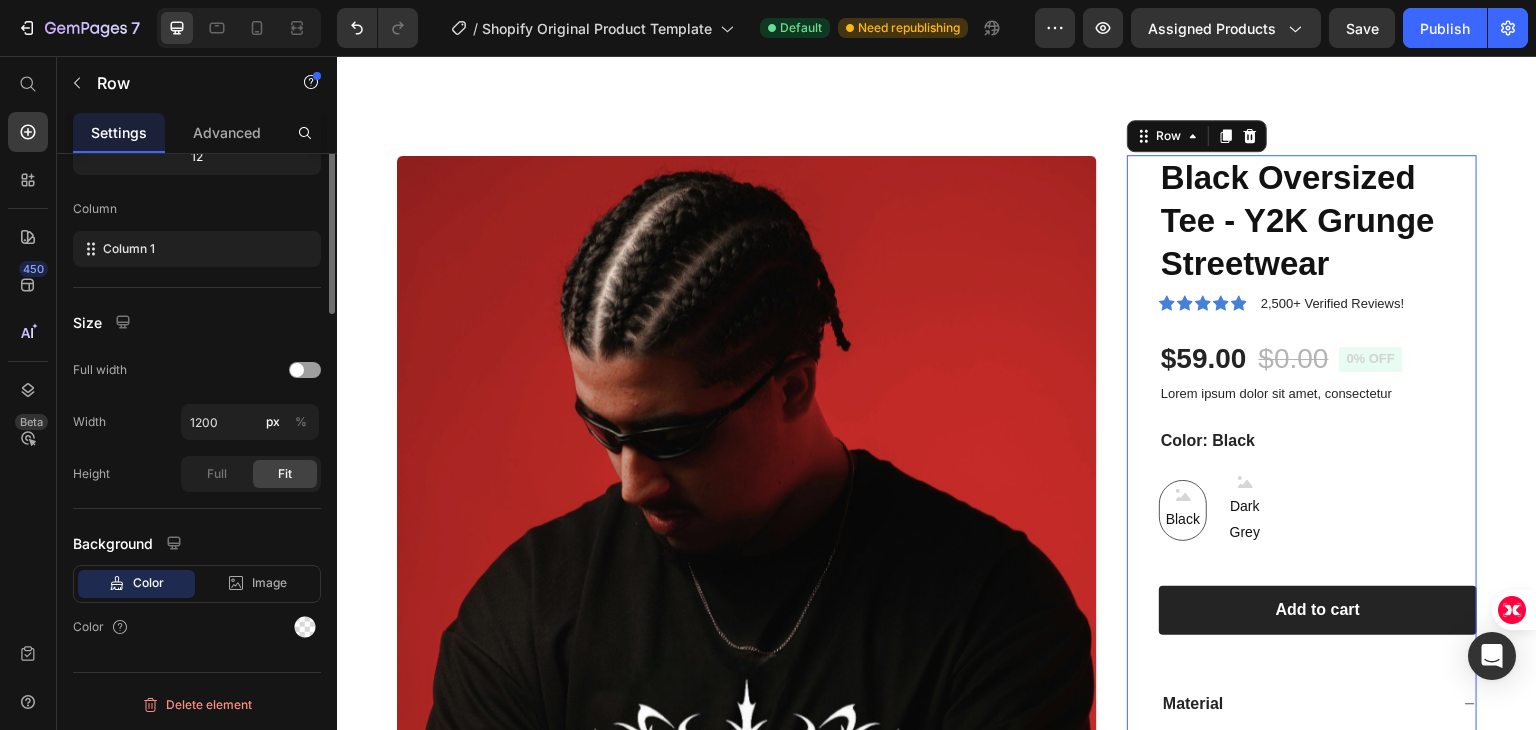 scroll, scrollTop: 0, scrollLeft: 0, axis: both 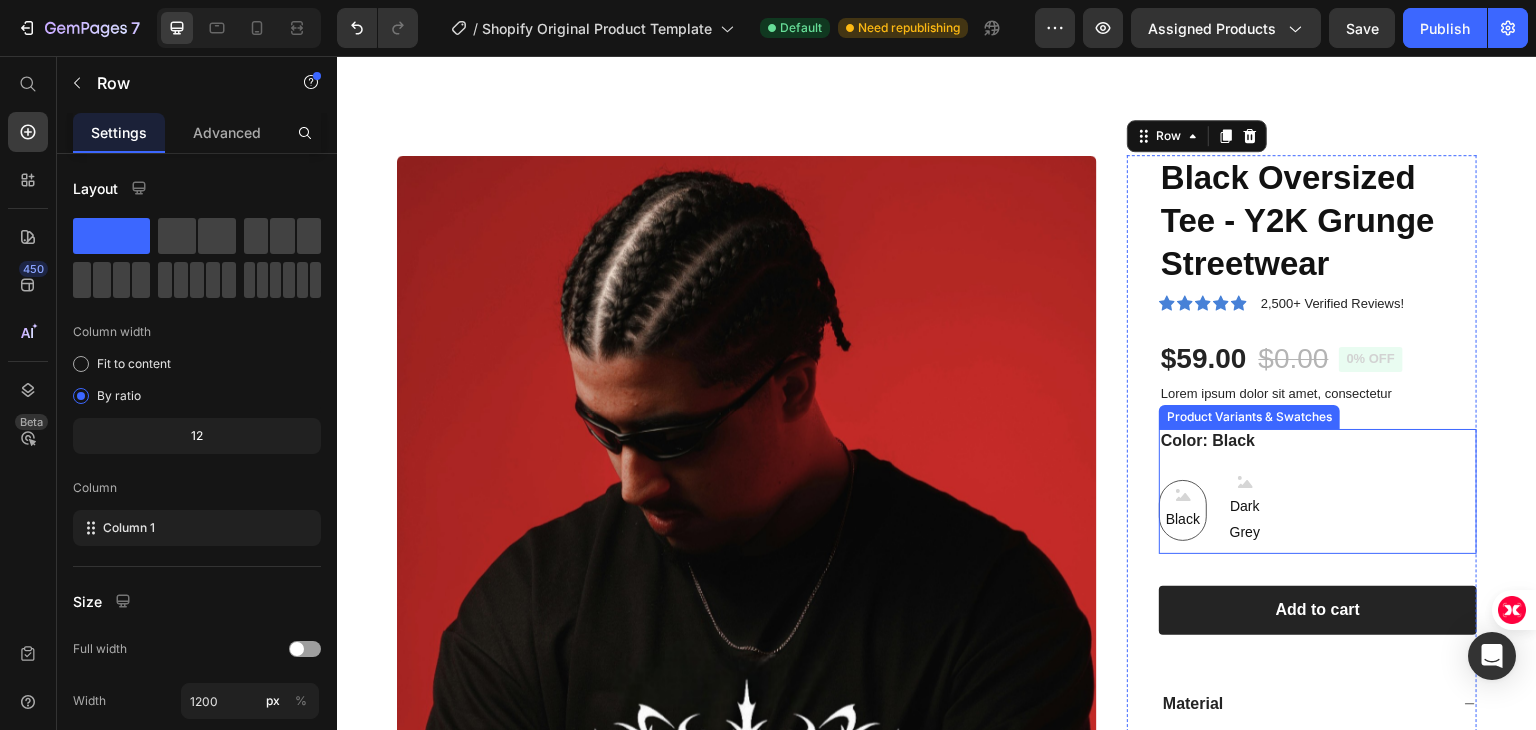 click on "Black Black Black Dark Grey Dark Grey Dark Grey" at bounding box center (1318, 510) 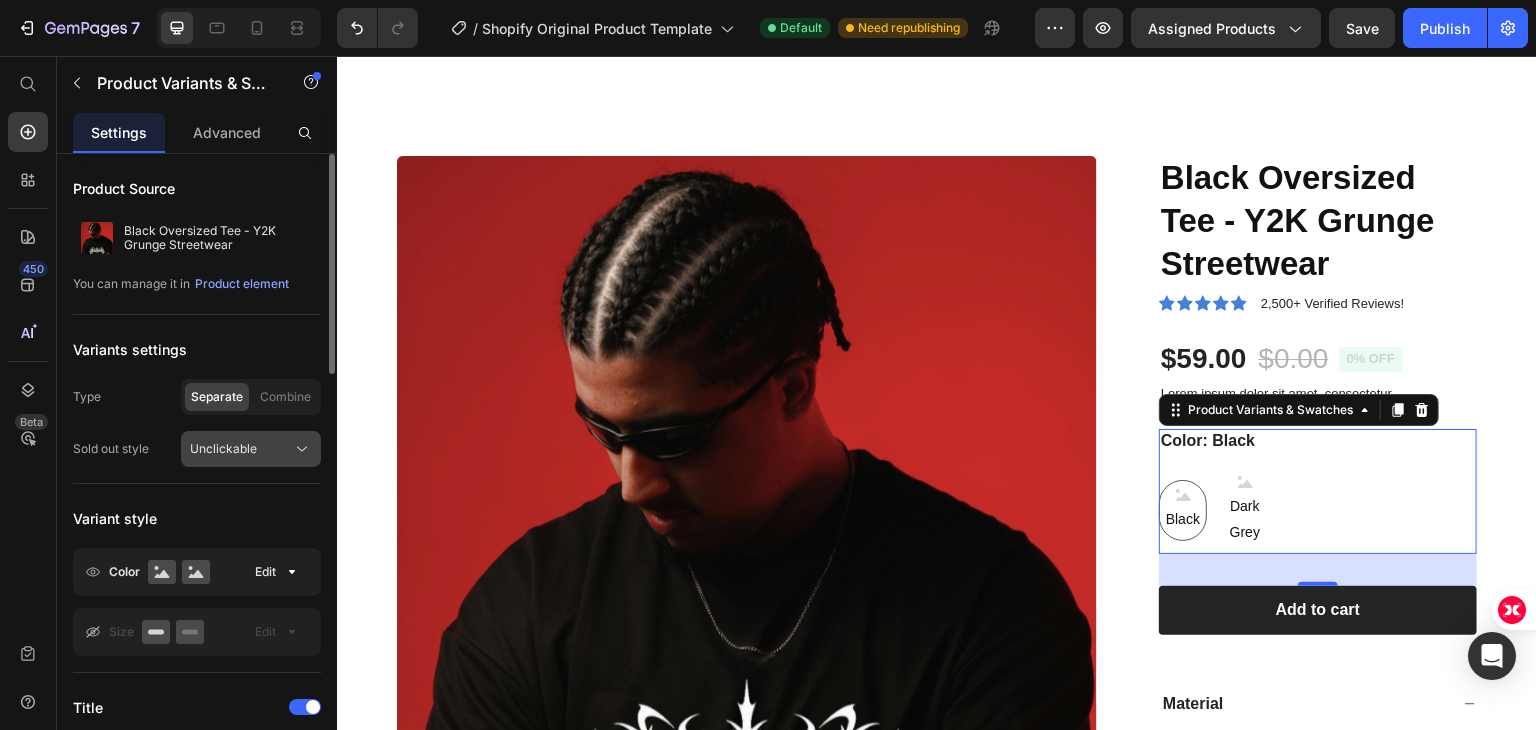click on "Unclickable" 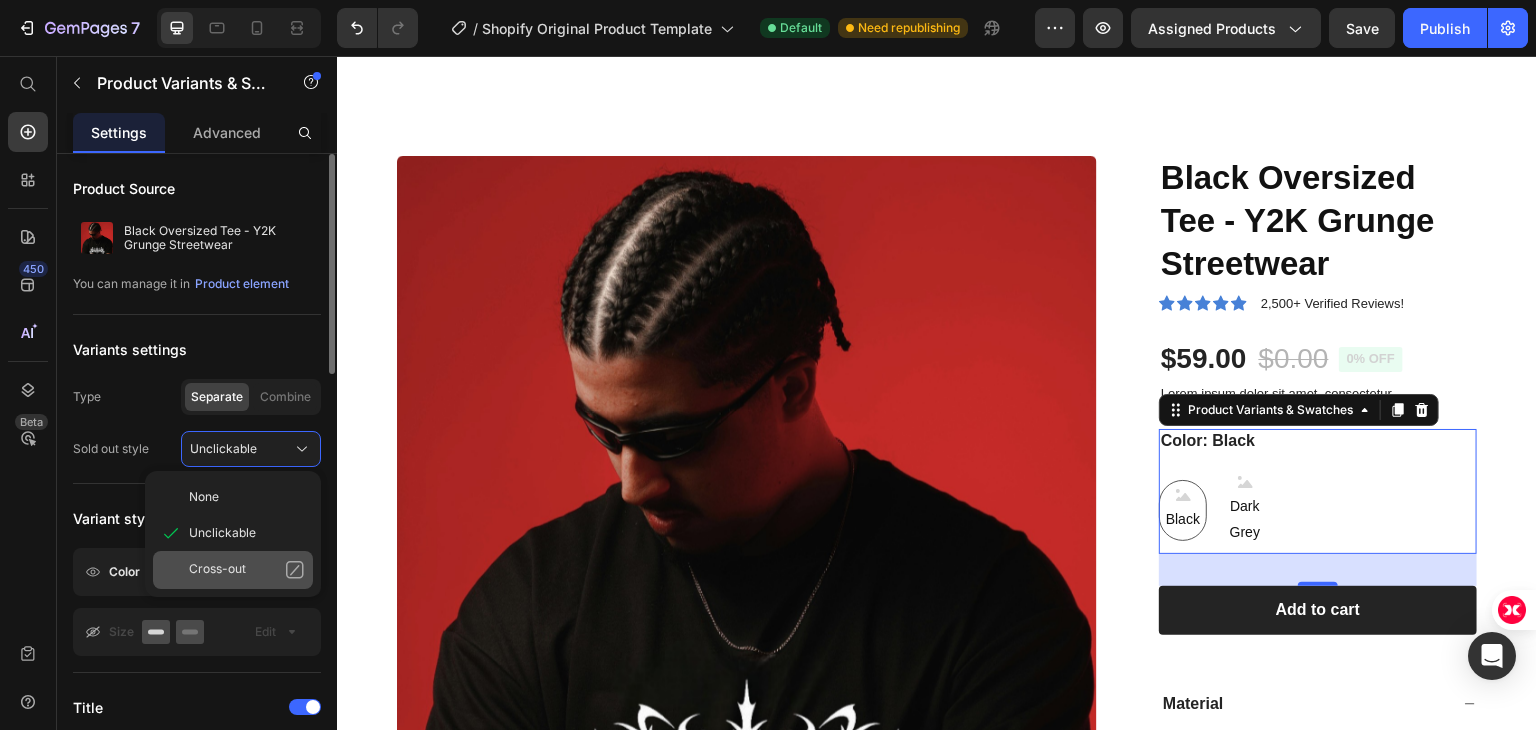 click on "Cross-out" 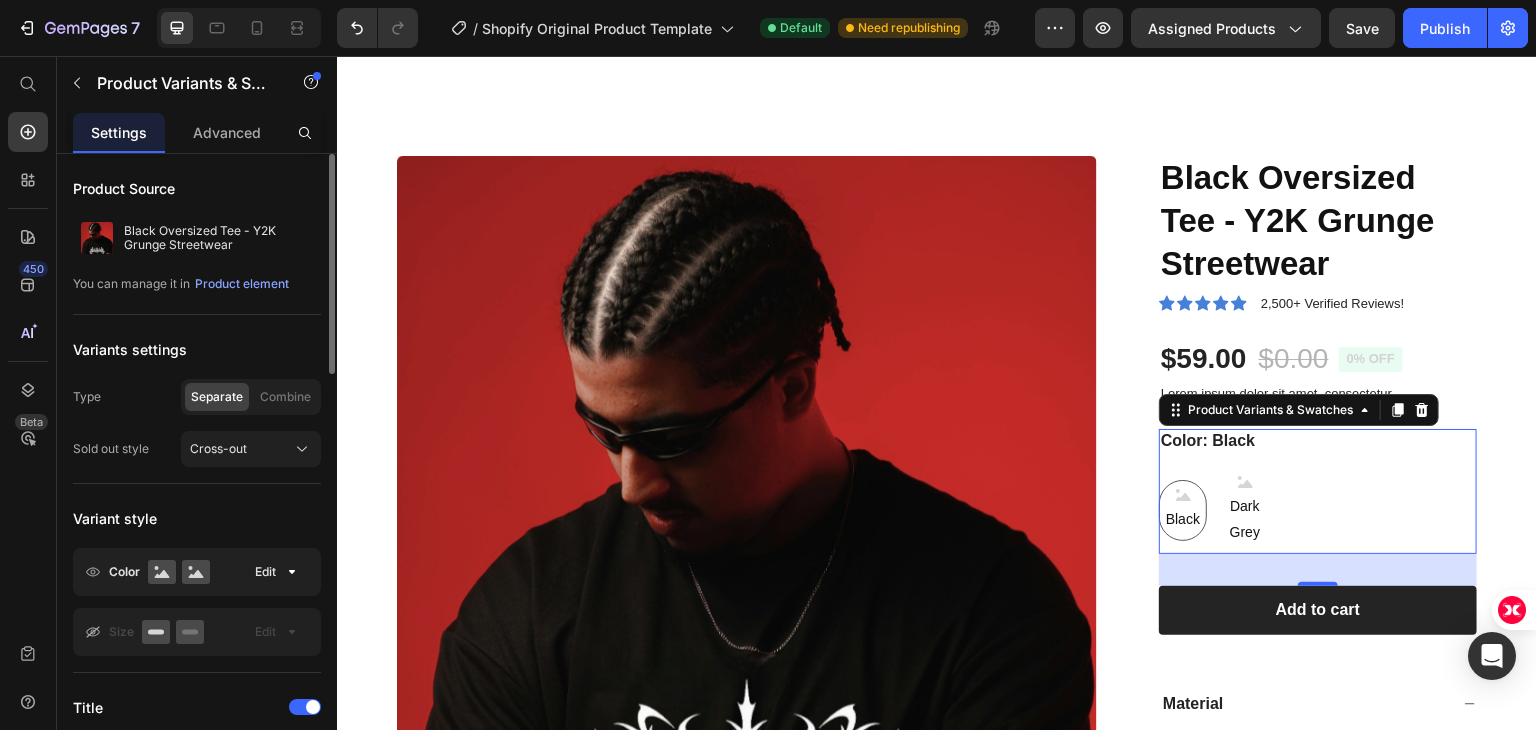 click on "Type Separate Combine" 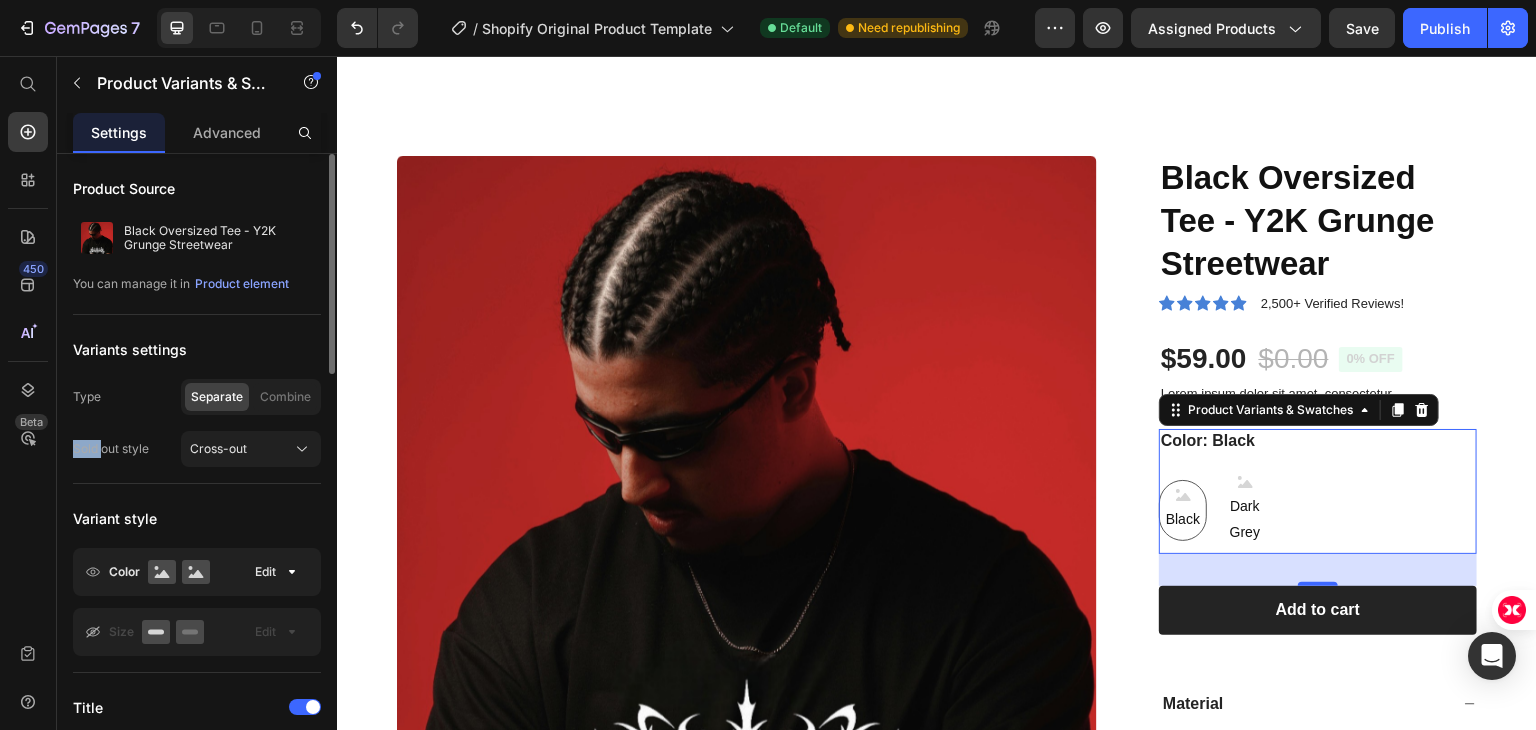 click on "Type Separate Combine" 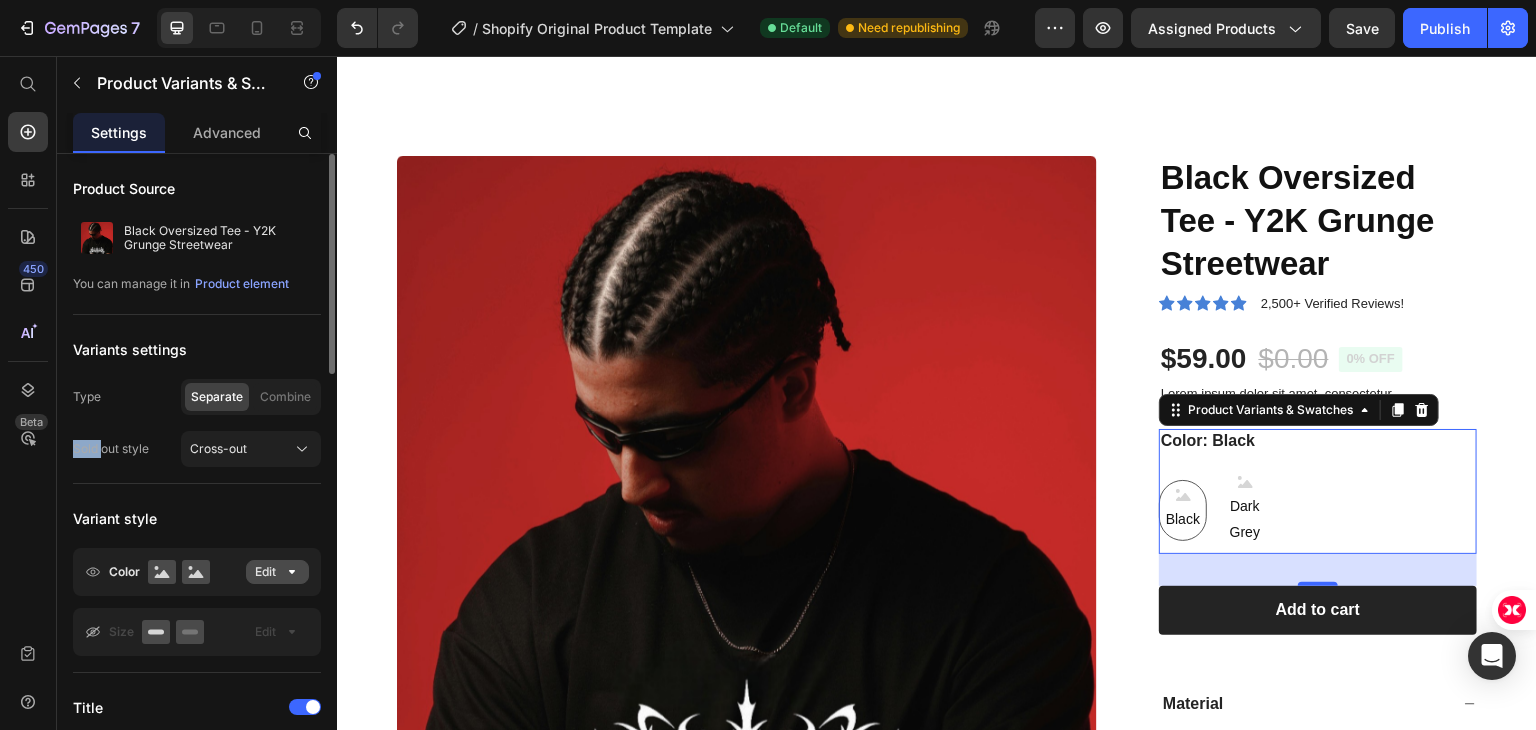 click 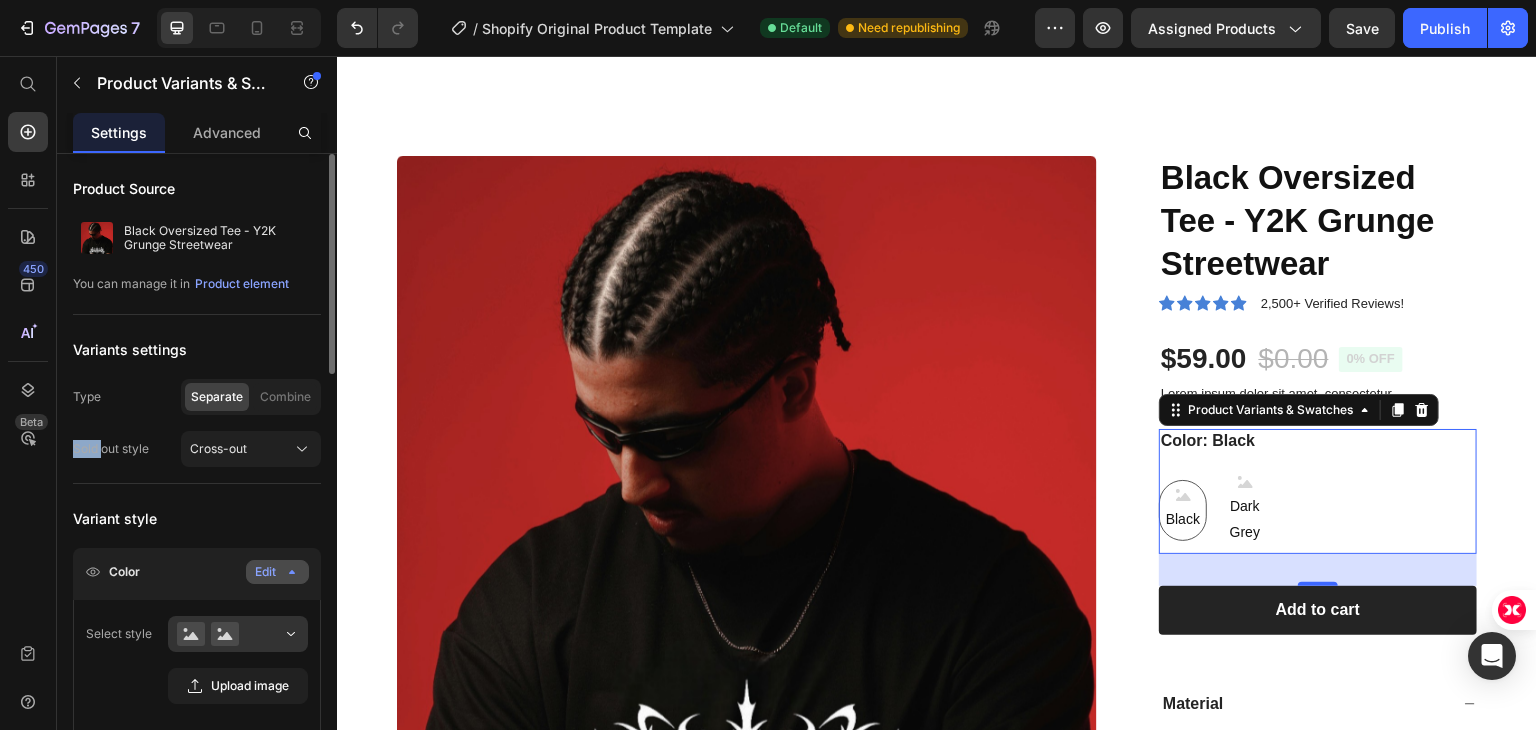 click on "Color Edit" 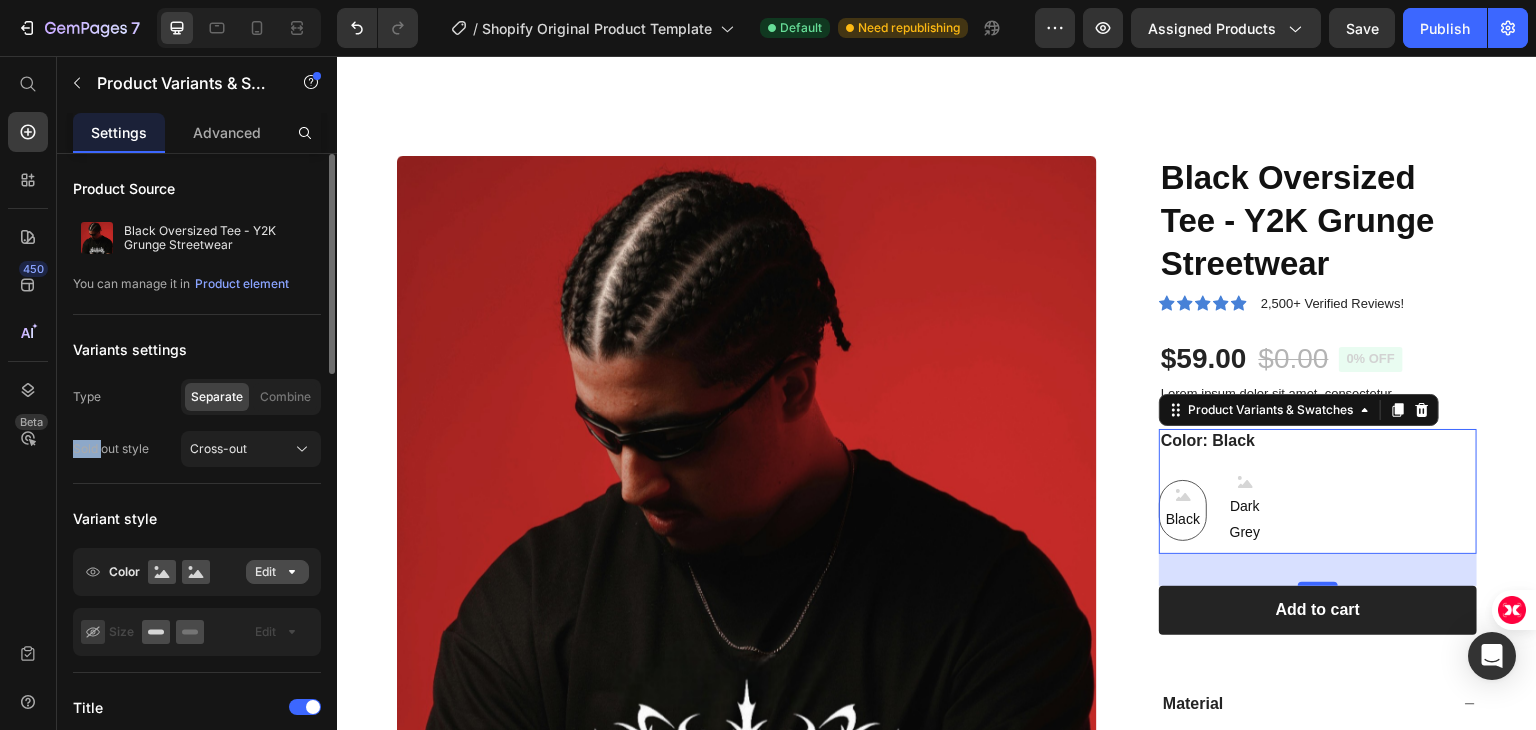 click 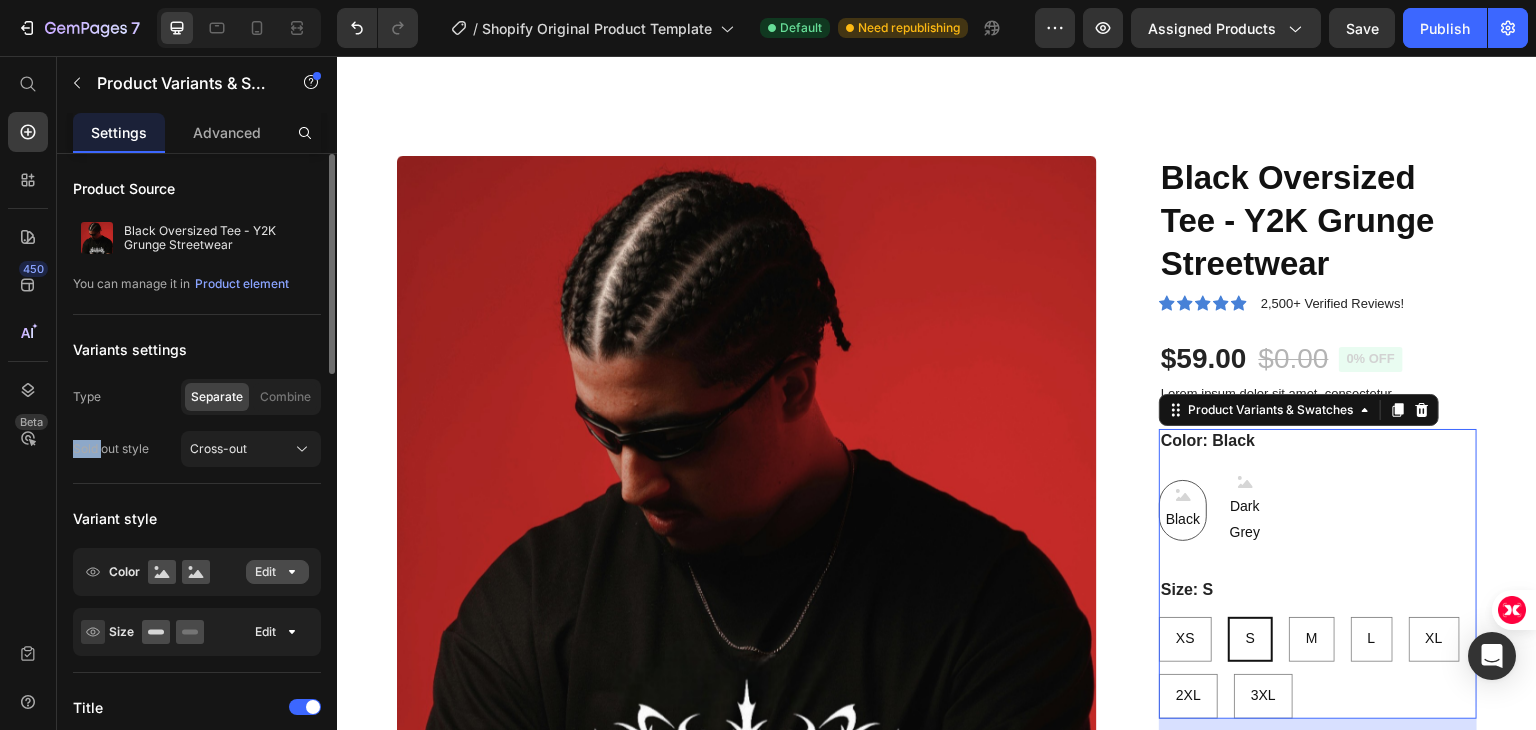 click on "Edit" 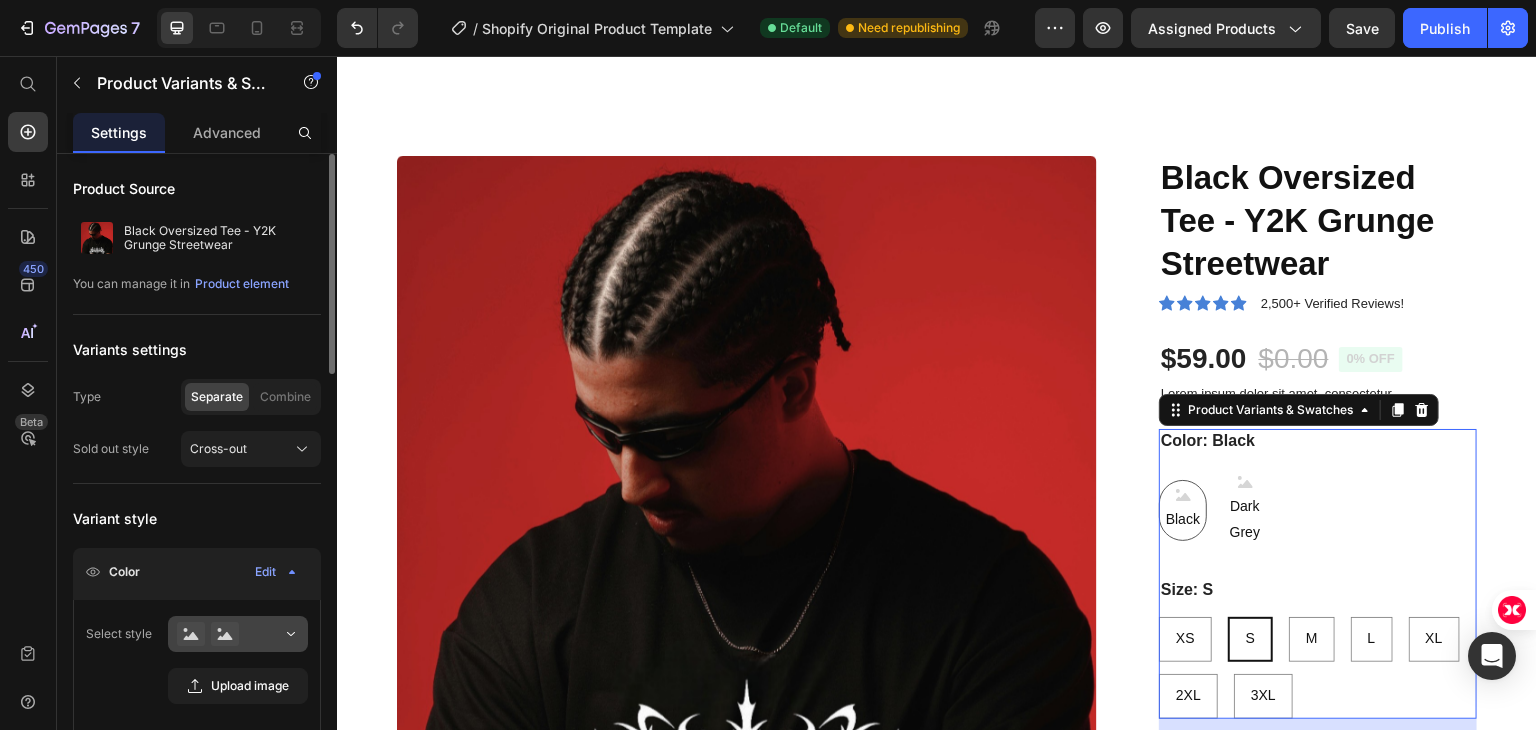 click at bounding box center [238, 634] 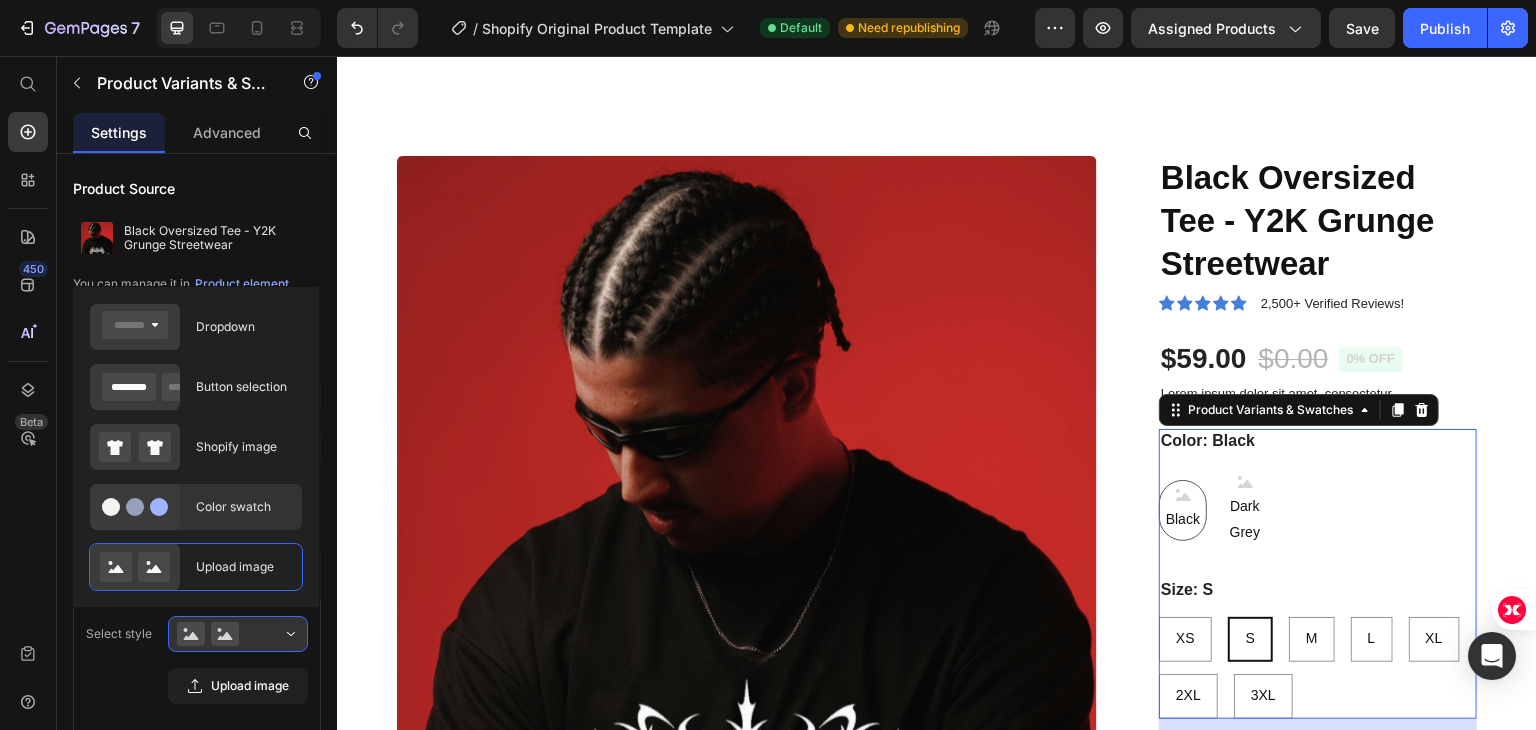 click on "Color swatch" at bounding box center [243, 507] 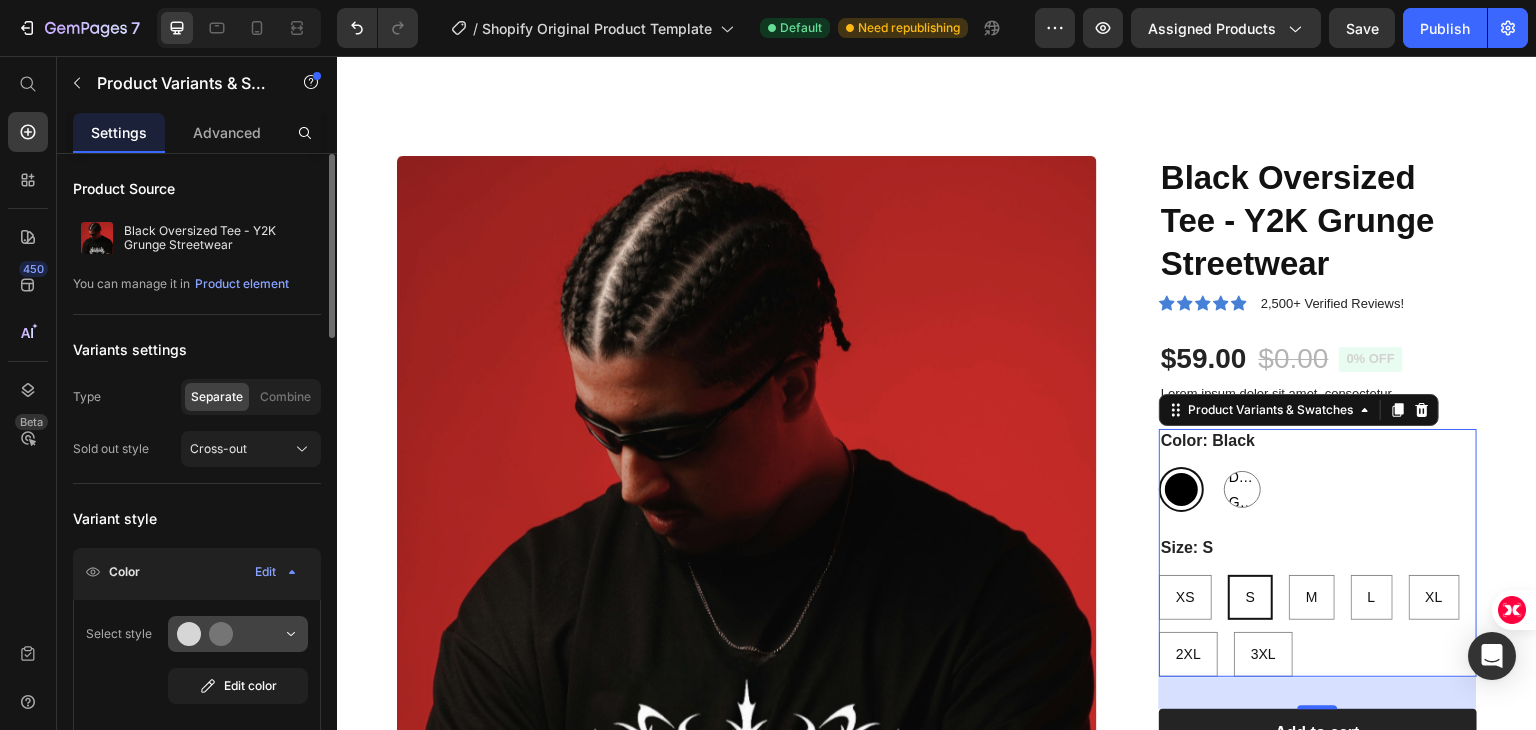 click at bounding box center (238, 634) 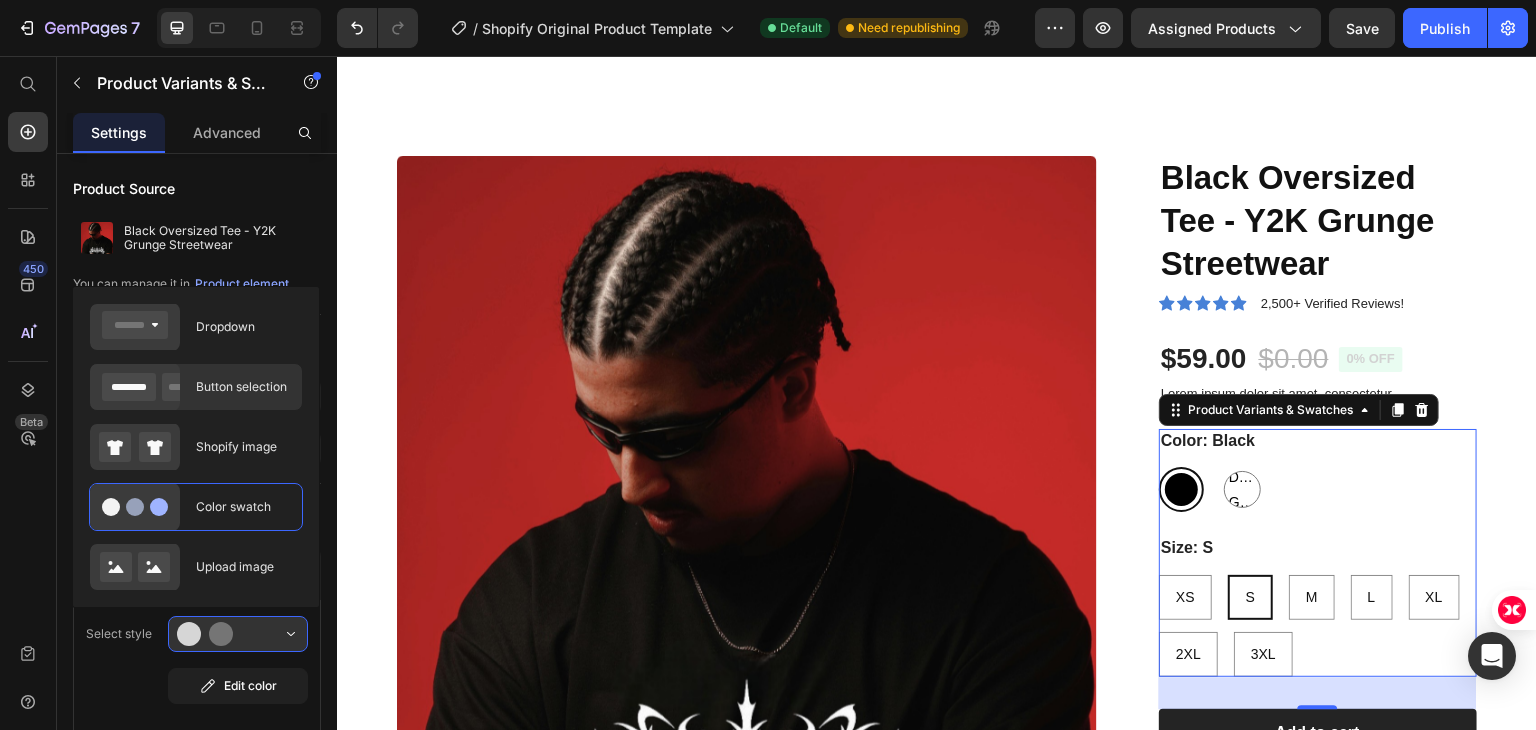 click on "Button selection" 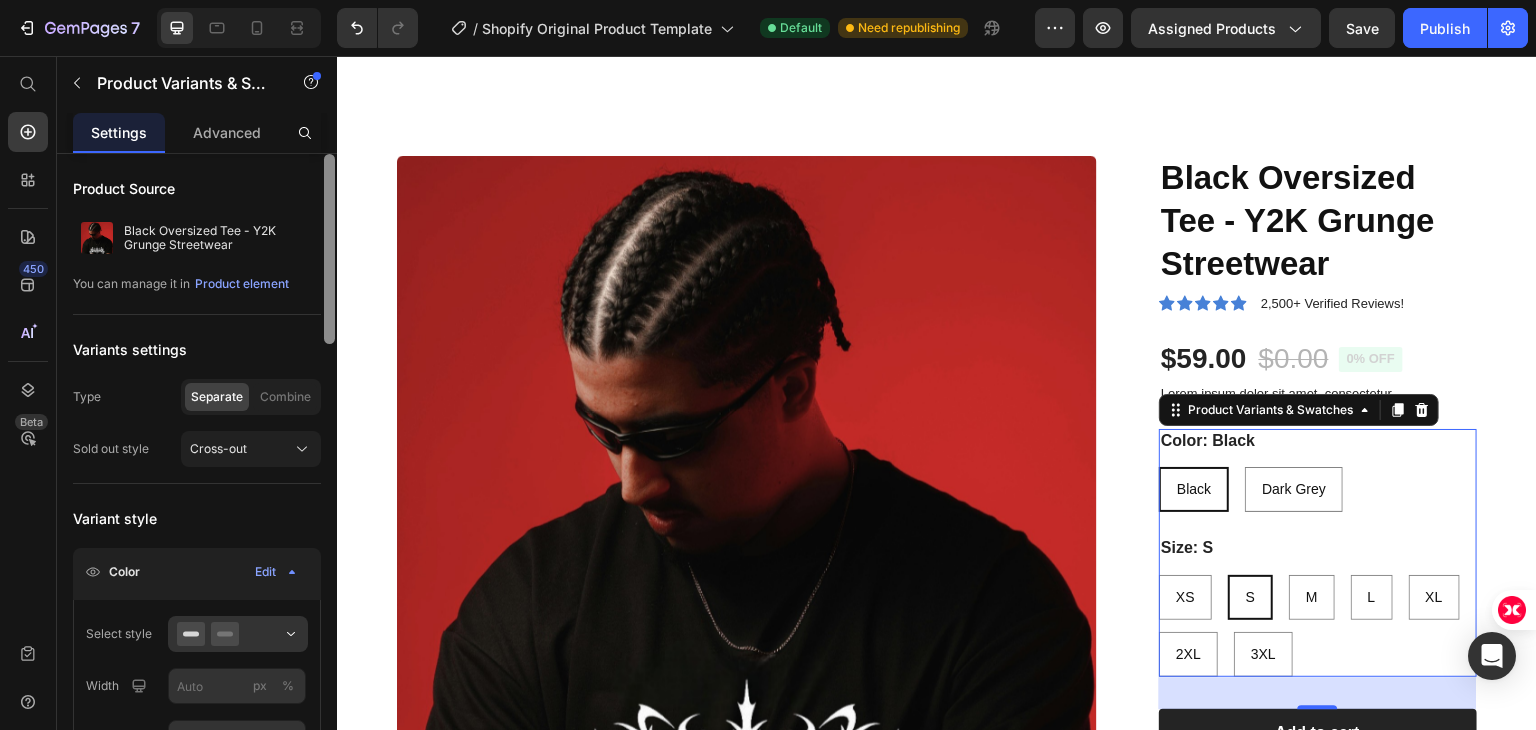 scroll, scrollTop: 632, scrollLeft: 0, axis: vertical 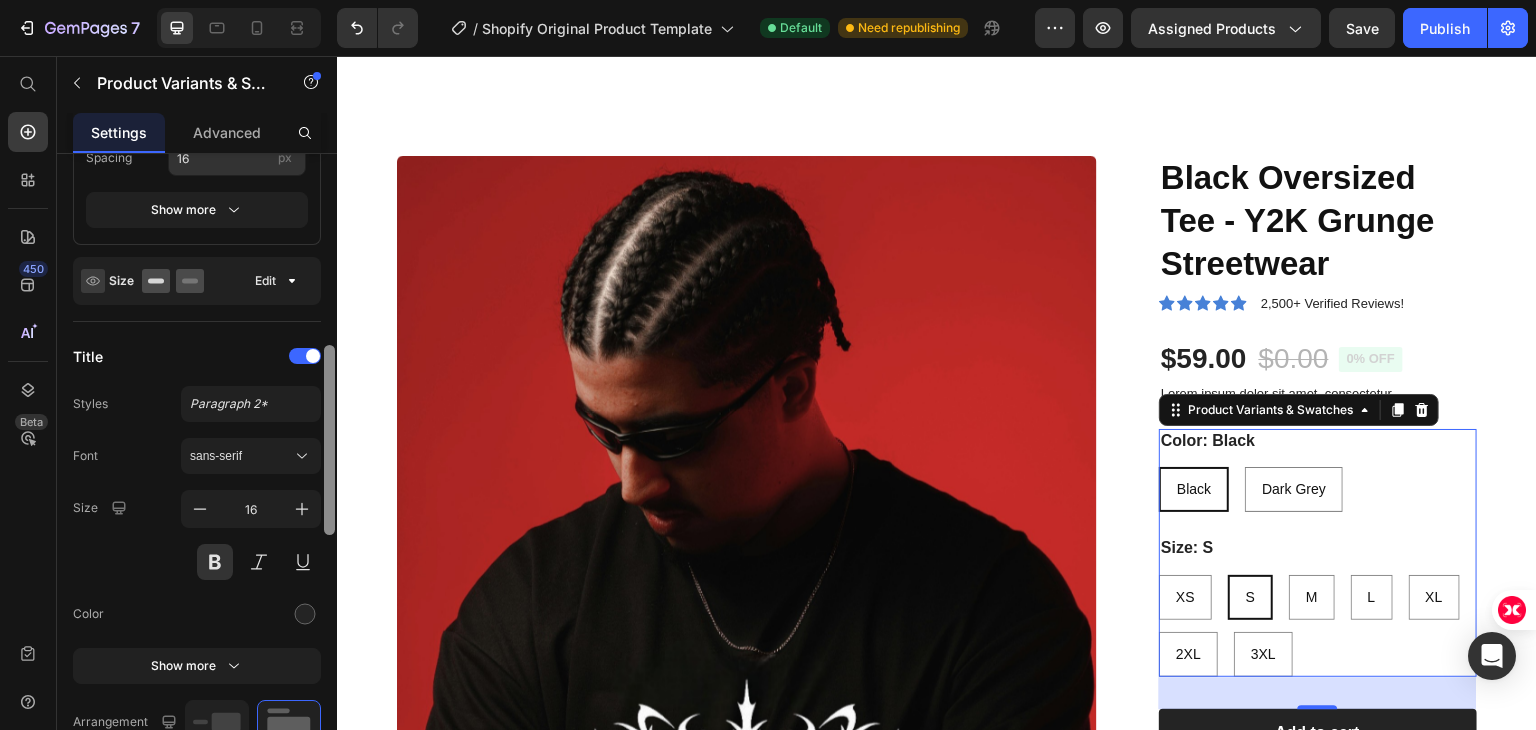 click at bounding box center [329, 470] 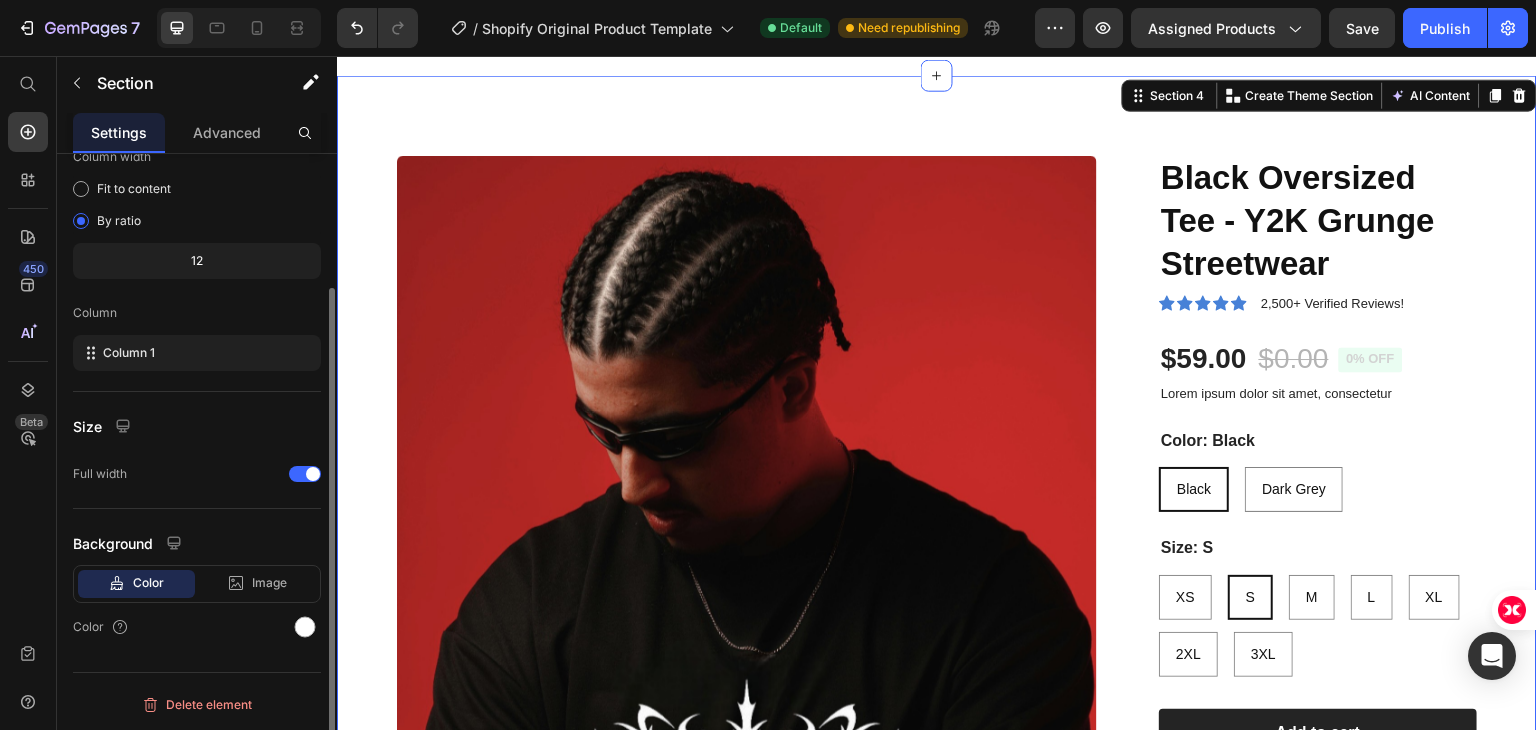scroll, scrollTop: 0, scrollLeft: 0, axis: both 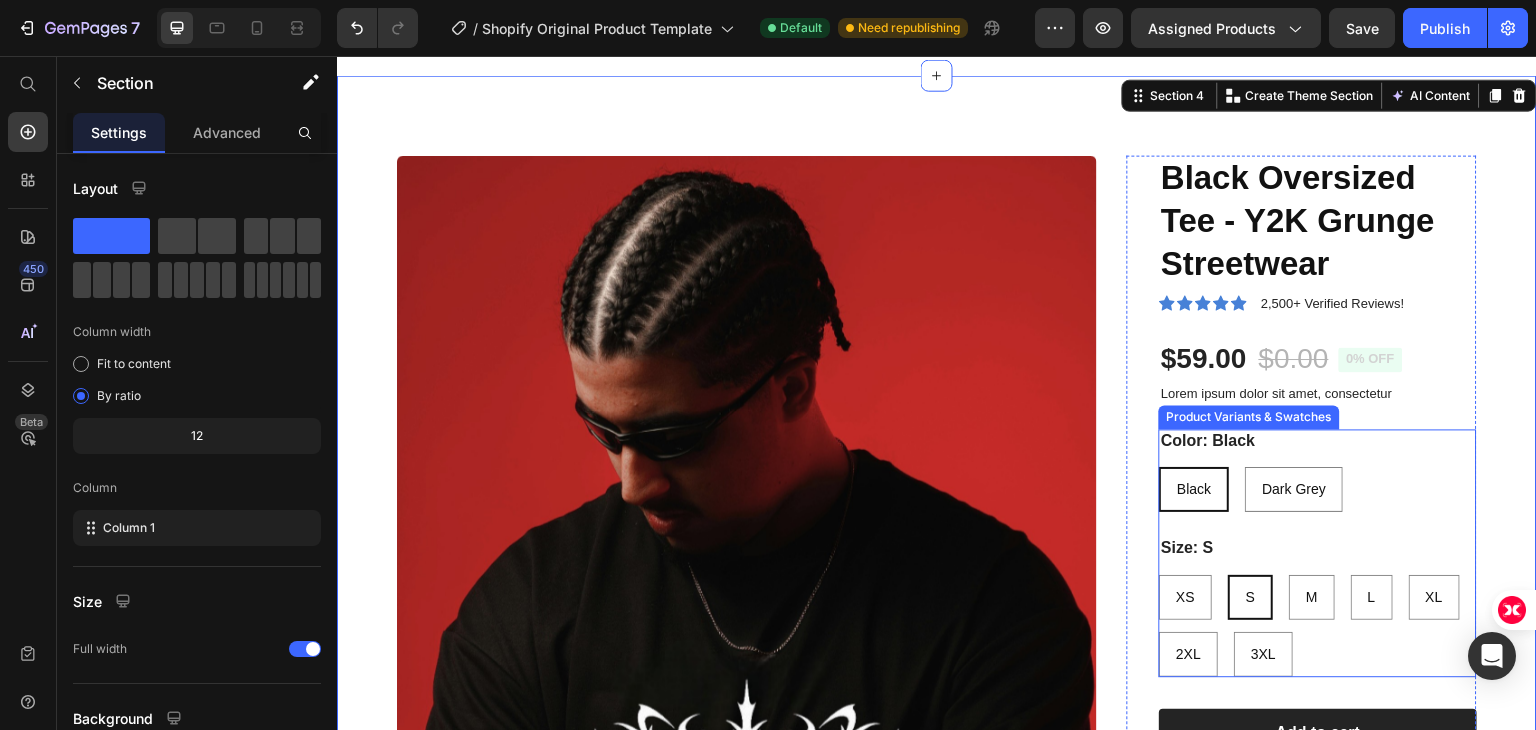 click on "Product Variants & Swatches" at bounding box center [1249, 417] 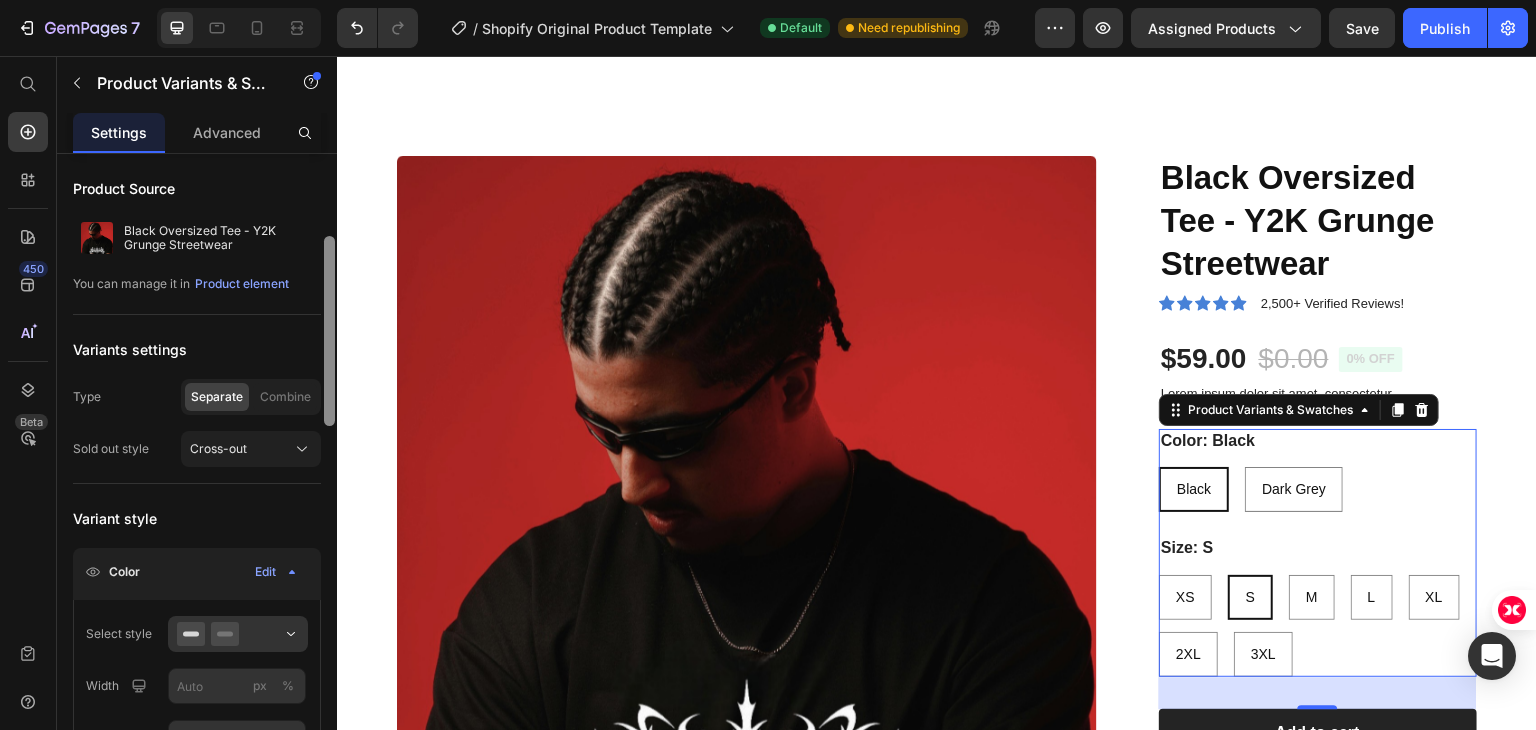 scroll, scrollTop: 119, scrollLeft: 0, axis: vertical 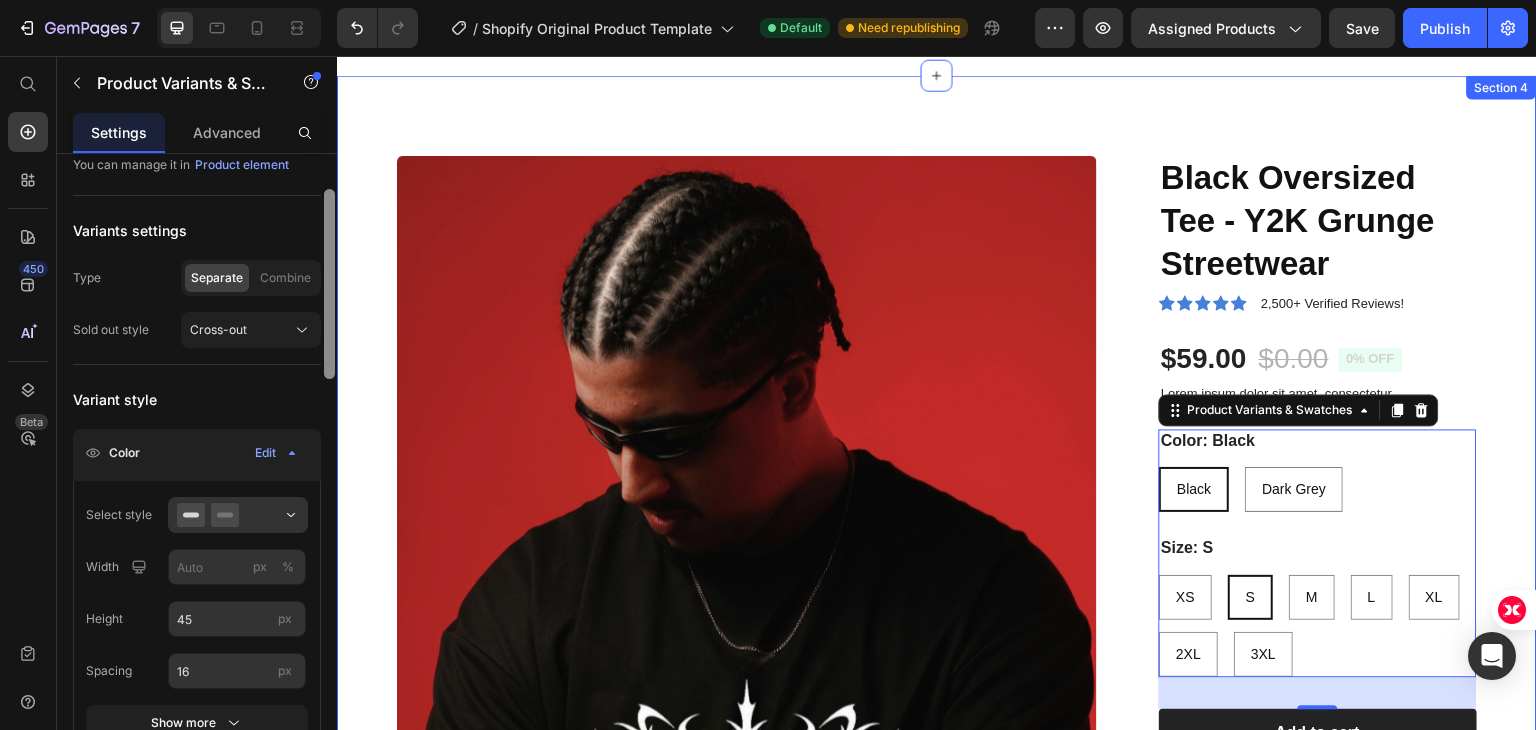 drag, startPoint x: 668, startPoint y: 369, endPoint x: 348, endPoint y: 414, distance: 323.14856 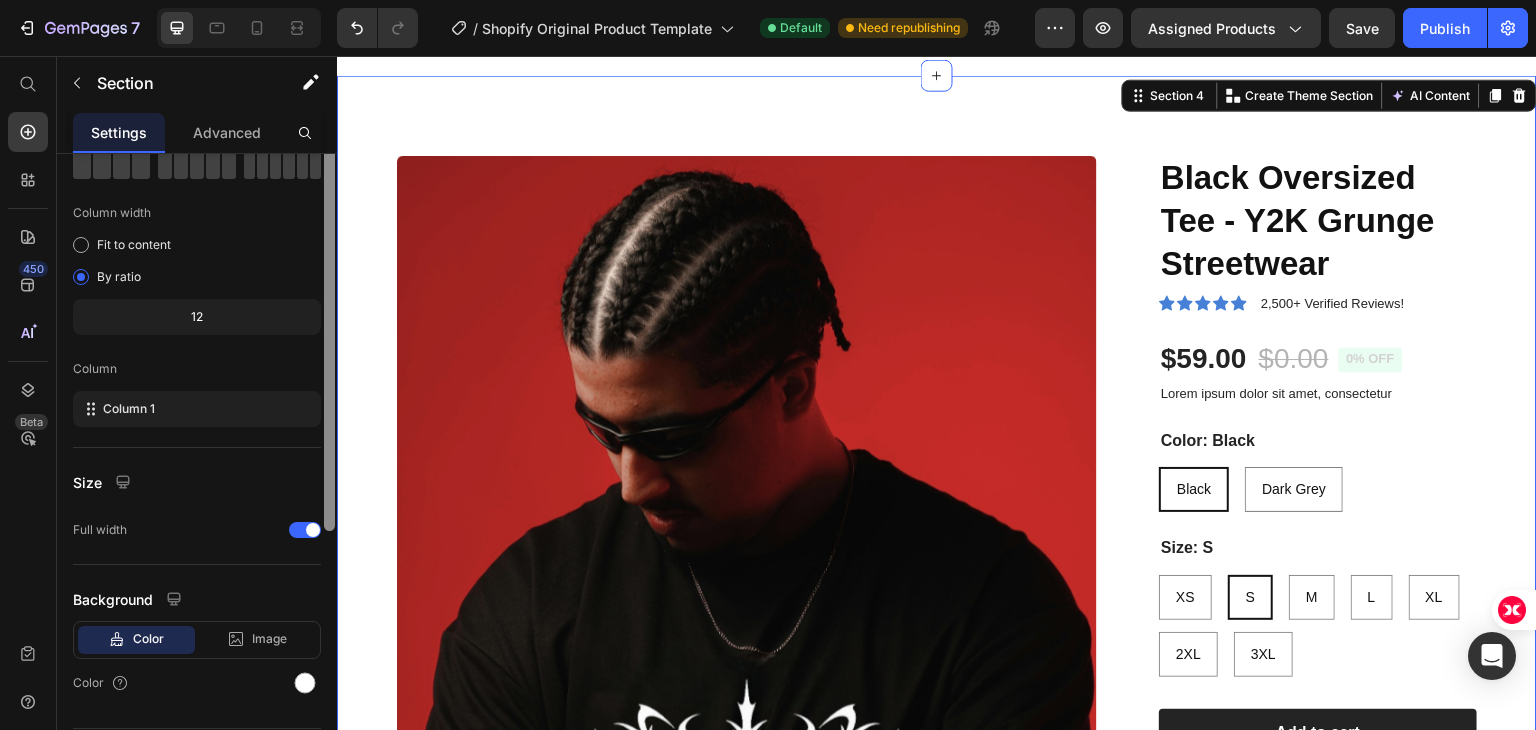 scroll, scrollTop: 0, scrollLeft: 0, axis: both 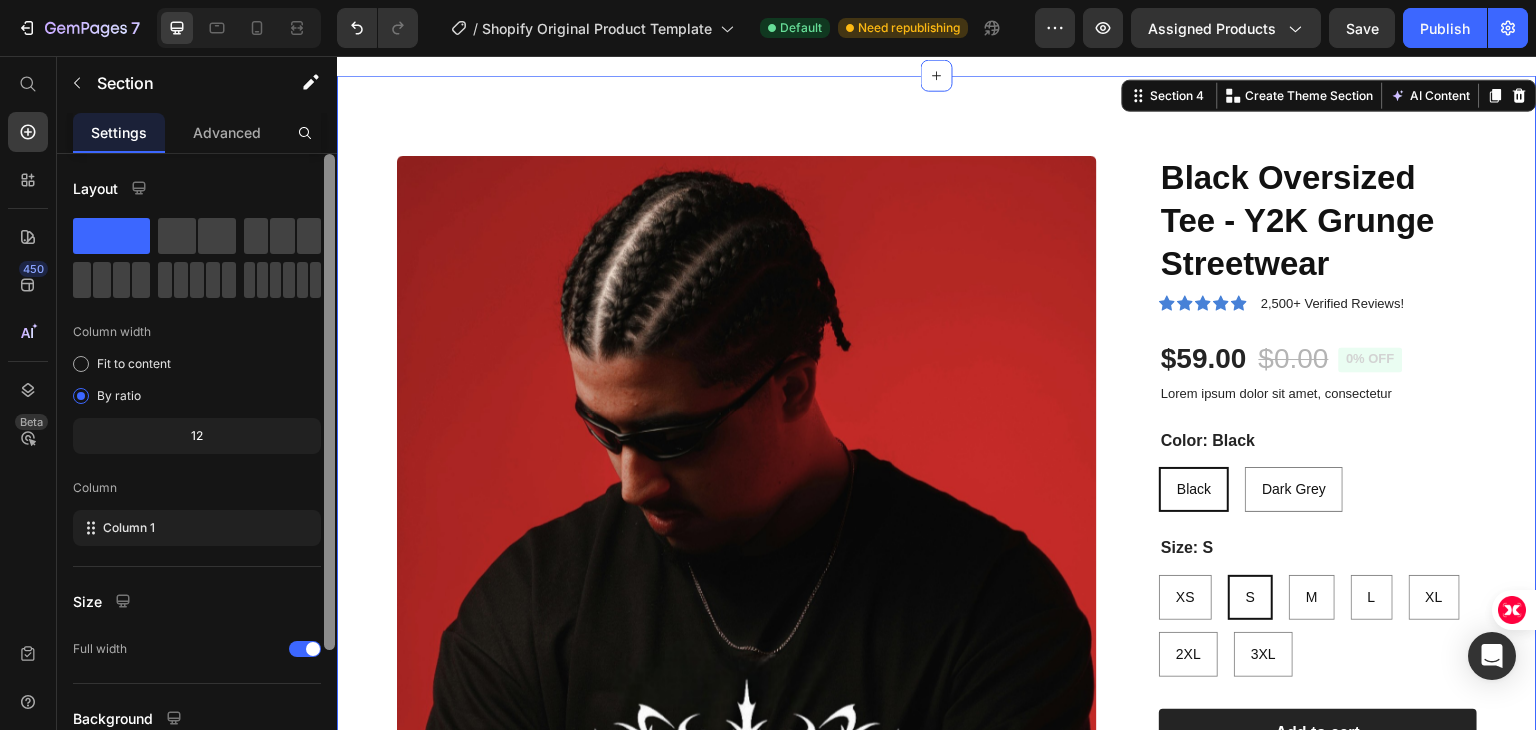 click 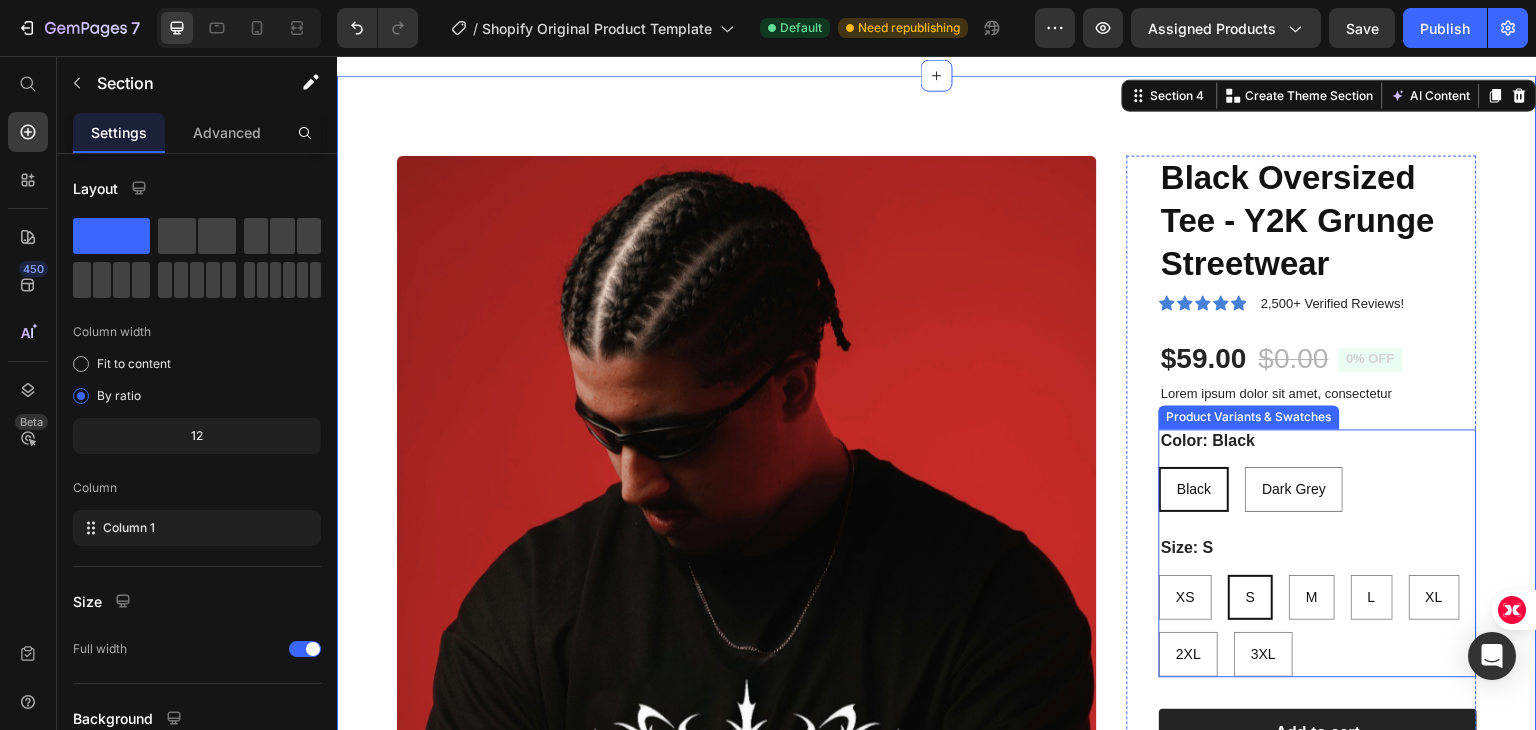 click on "Product Variants & Swatches" at bounding box center (1249, 417) 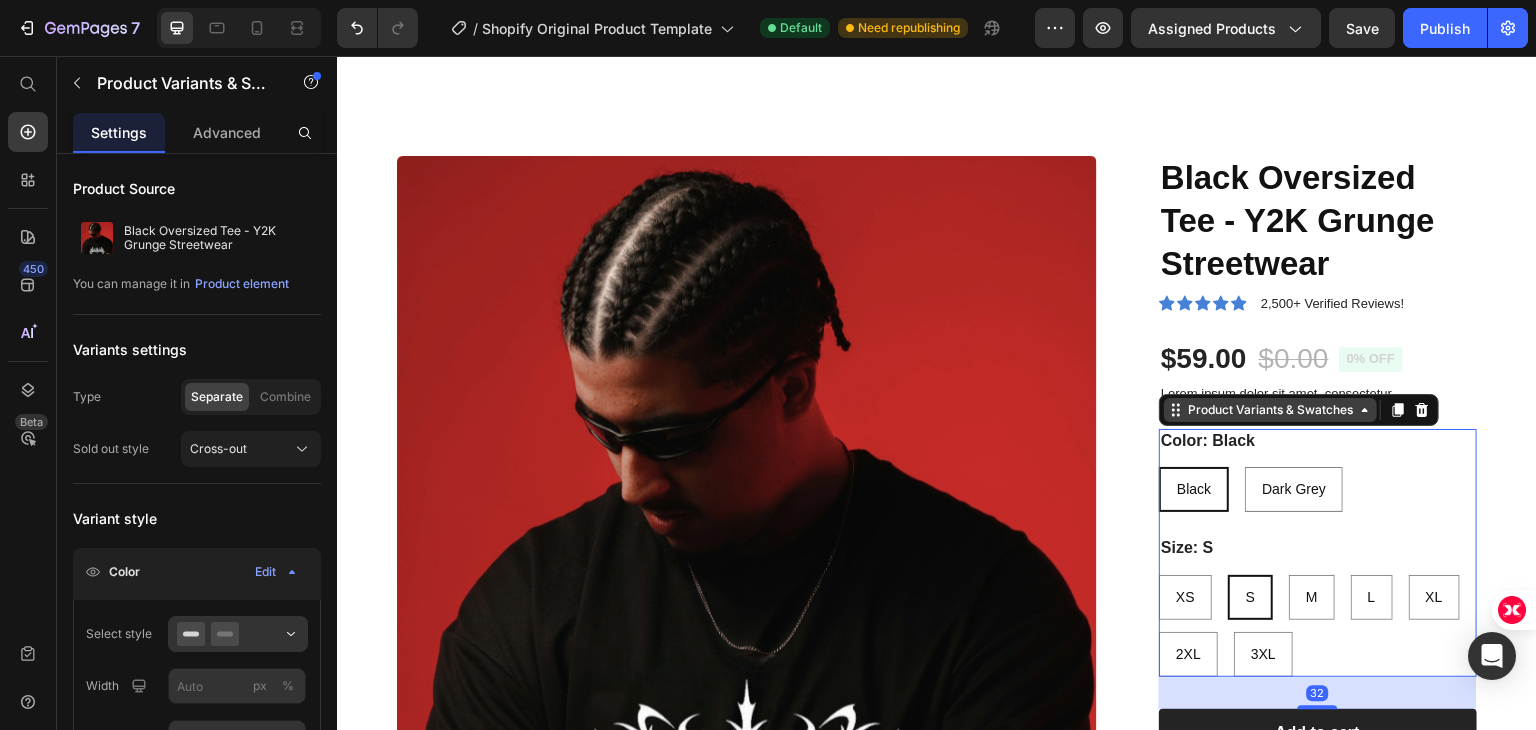 click on "Product Variants & Swatches" at bounding box center (1270, 410) 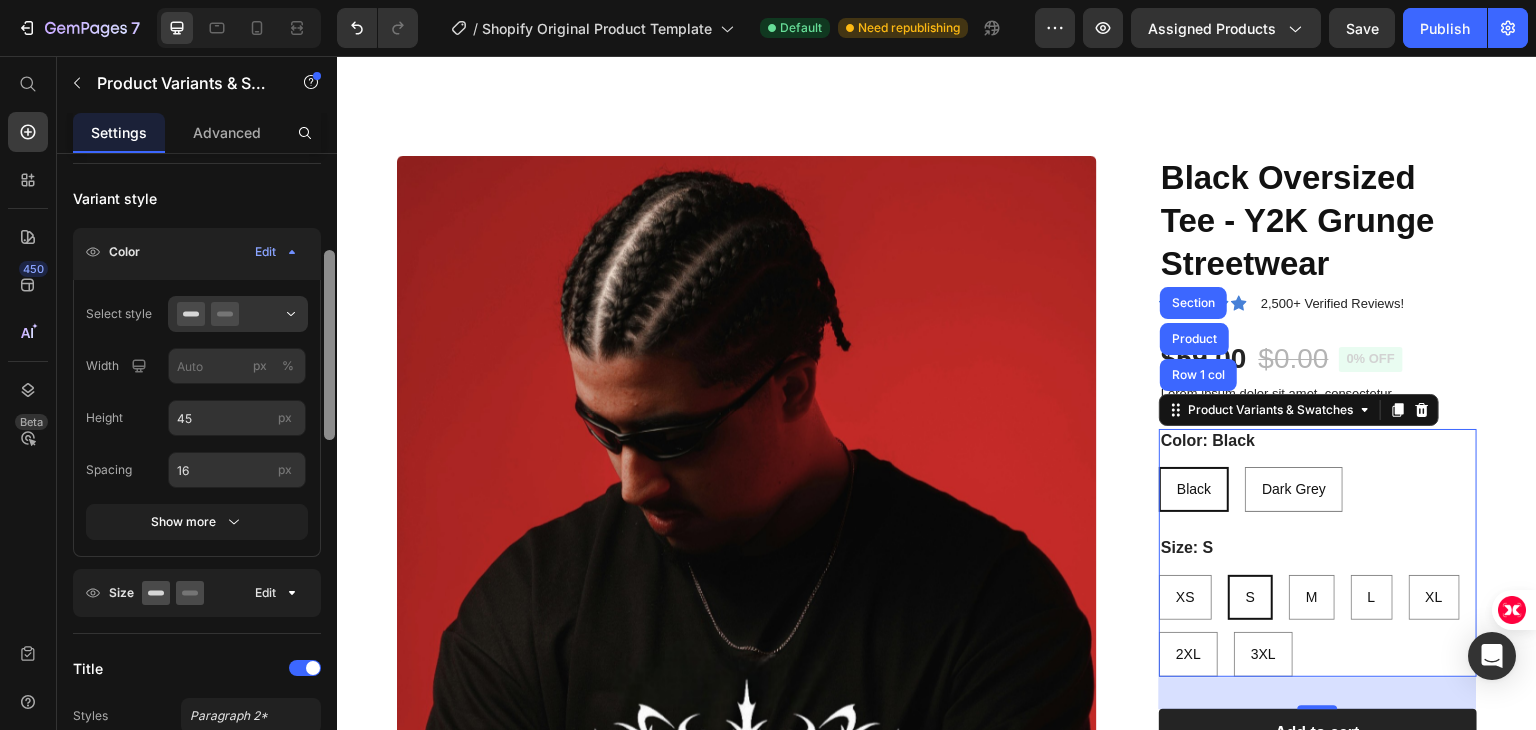 scroll, scrollTop: 334, scrollLeft: 0, axis: vertical 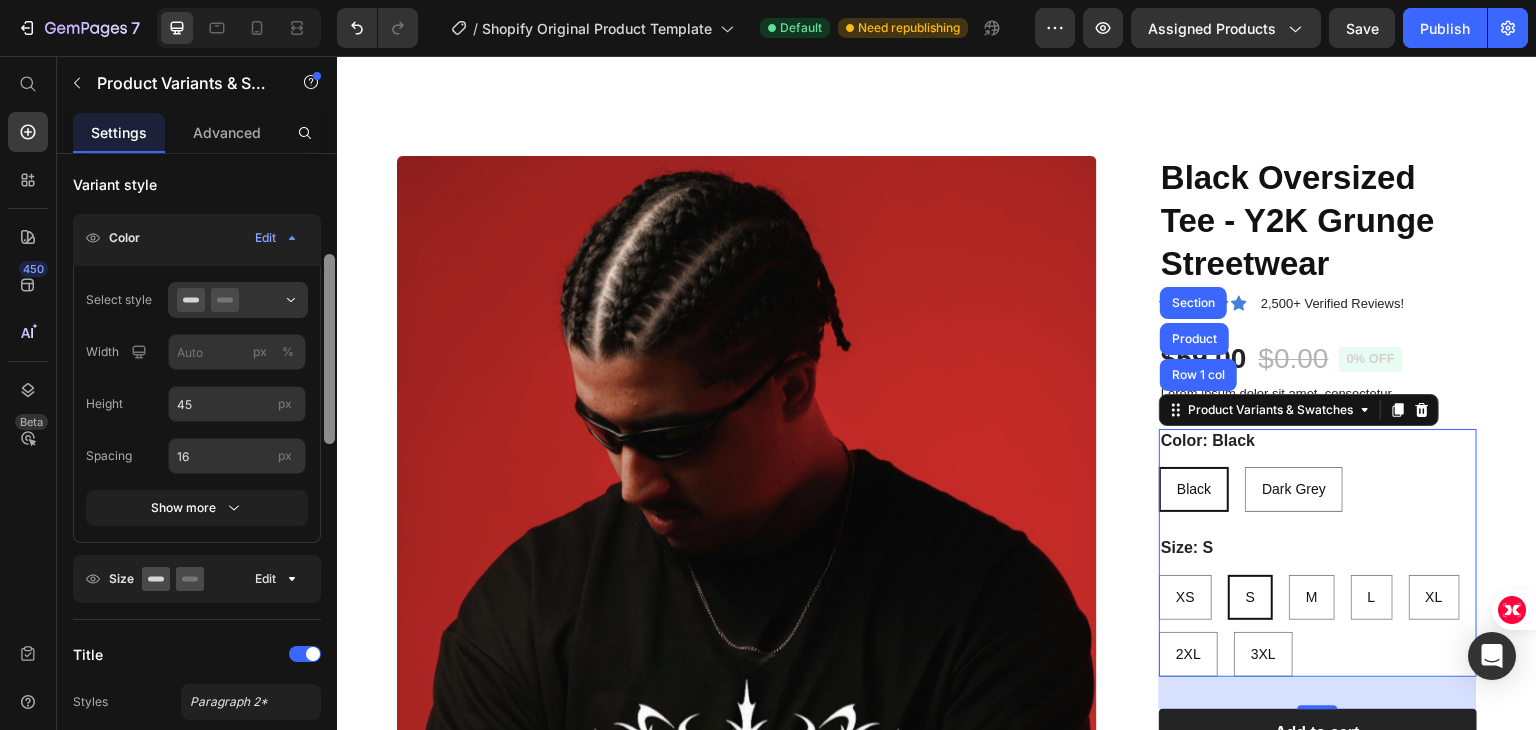 drag, startPoint x: 327, startPoint y: 315, endPoint x: 336, endPoint y: 416, distance: 101.4002 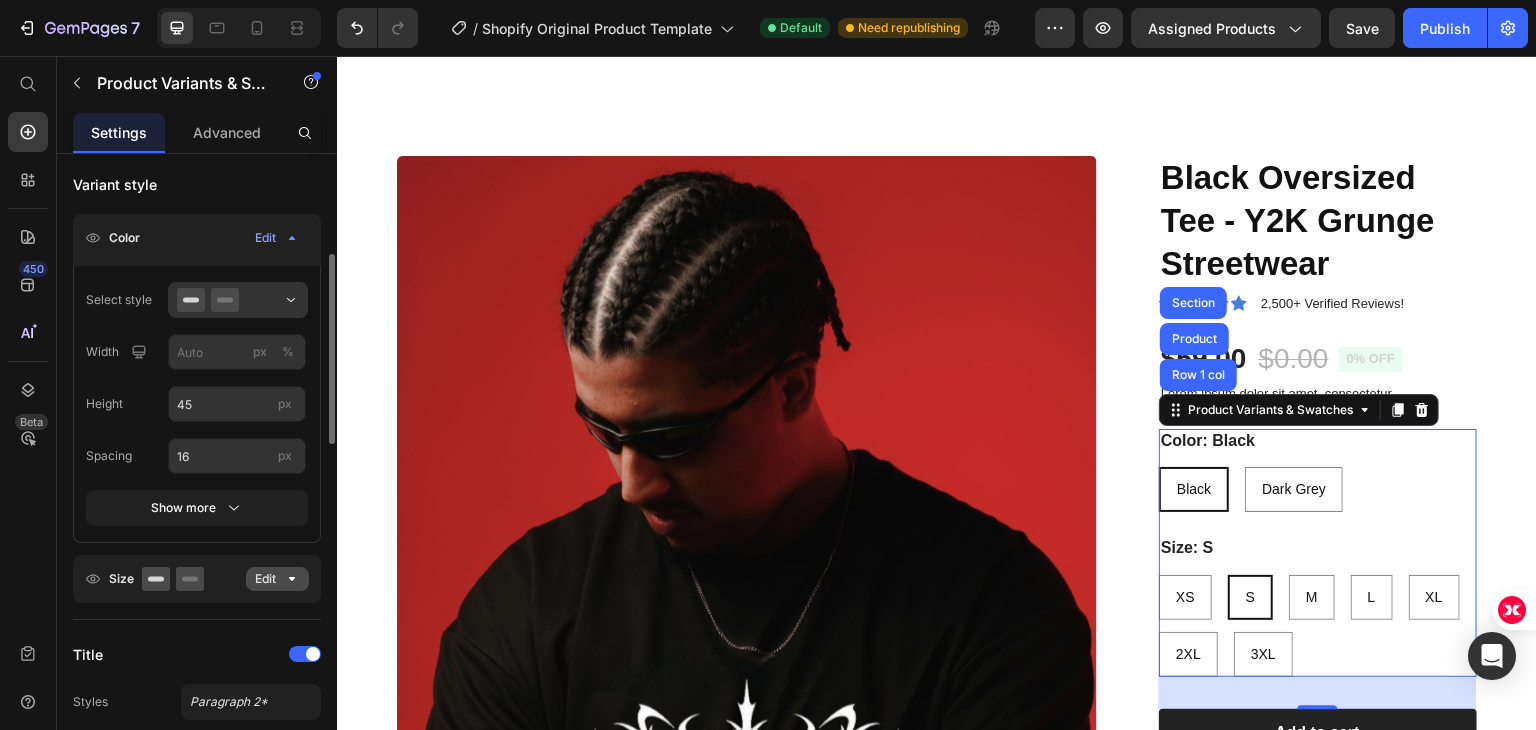 click on "Edit" at bounding box center [277, 579] 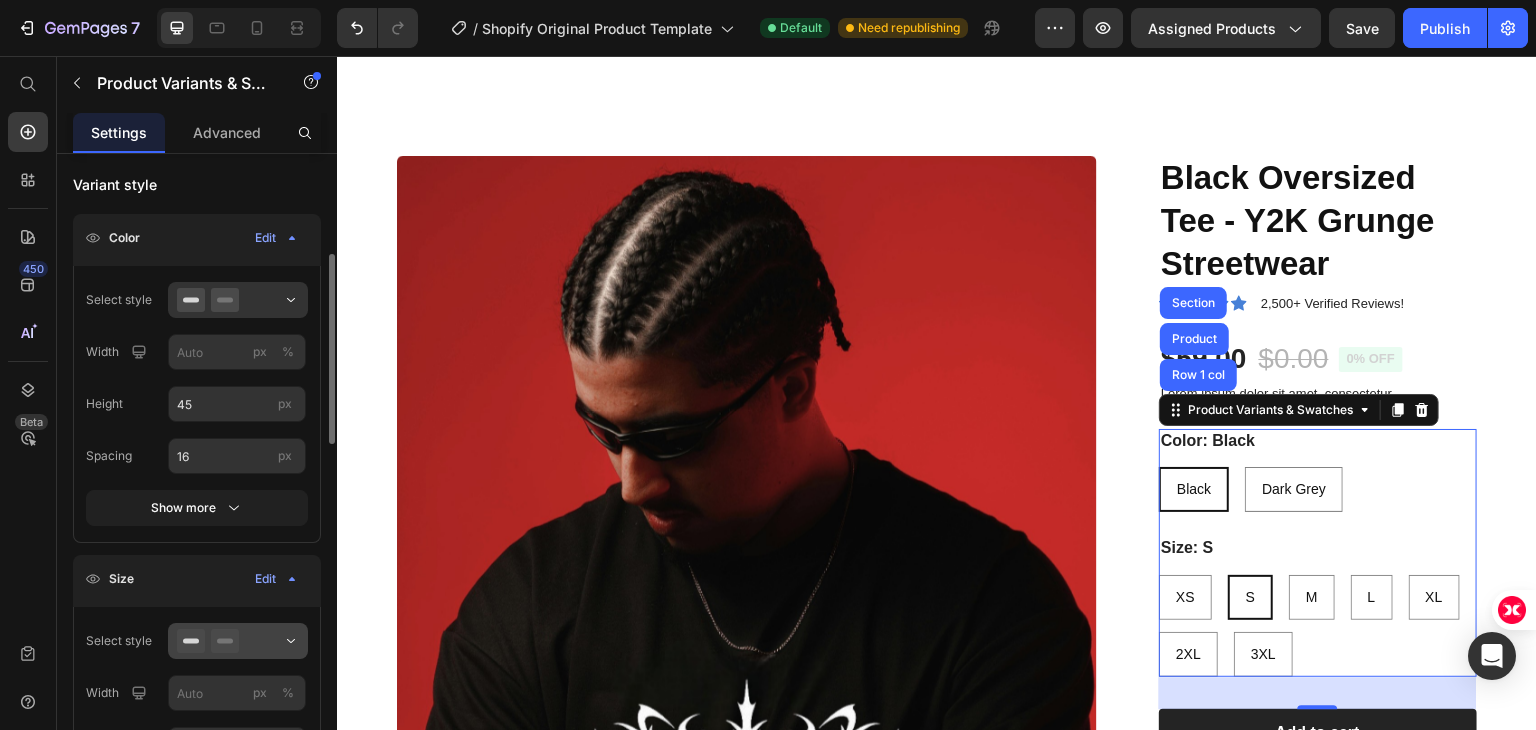 click at bounding box center (238, 641) 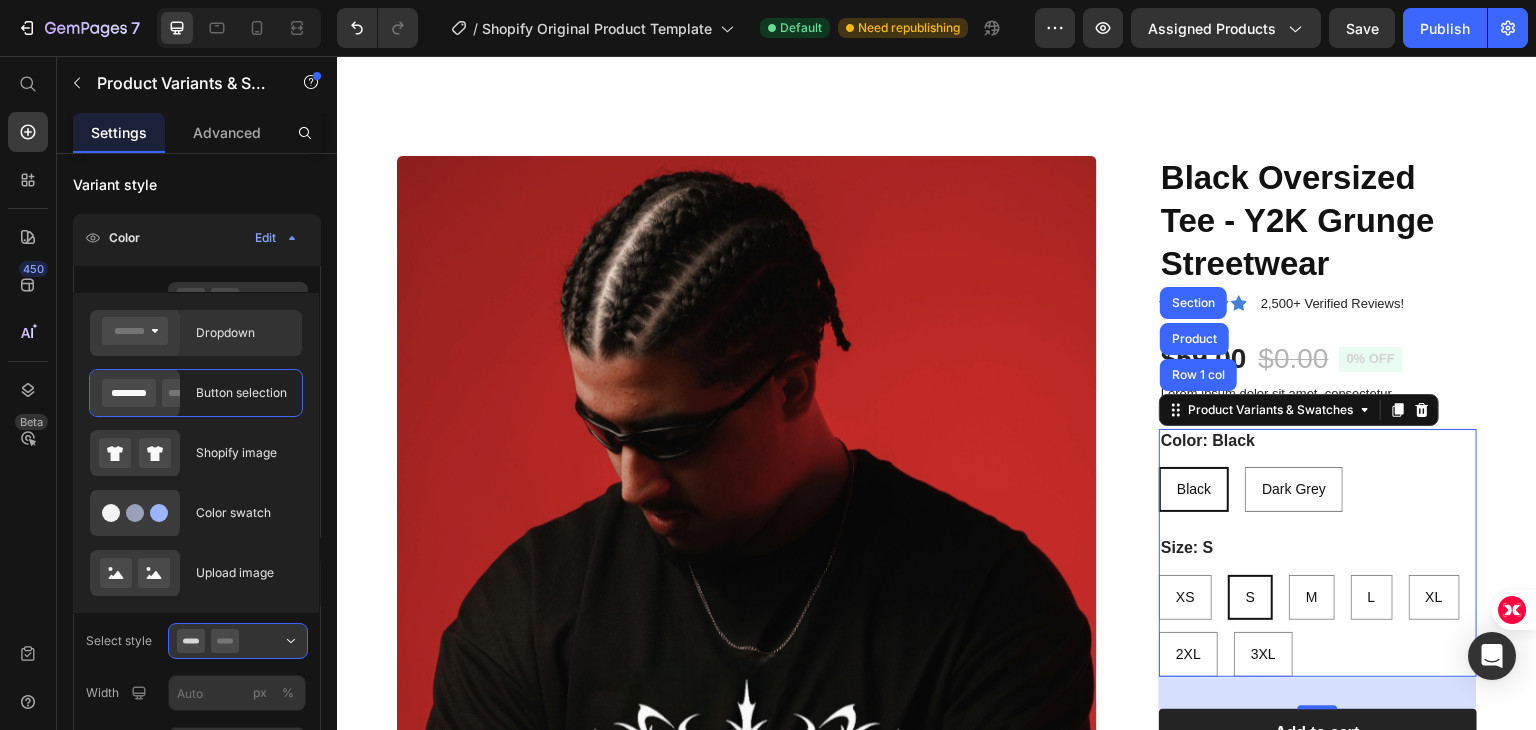 click on "Dropdown" at bounding box center [243, 333] 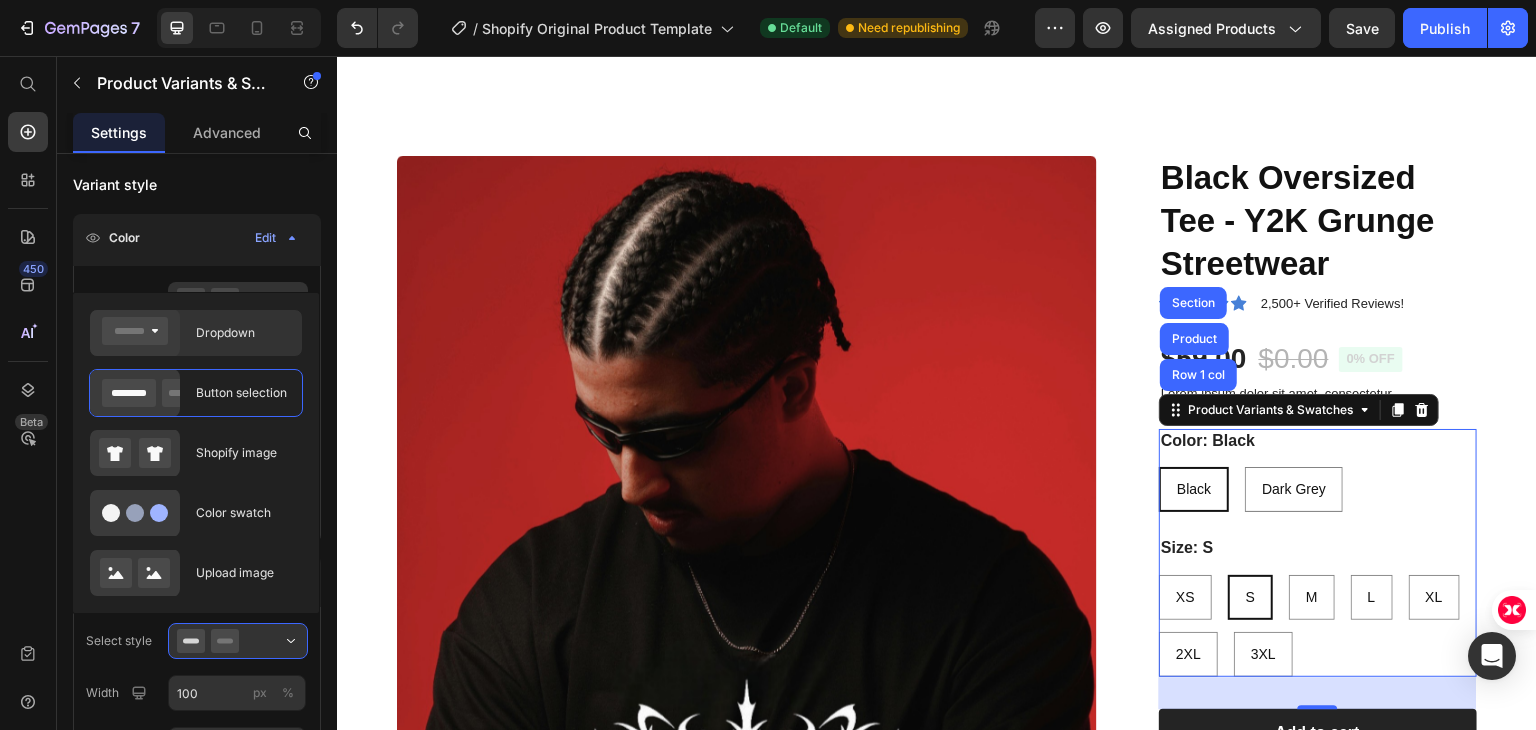 radio on "true" 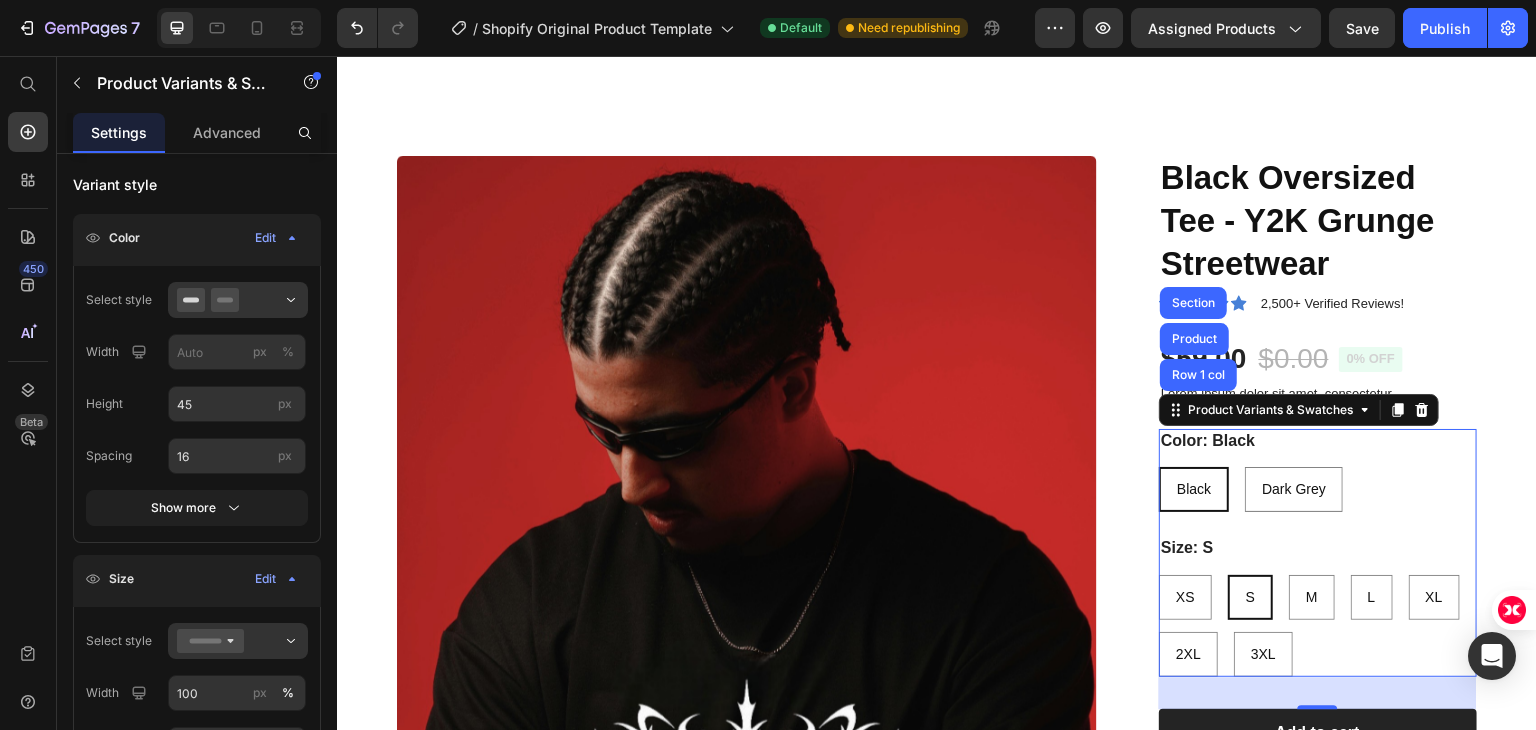 select on "S" 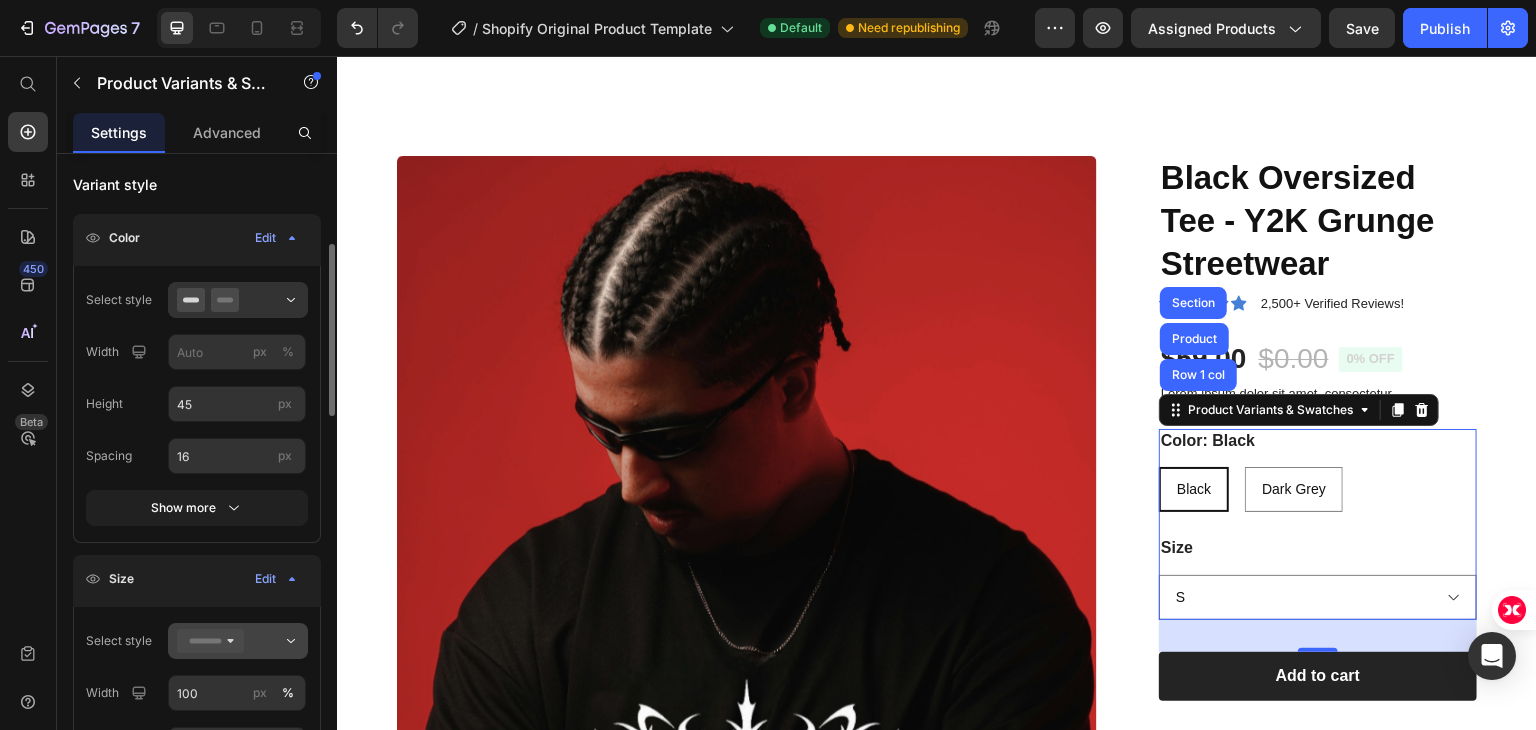 click at bounding box center [238, 641] 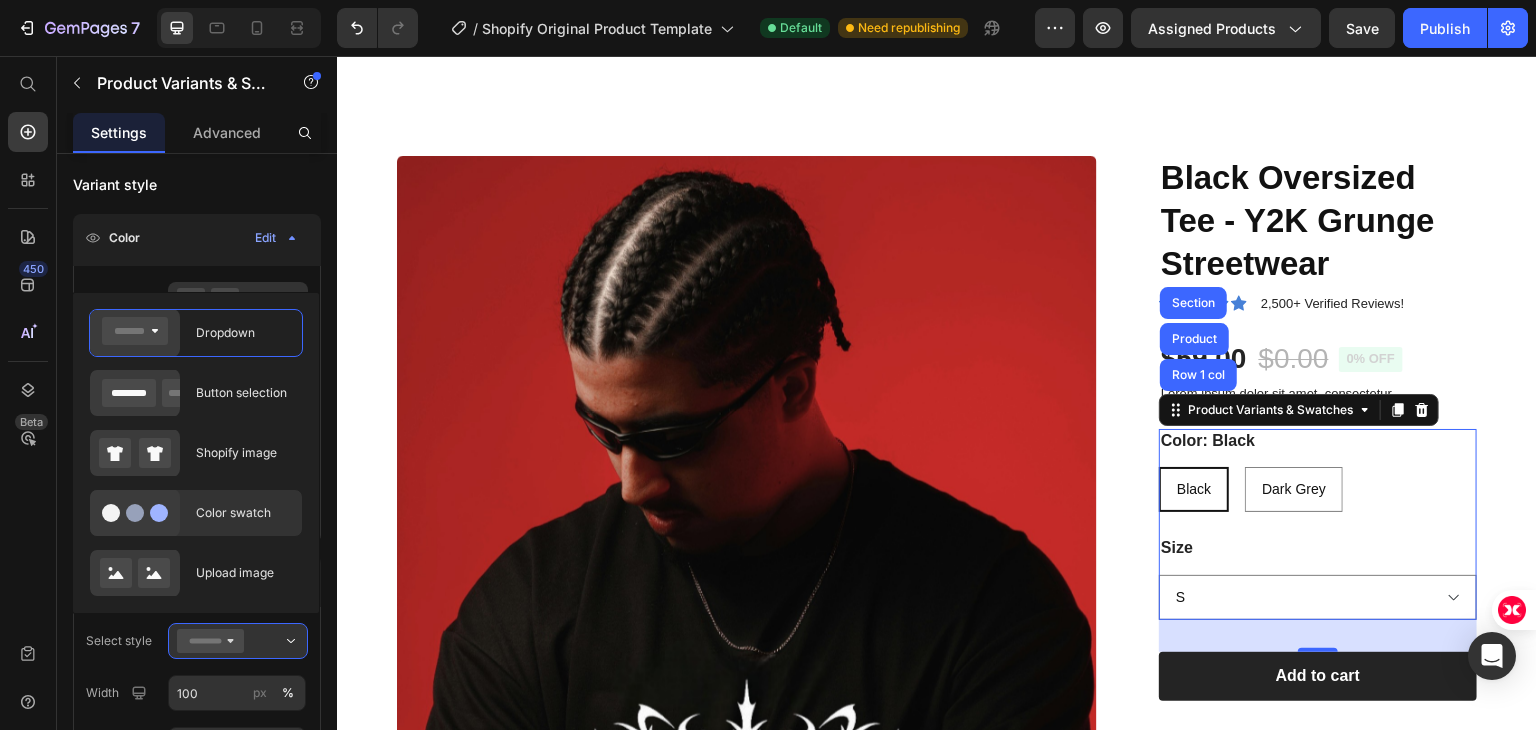 click on "Color swatch" 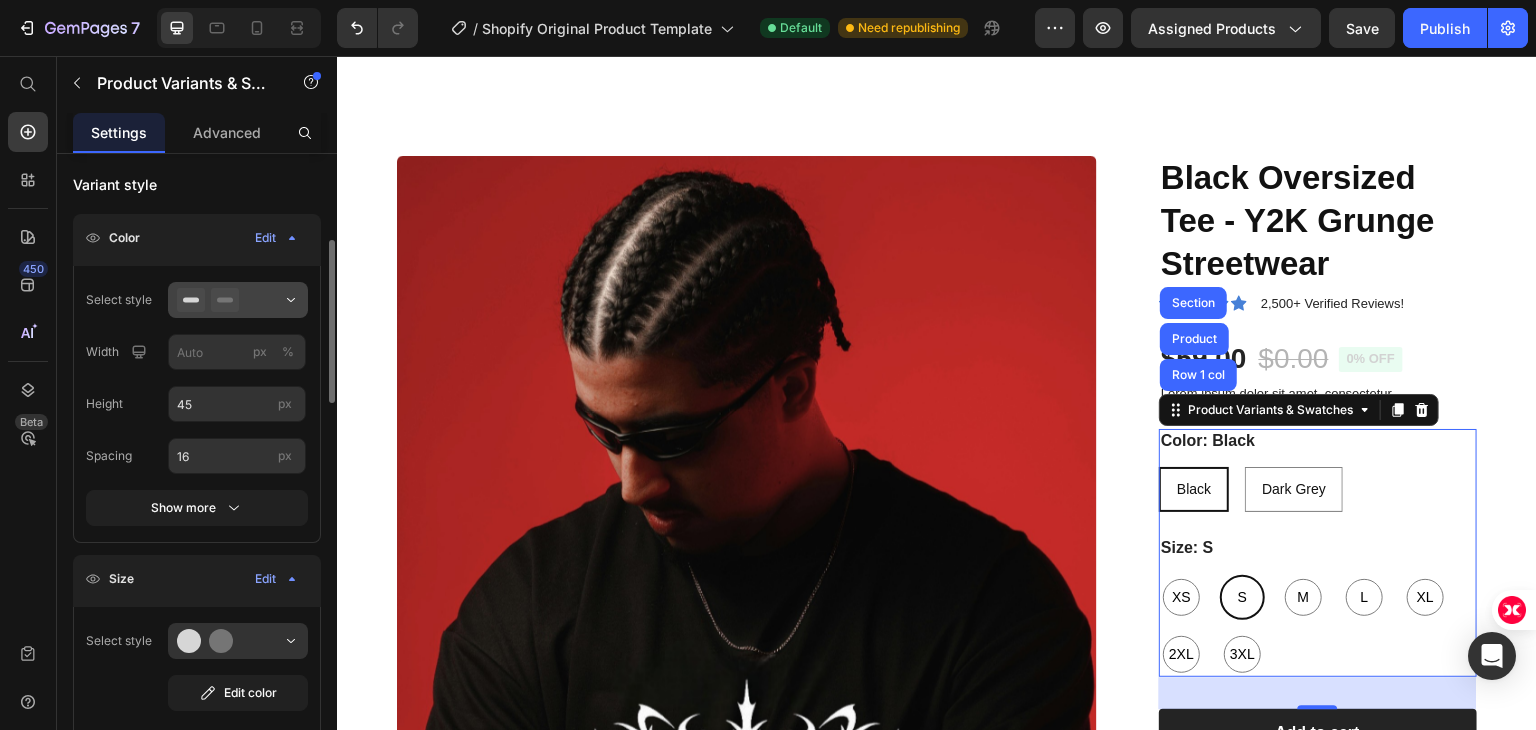 click at bounding box center [238, 300] 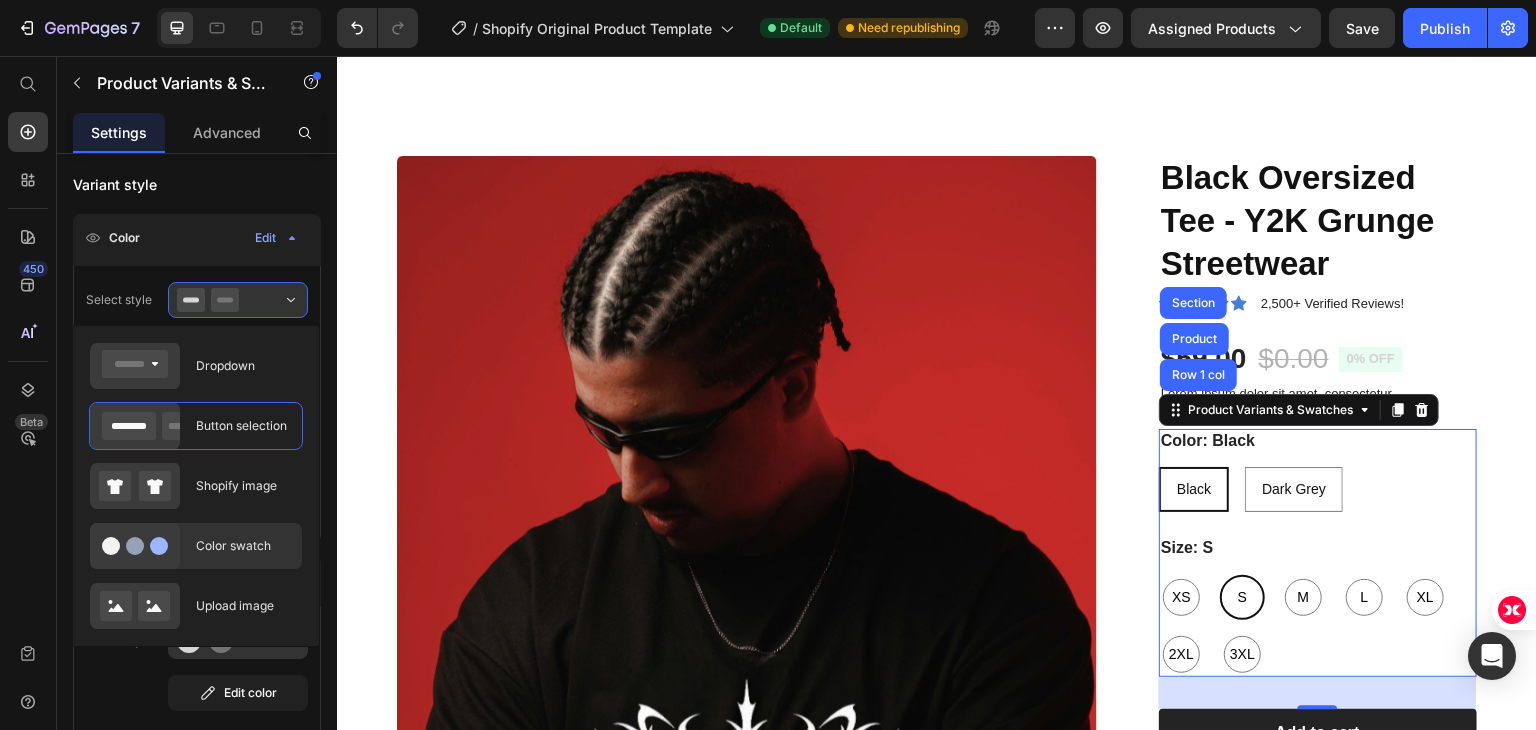 click on "Color swatch" at bounding box center [243, 546] 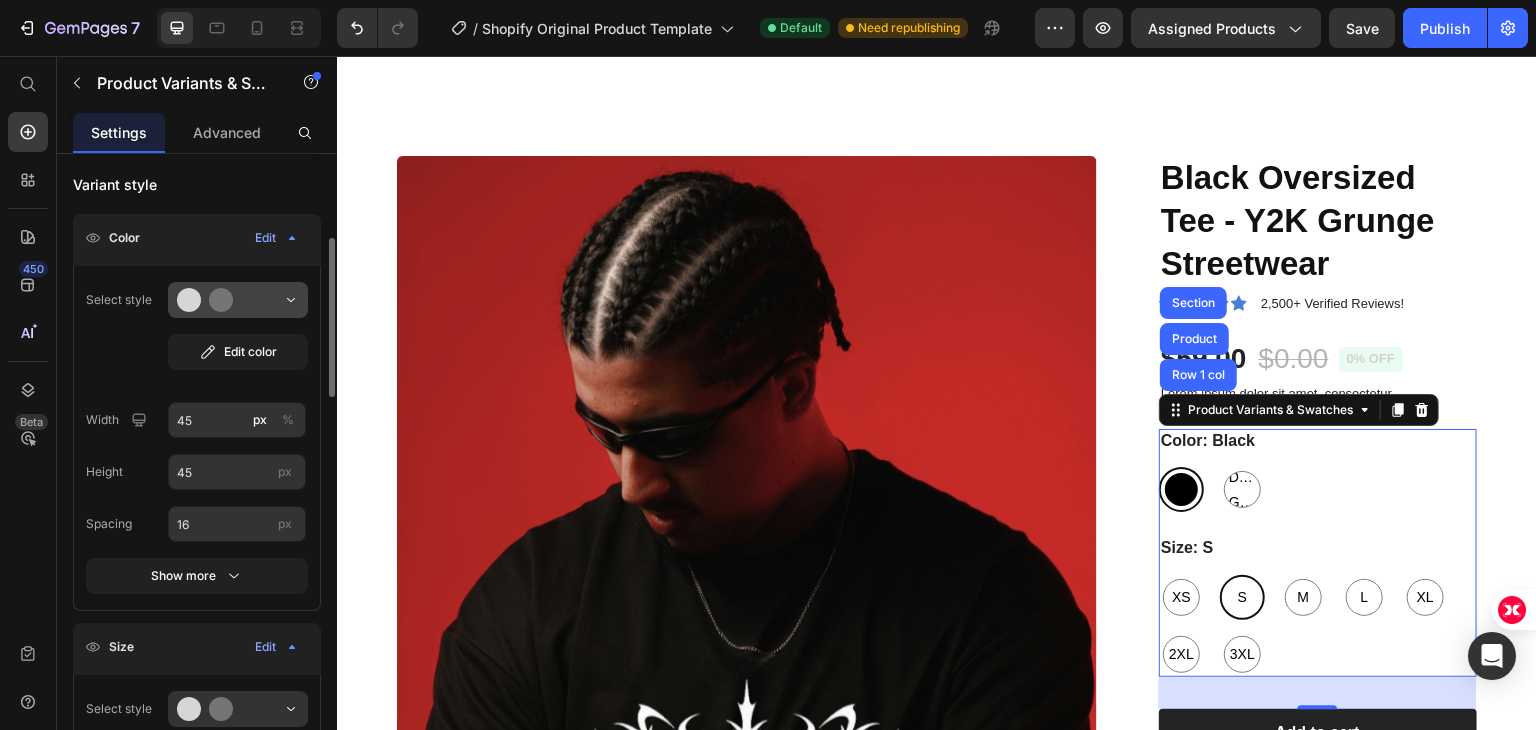 click at bounding box center (238, 300) 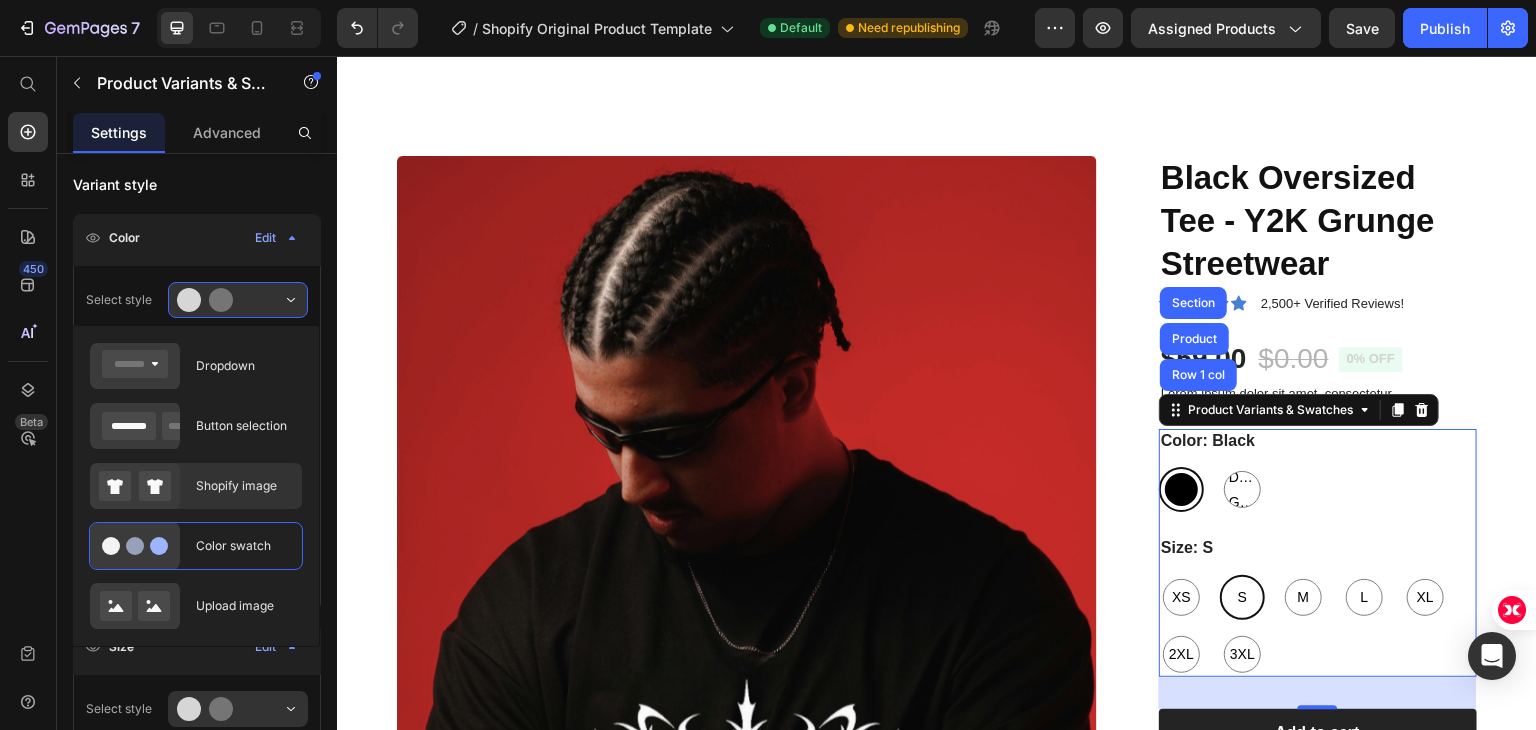 click on "Shopify image" at bounding box center [243, 486] 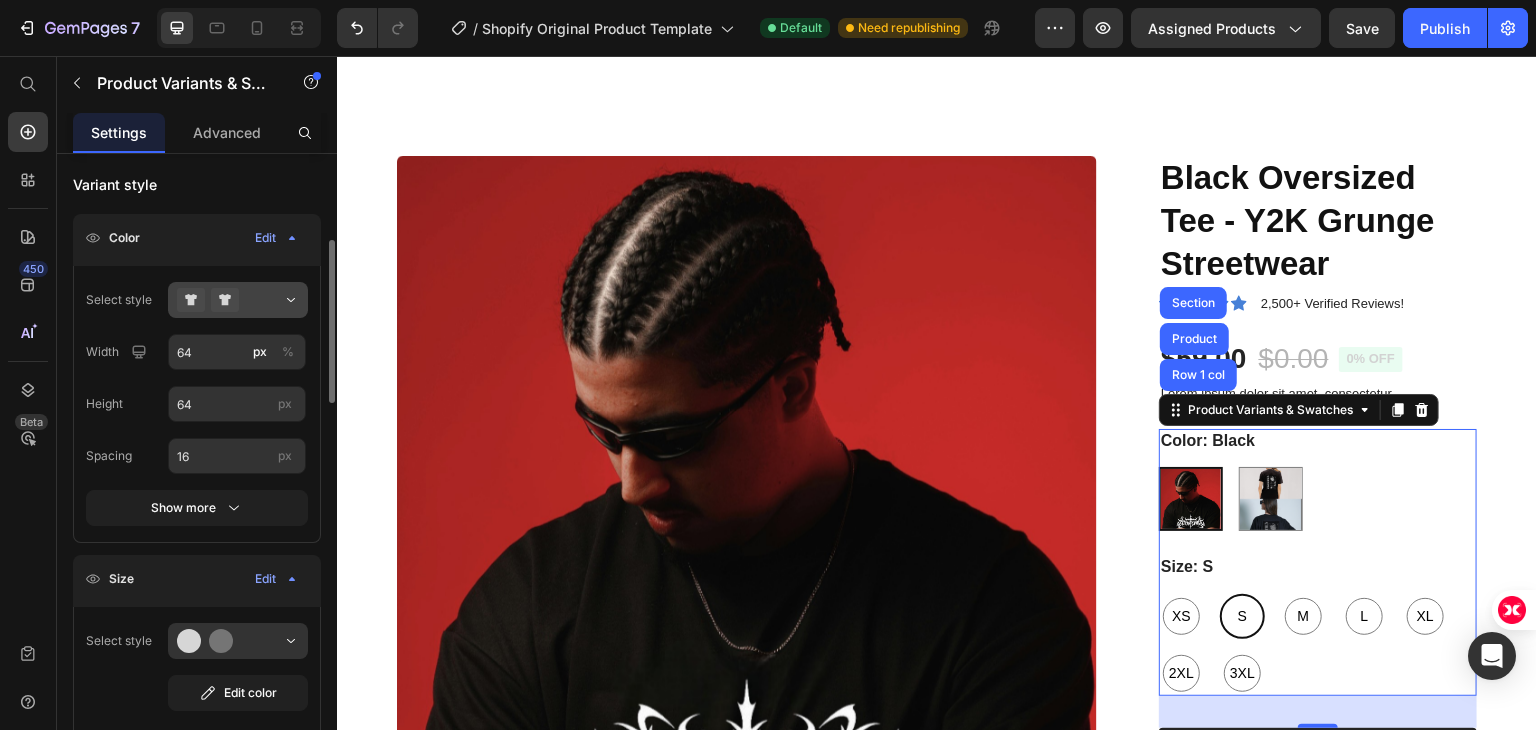 click at bounding box center (238, 300) 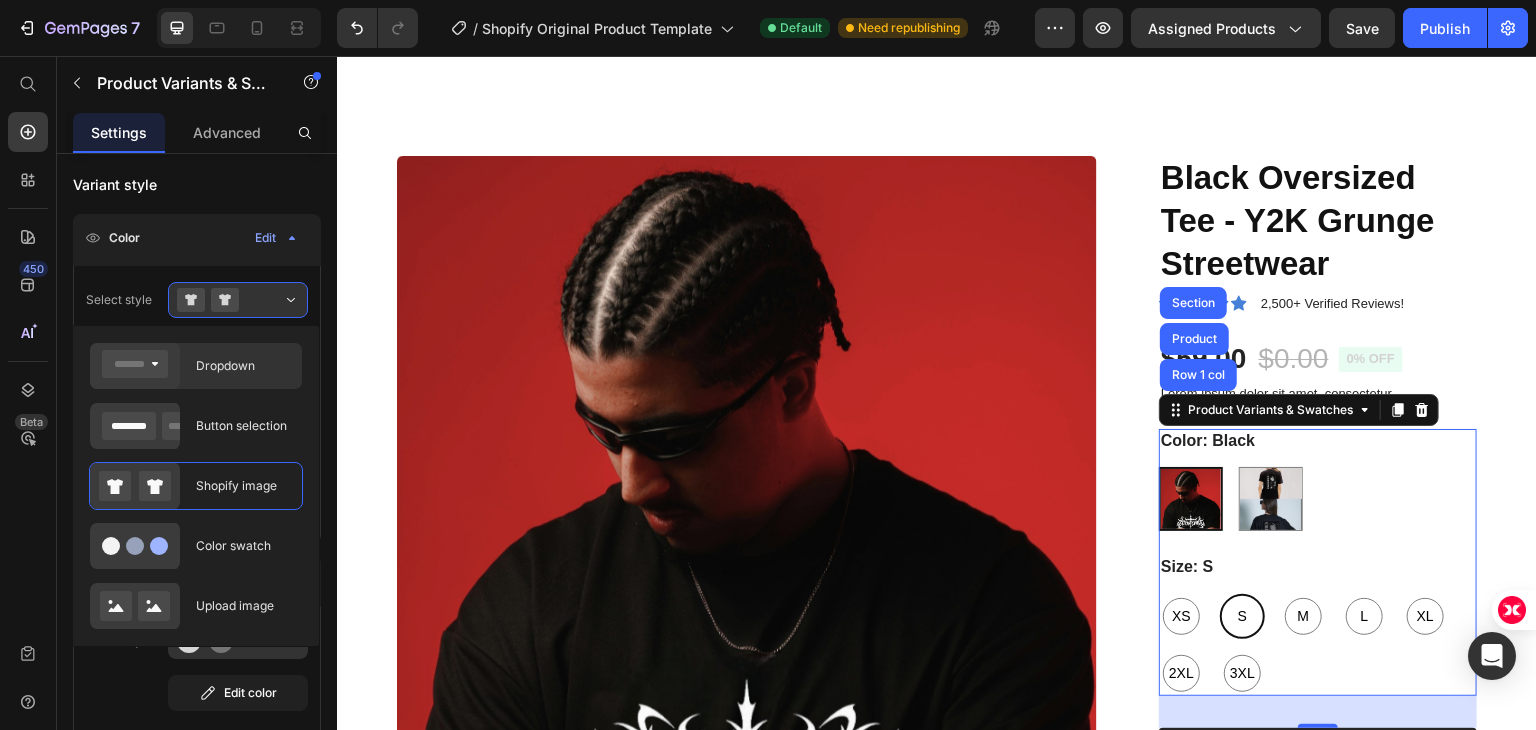 click on "Dropdown" at bounding box center (243, 366) 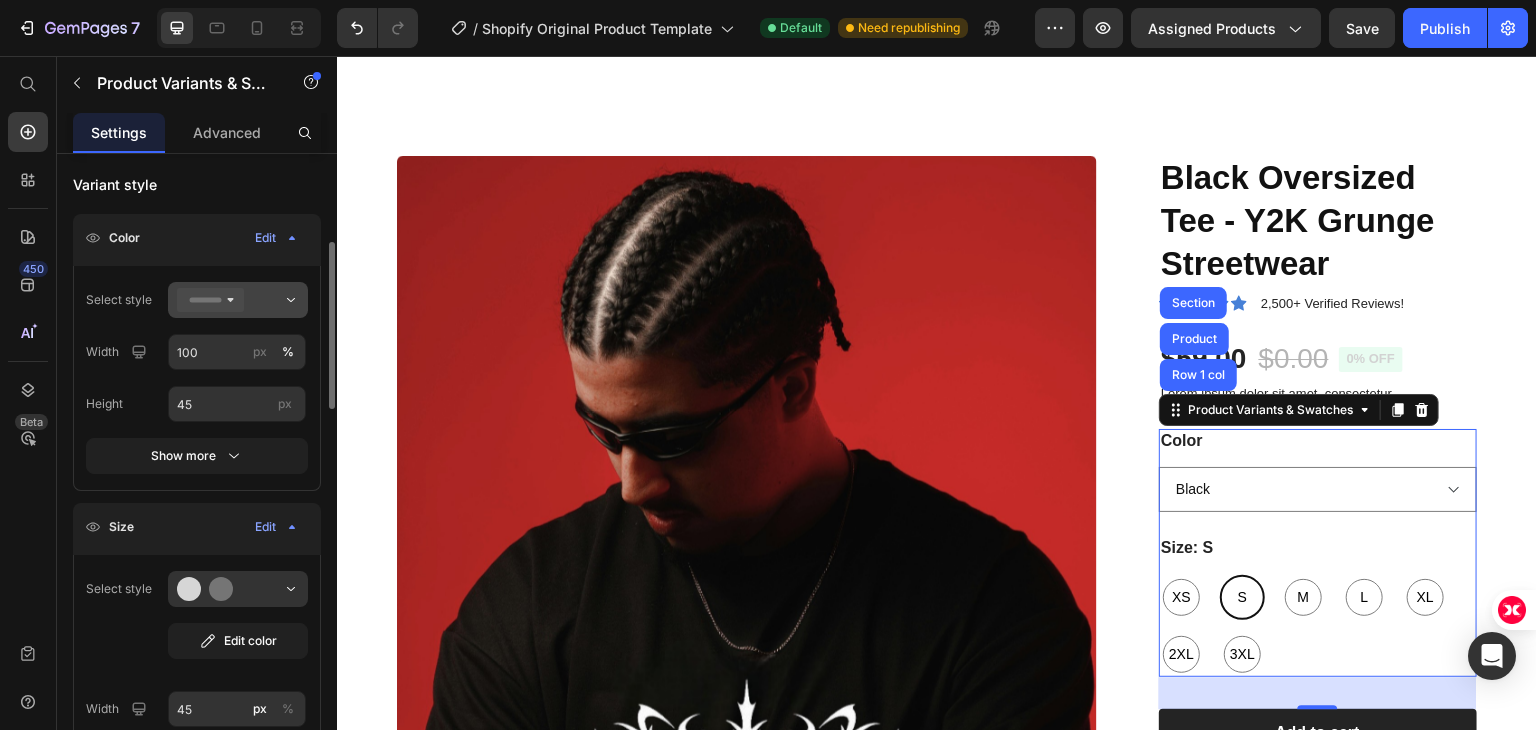 click at bounding box center (238, 300) 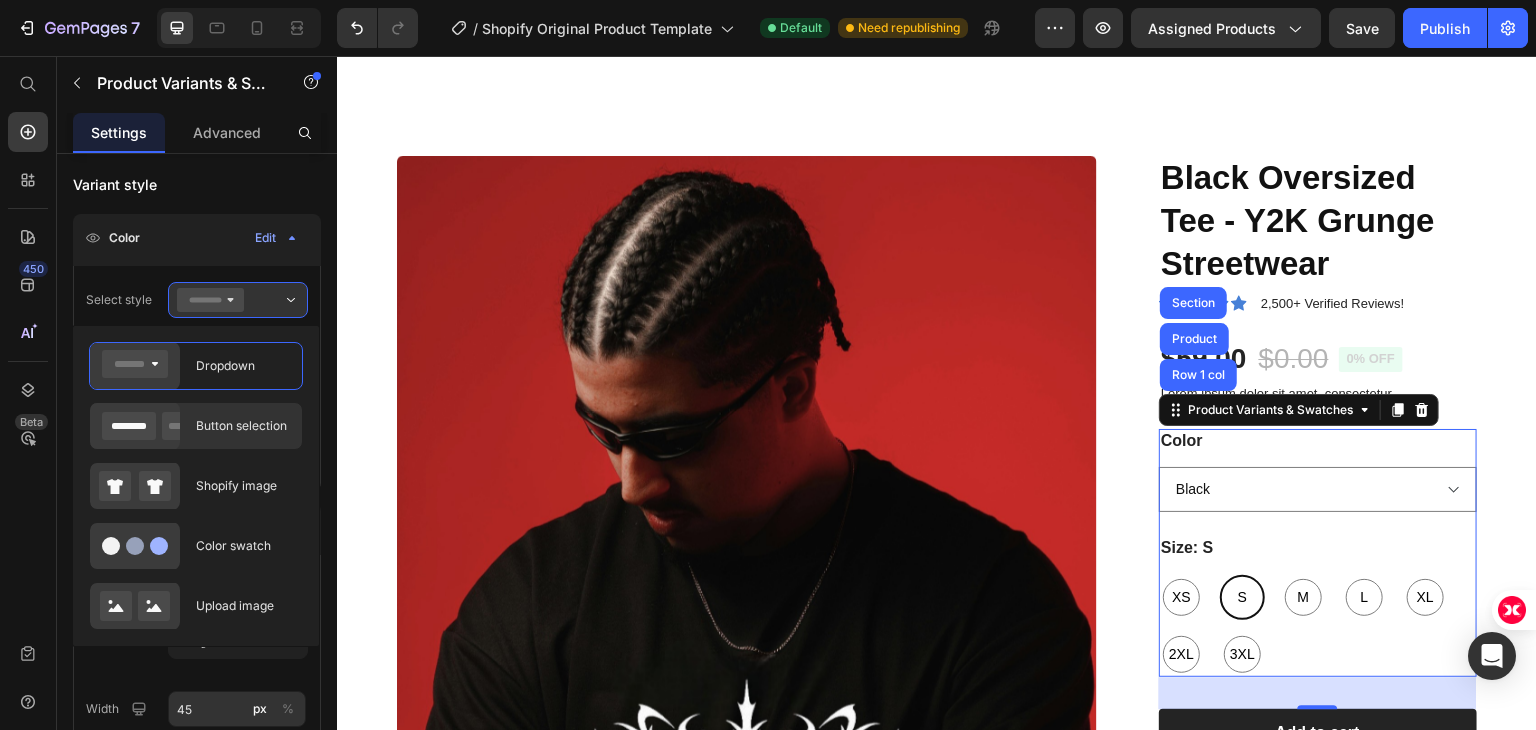click on "Button selection" at bounding box center [243, 426] 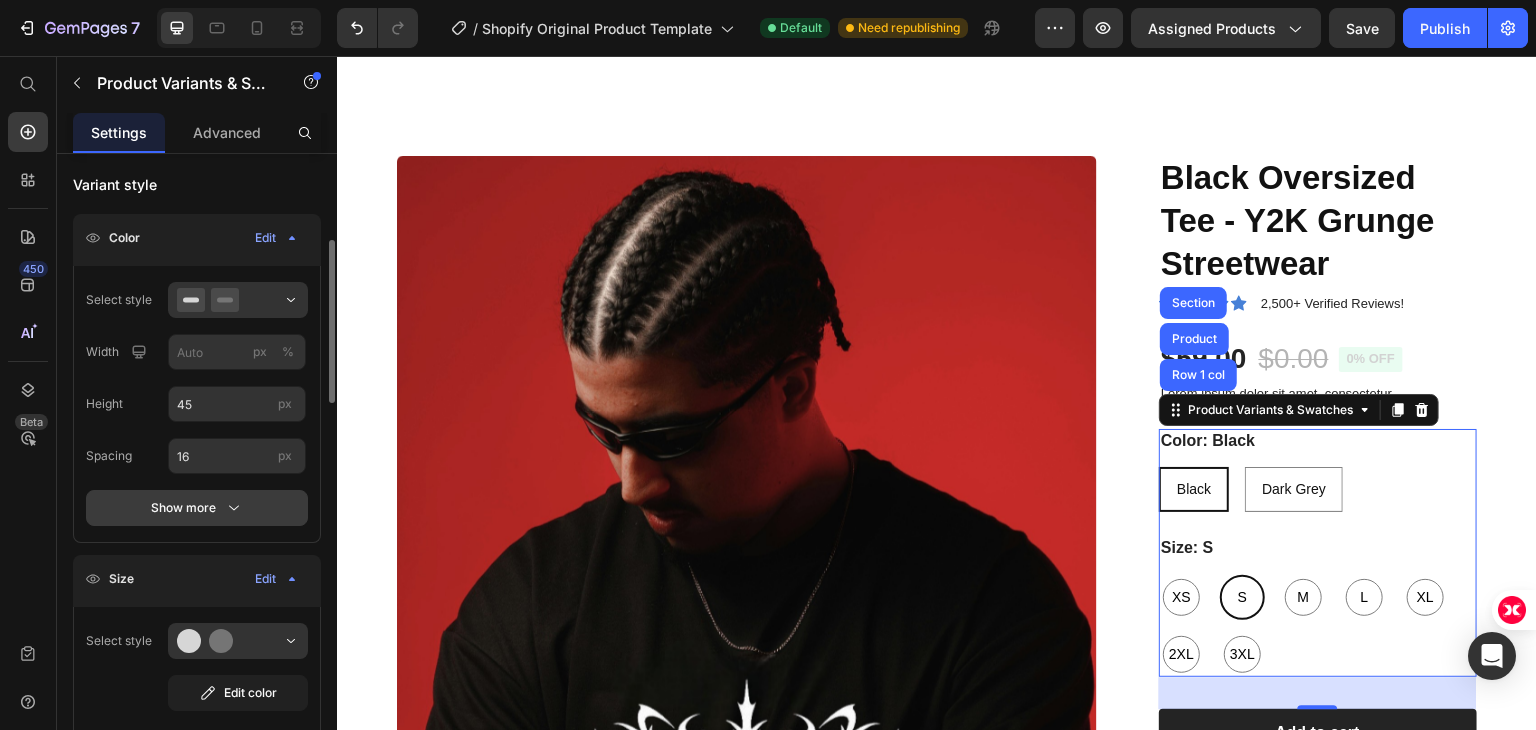 click on "Show more" at bounding box center (197, 508) 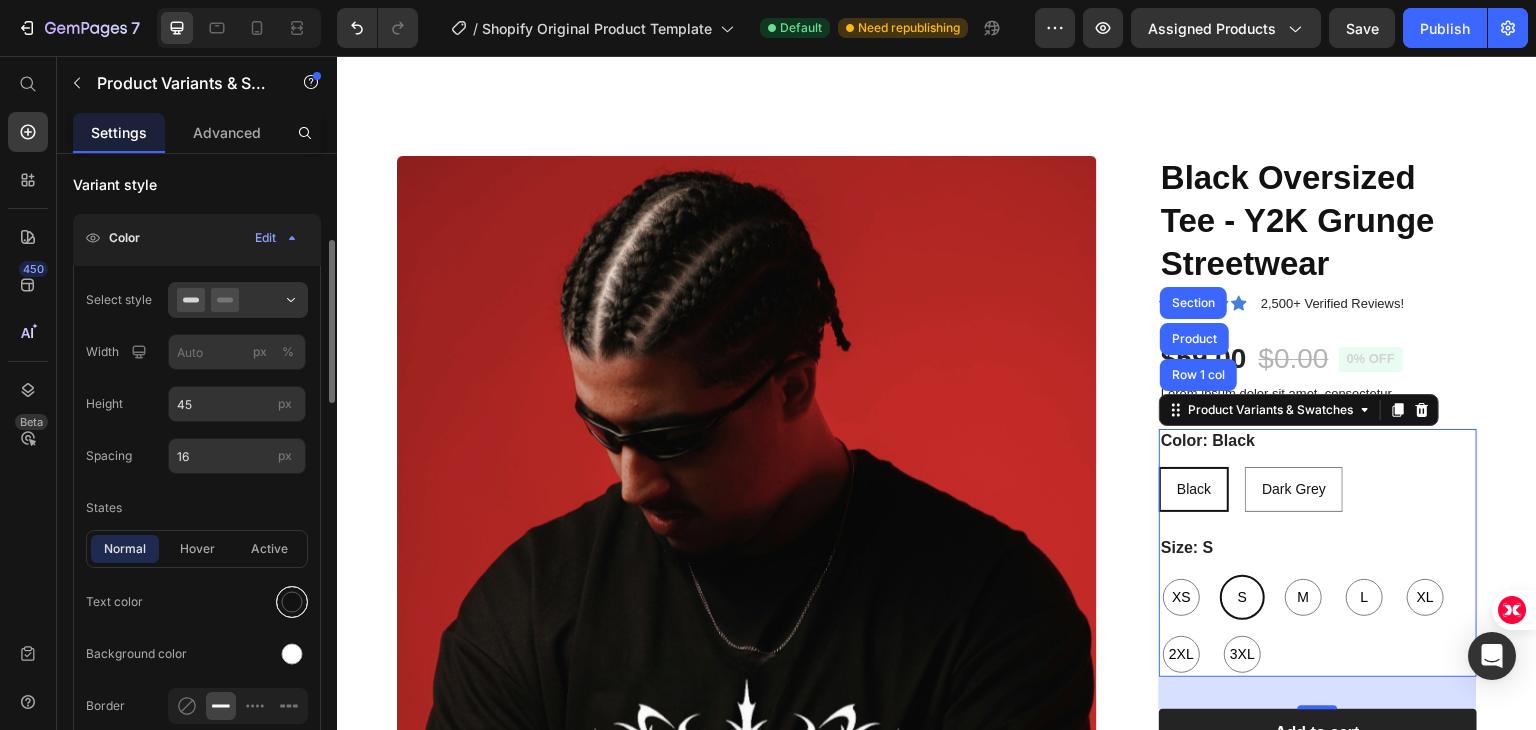 click at bounding box center [292, 602] 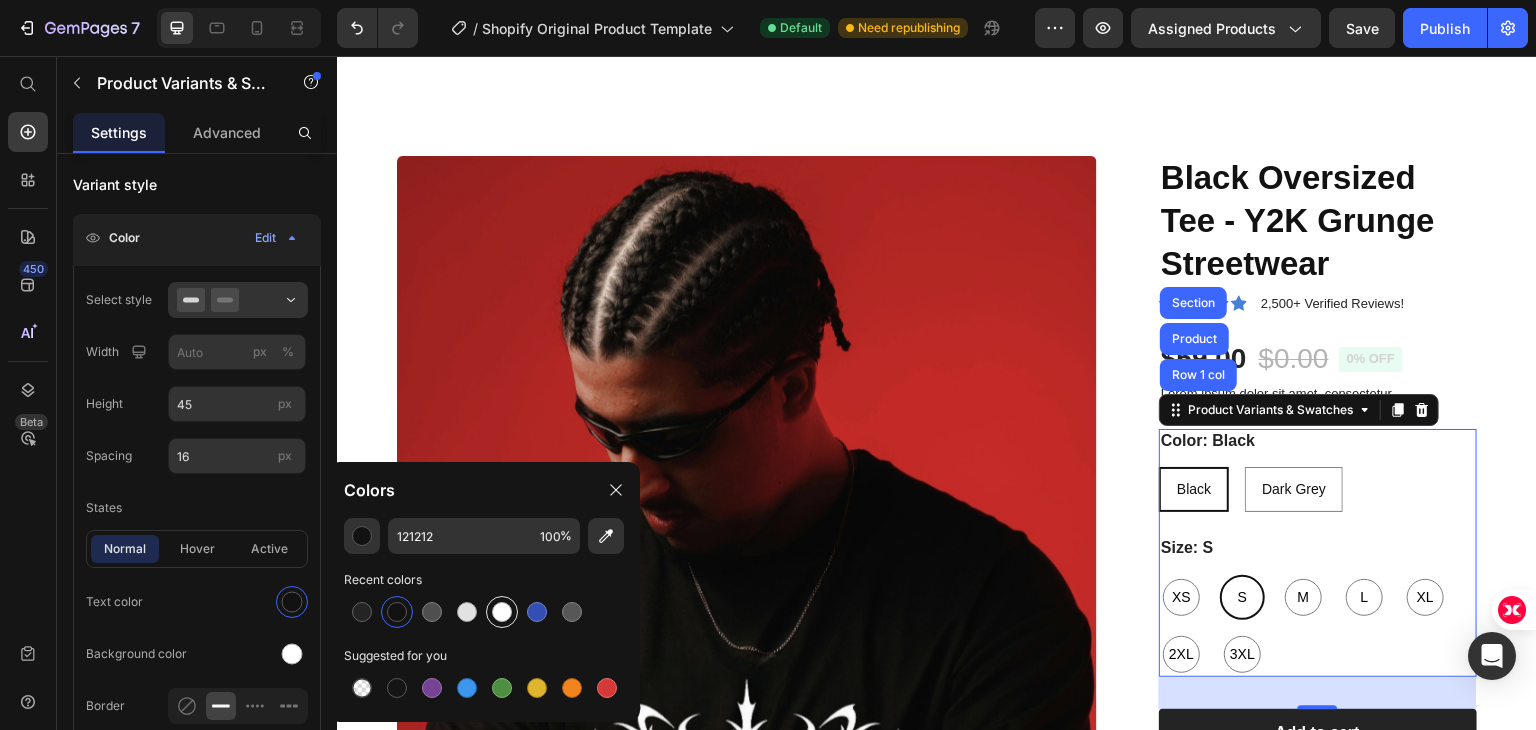 click at bounding box center [502, 612] 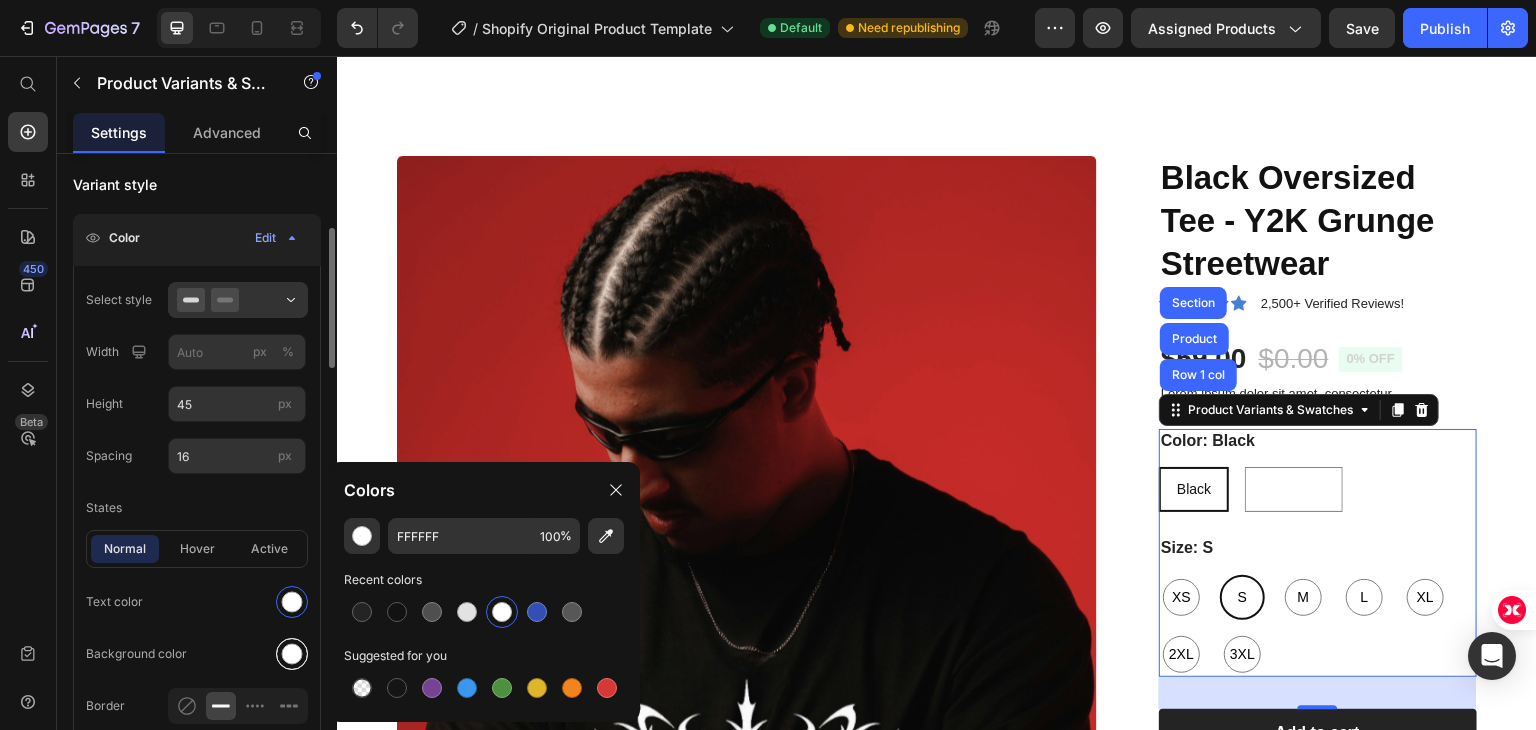 click at bounding box center [292, 654] 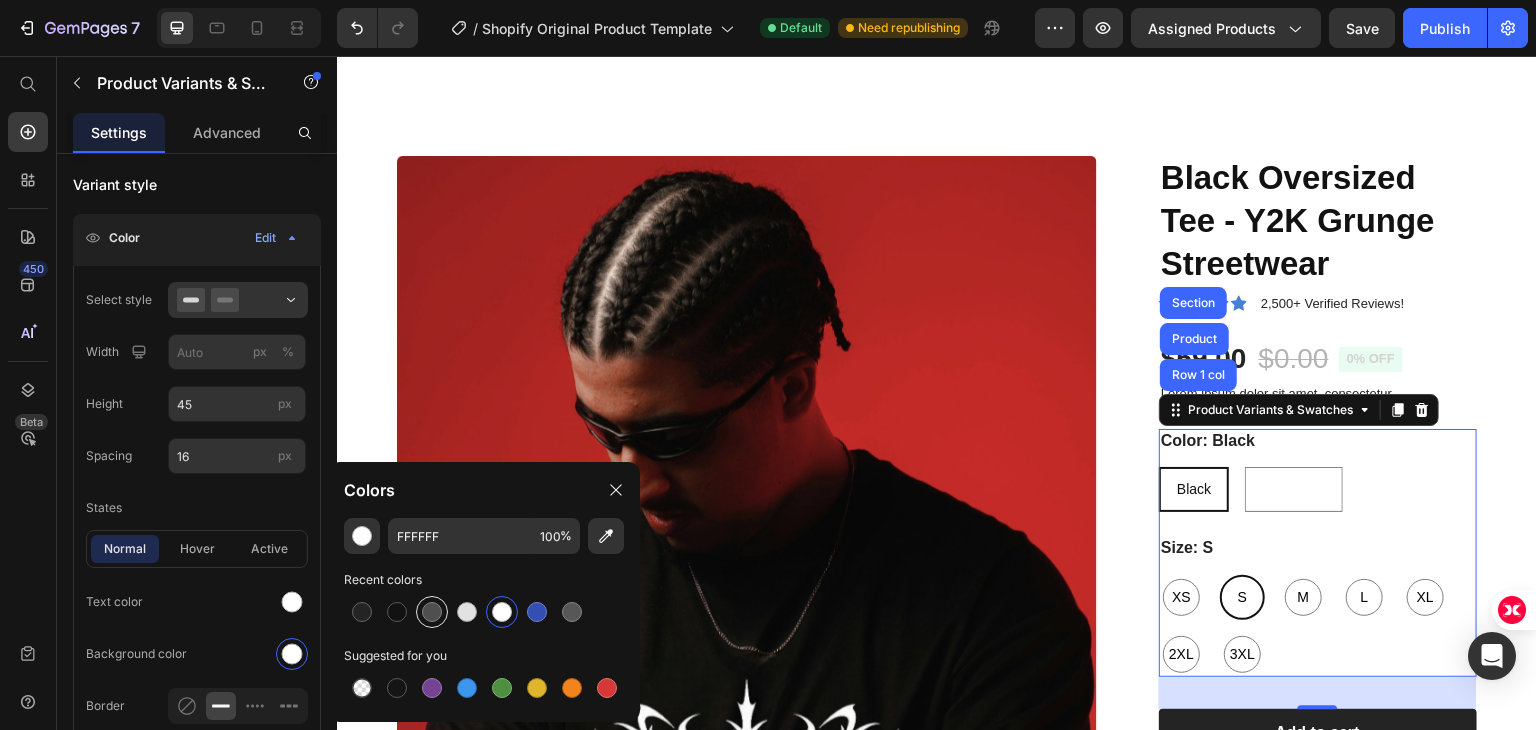 click at bounding box center (432, 612) 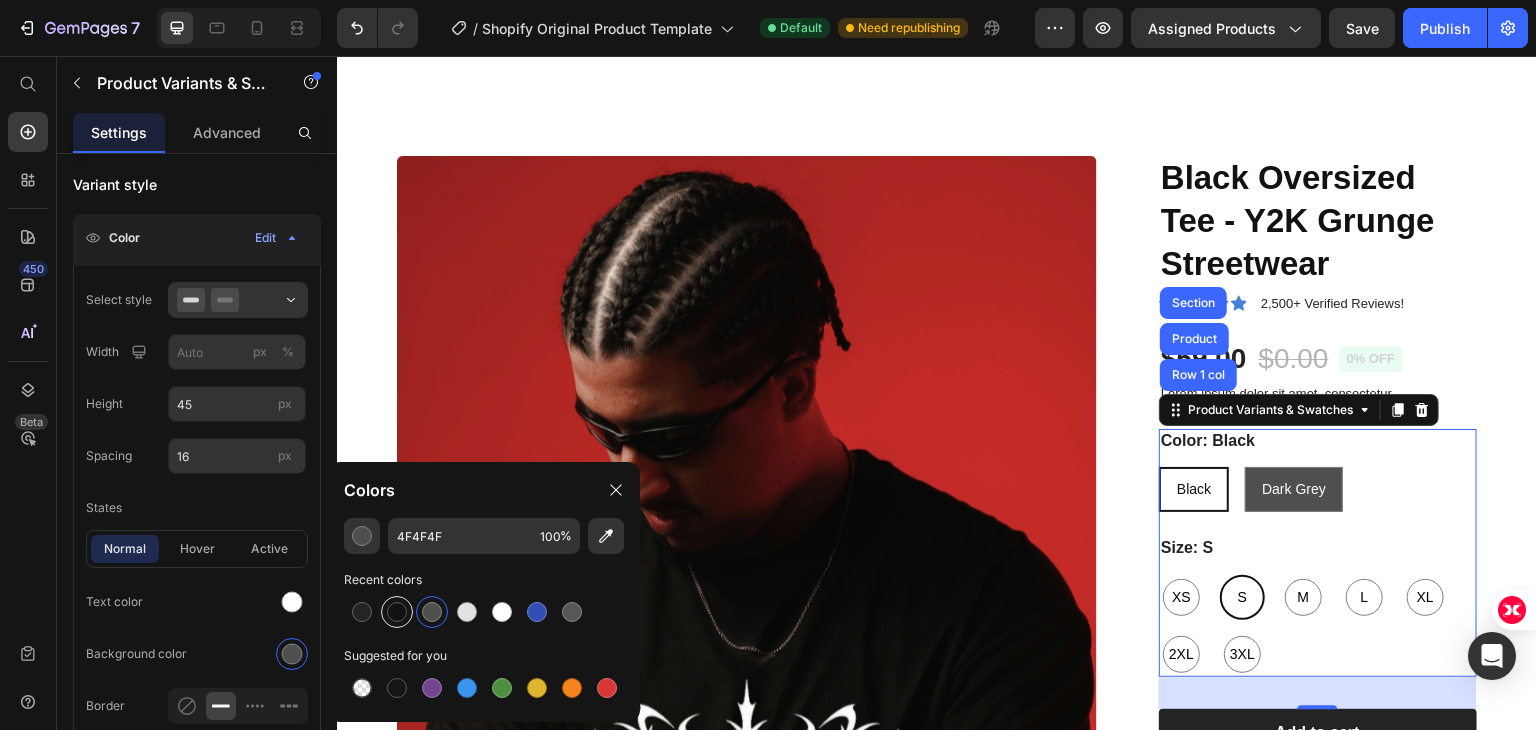 click at bounding box center (397, 612) 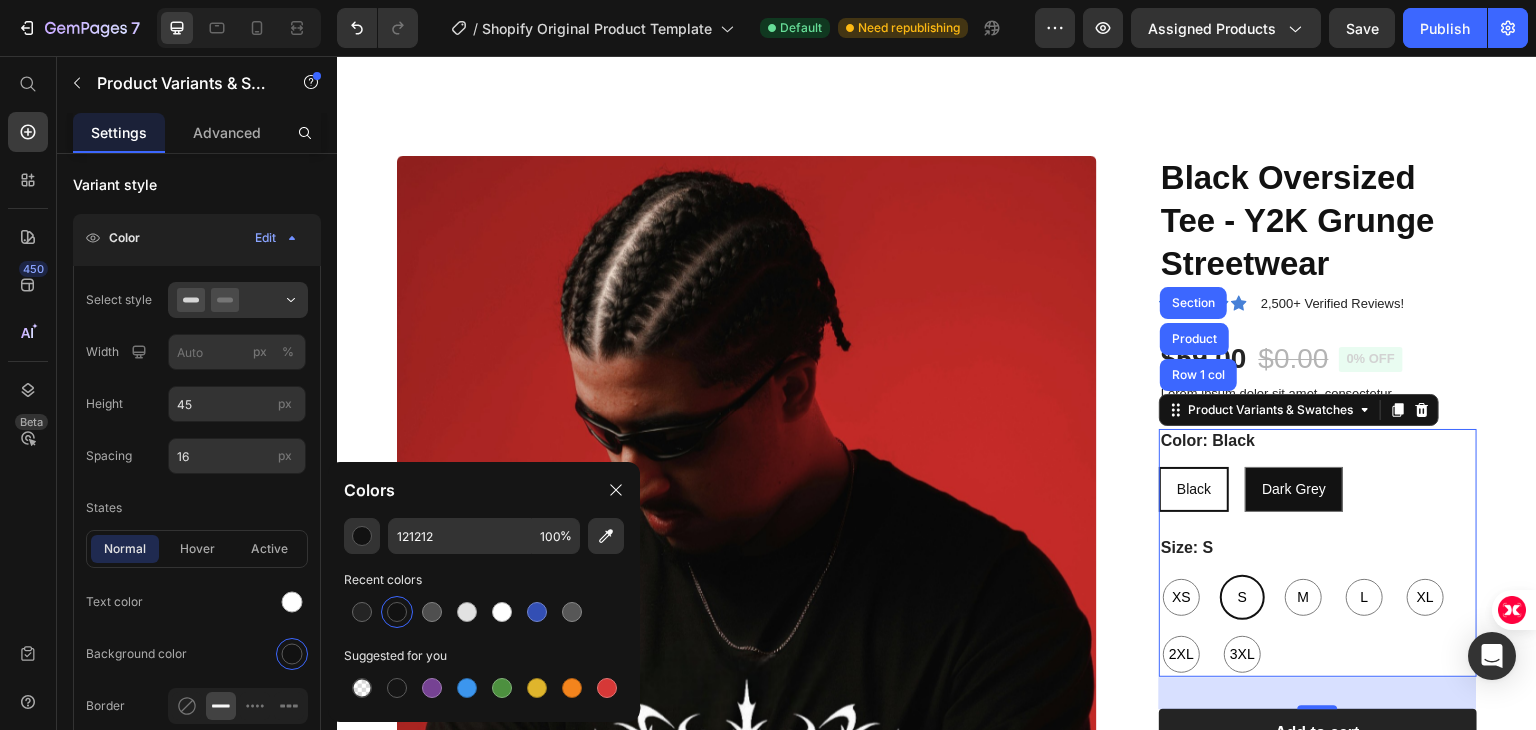 click at bounding box center (397, 612) 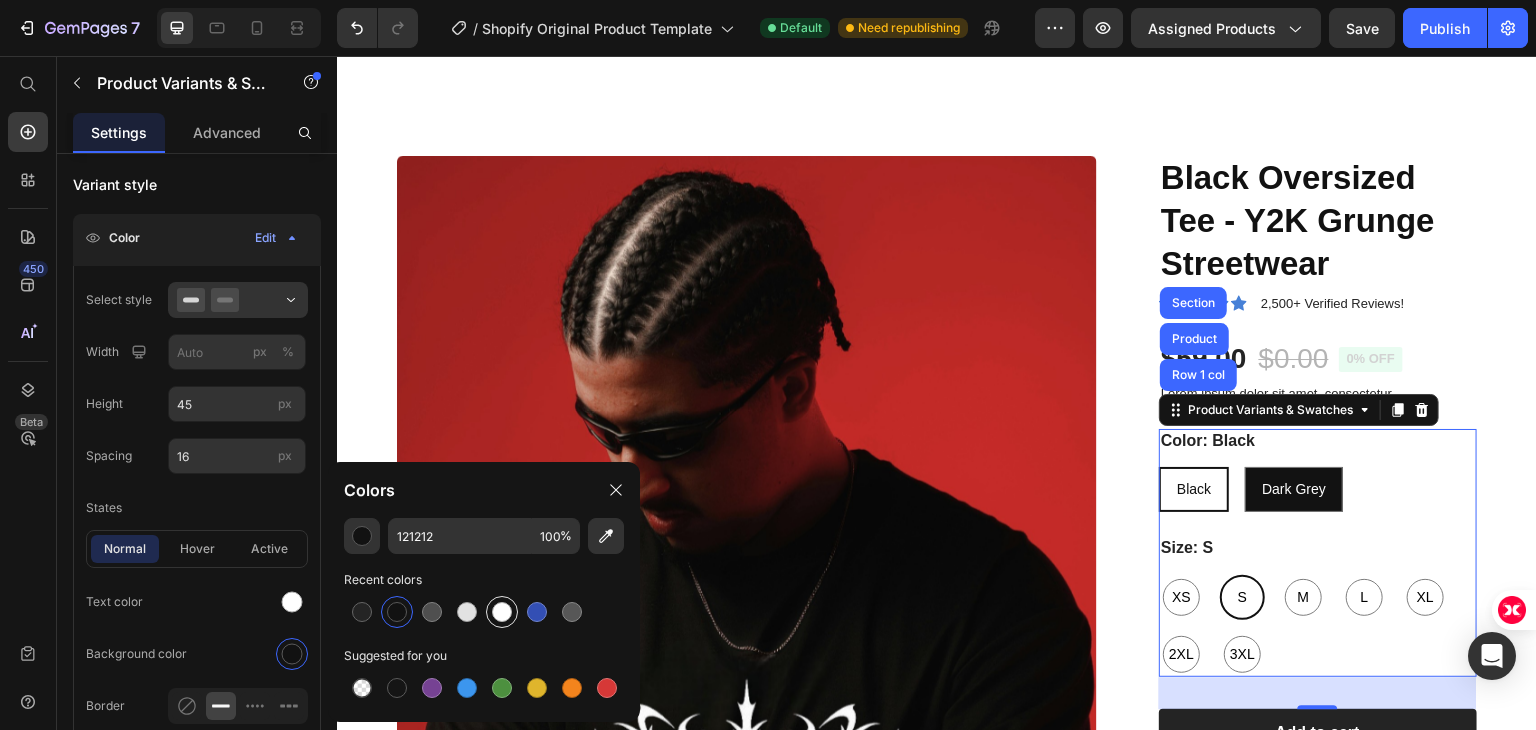 click at bounding box center (502, 612) 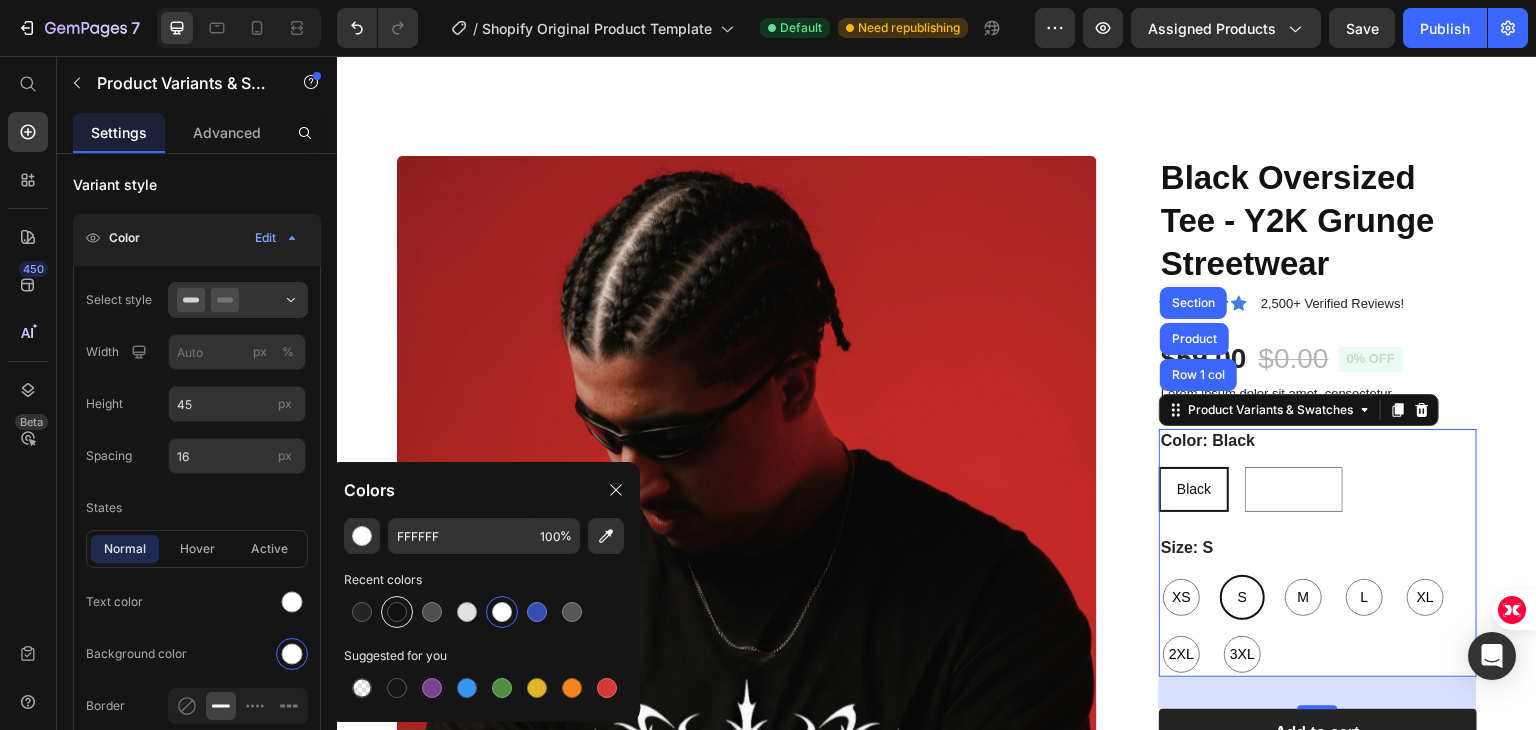 click at bounding box center [397, 612] 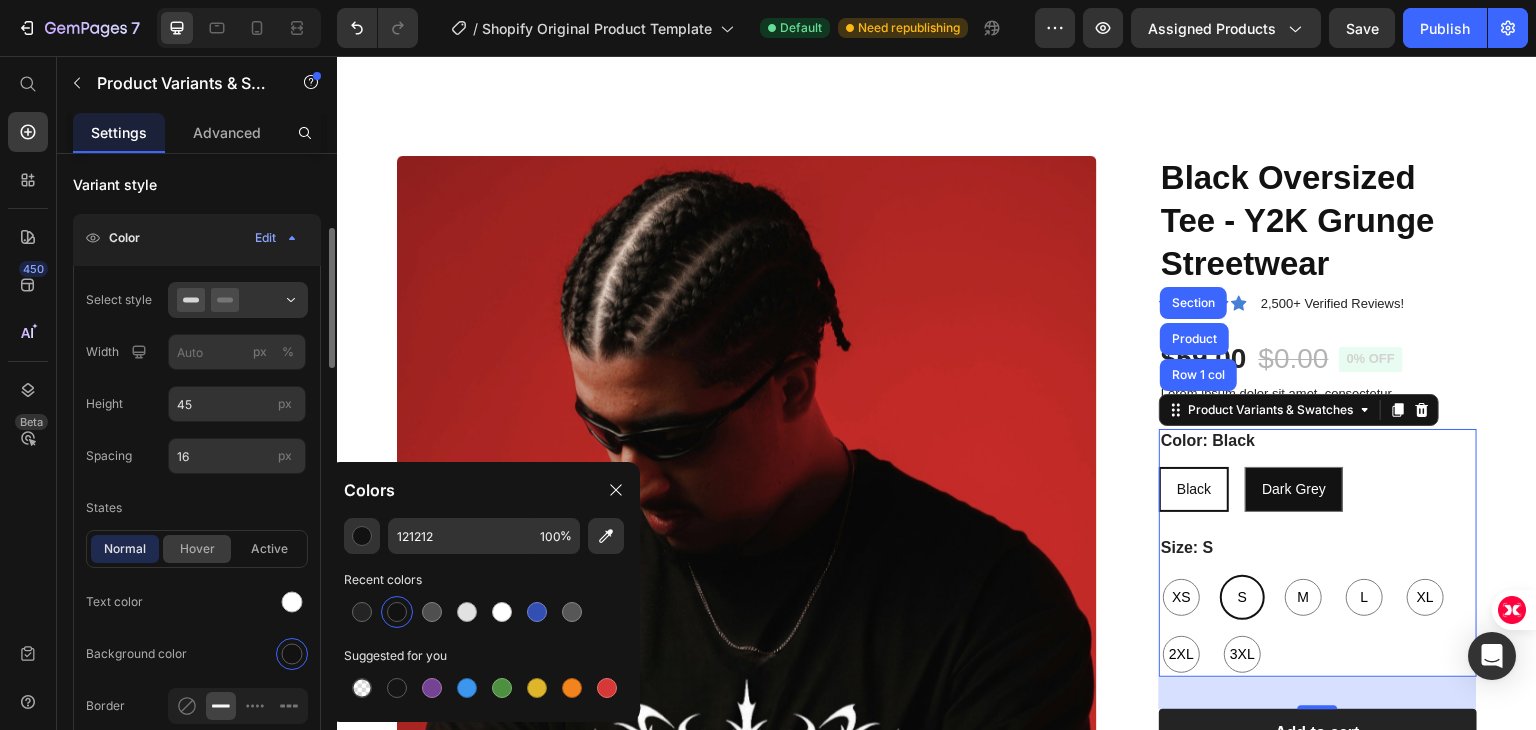 click on "hover" at bounding box center (197, 549) 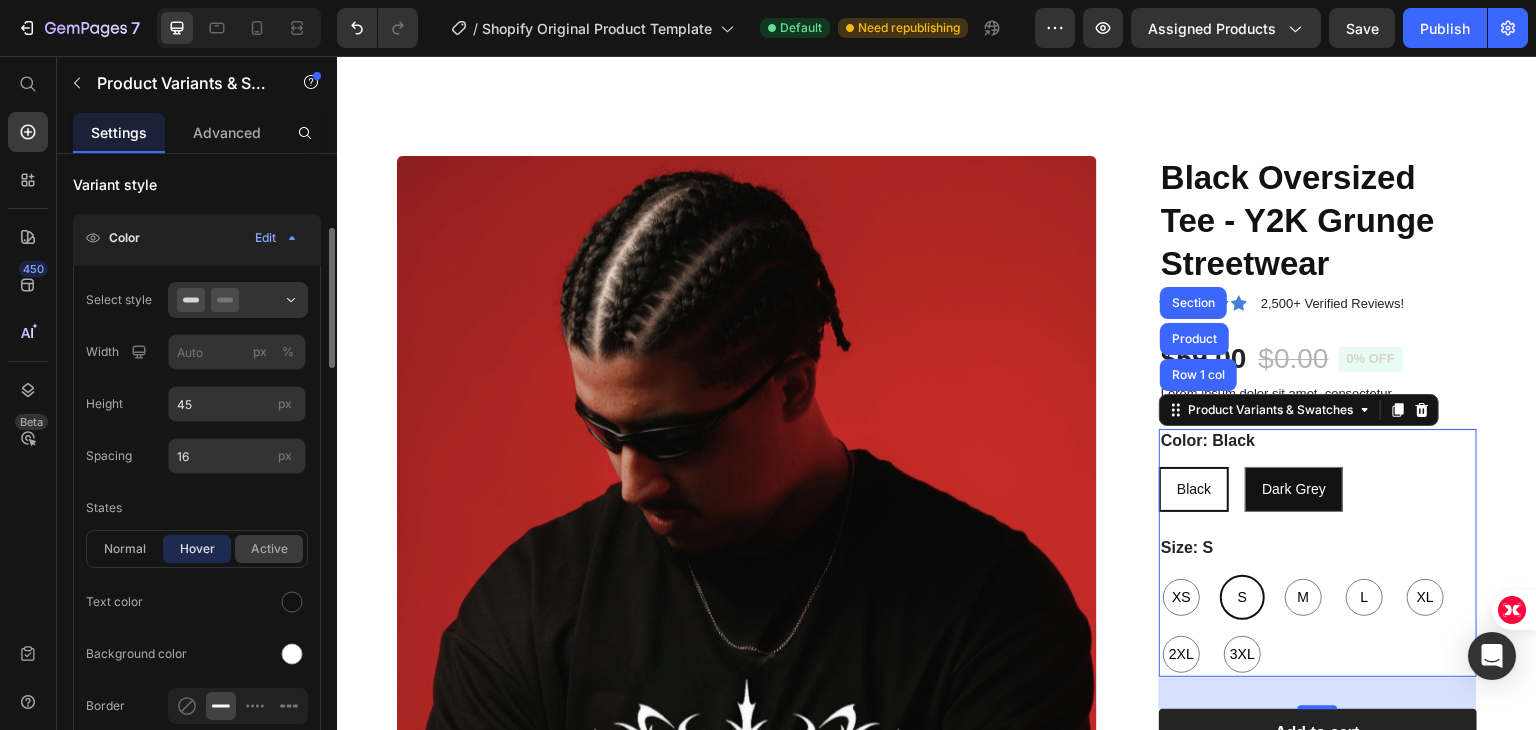 click on "active" at bounding box center [269, 549] 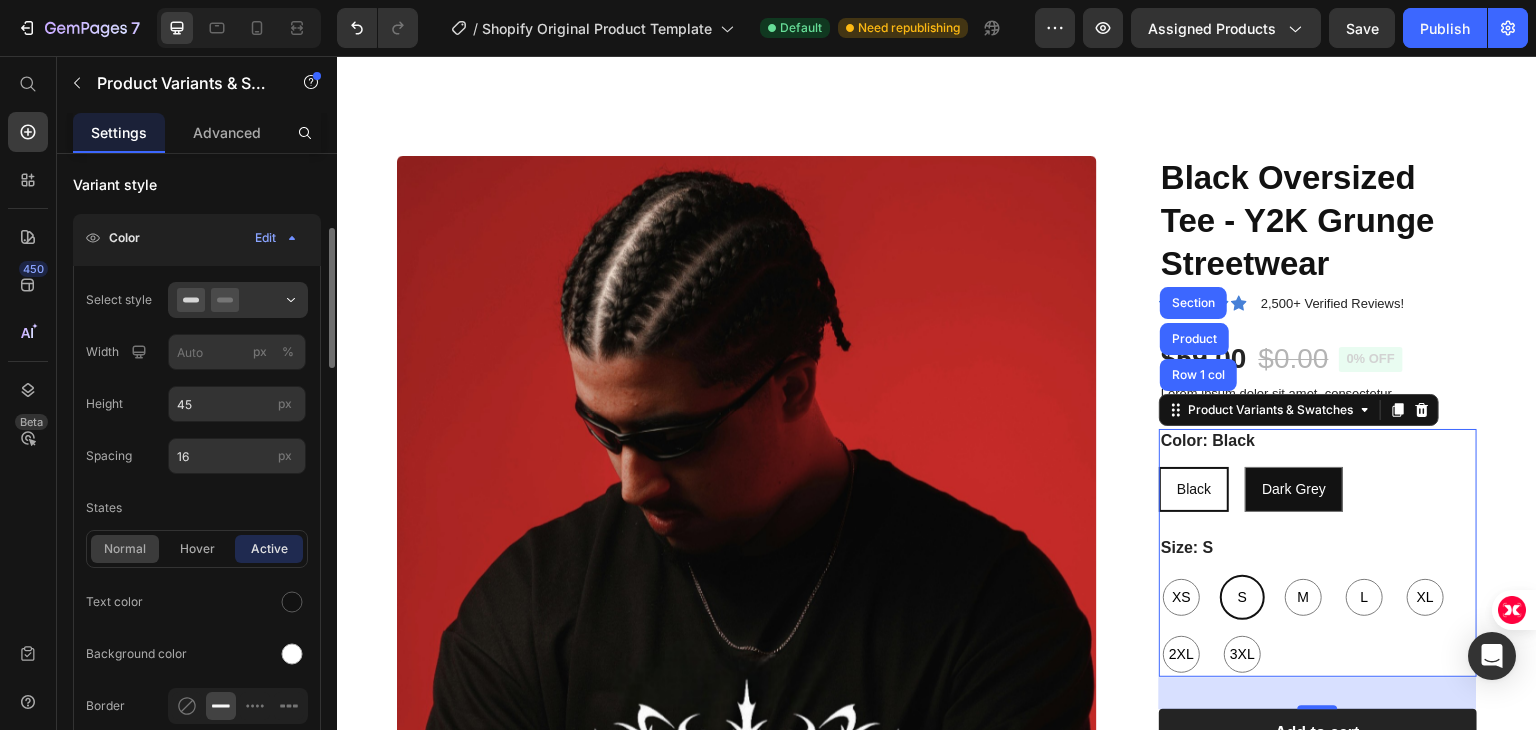 click on "normal" at bounding box center (125, 549) 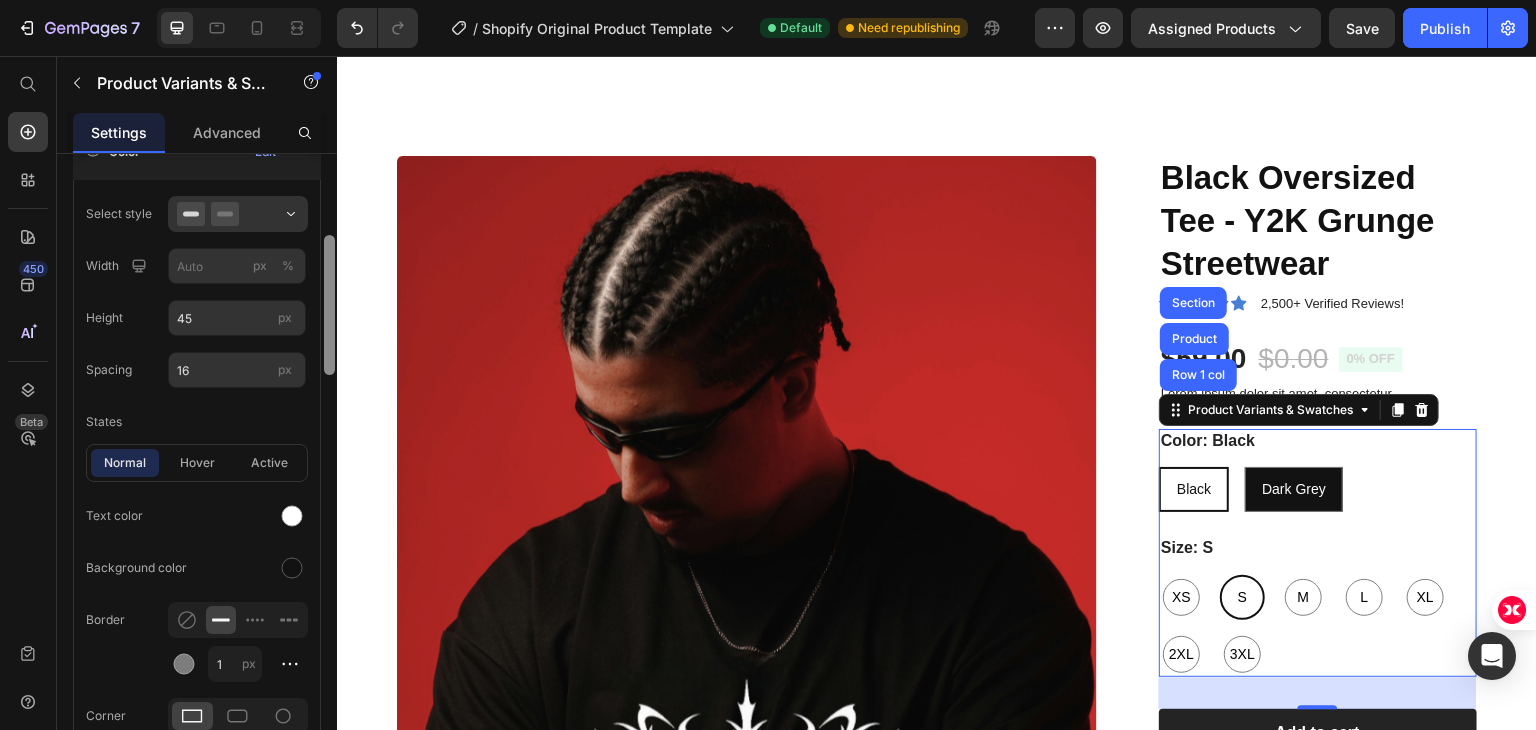 scroll, scrollTop: 432, scrollLeft: 0, axis: vertical 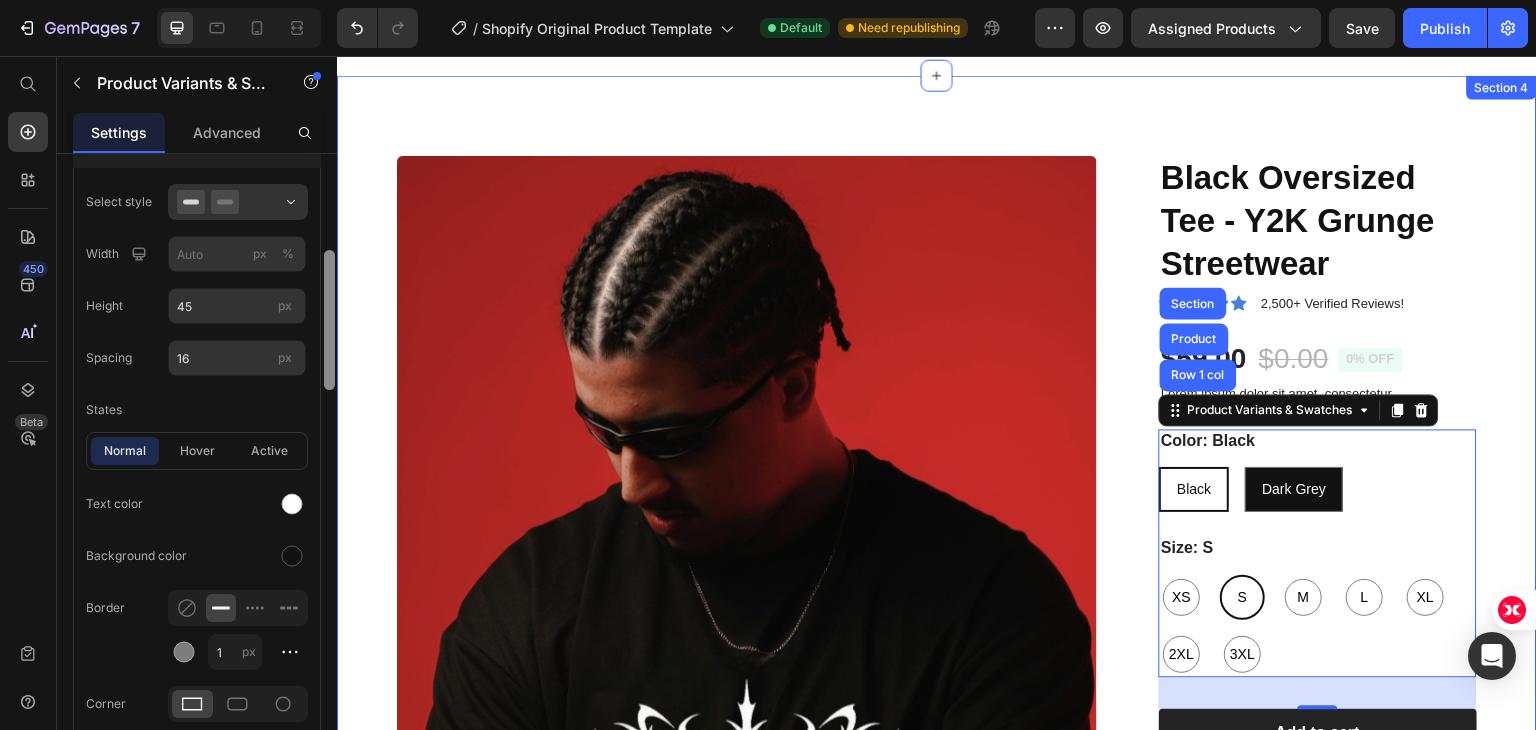 drag, startPoint x: 669, startPoint y: 402, endPoint x: 339, endPoint y: 410, distance: 330.09695 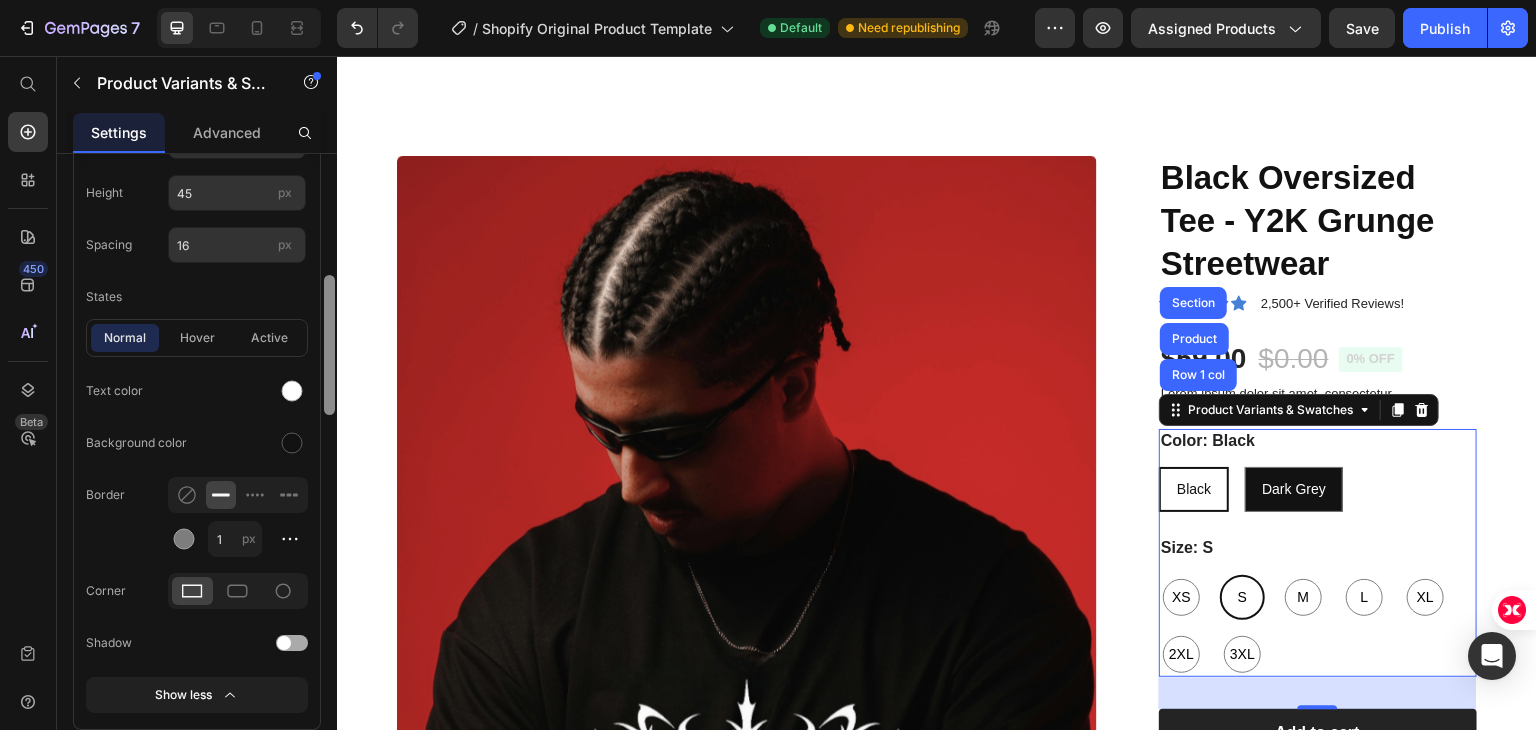 drag, startPoint x: 332, startPoint y: 398, endPoint x: 312, endPoint y: 392, distance: 20.880613 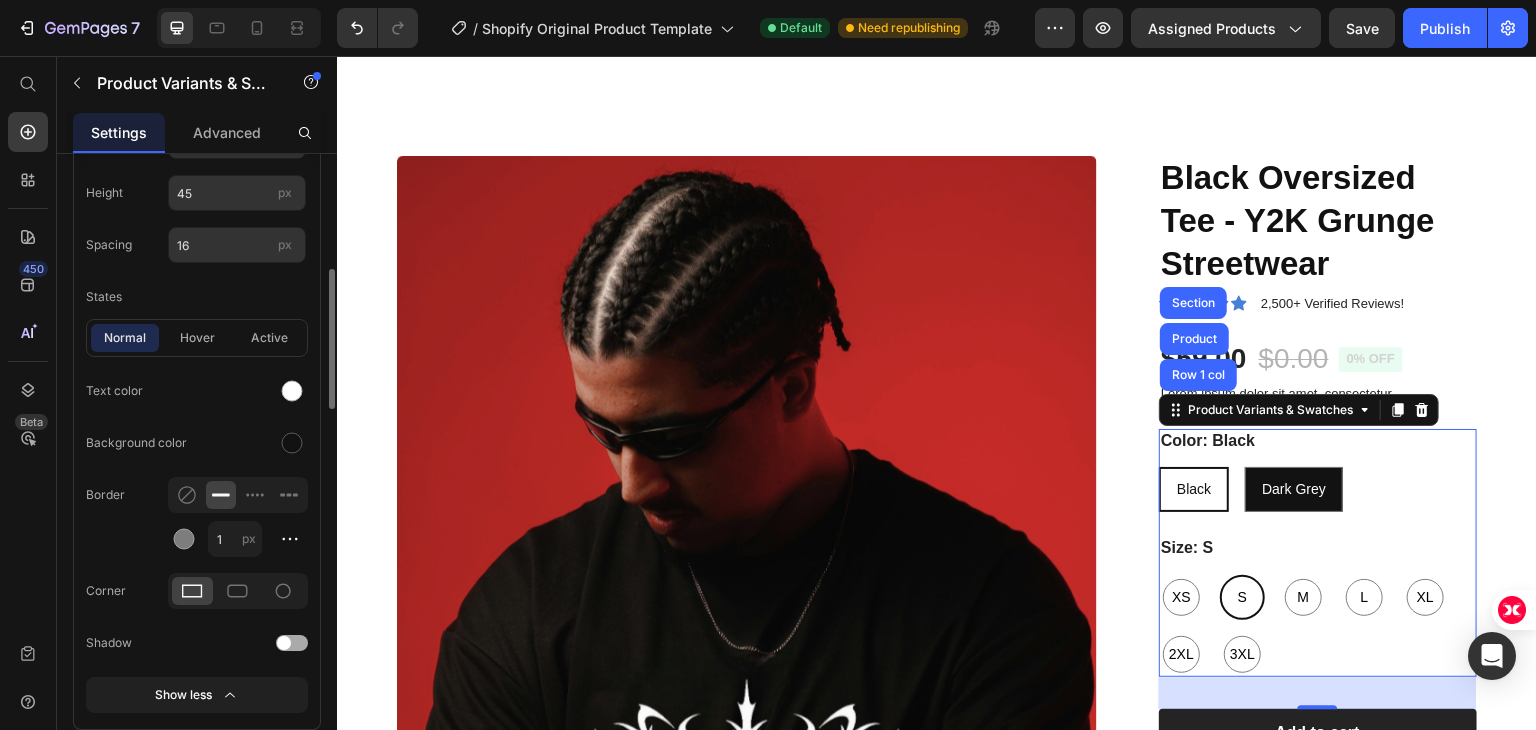 scroll, scrollTop: 540, scrollLeft: 0, axis: vertical 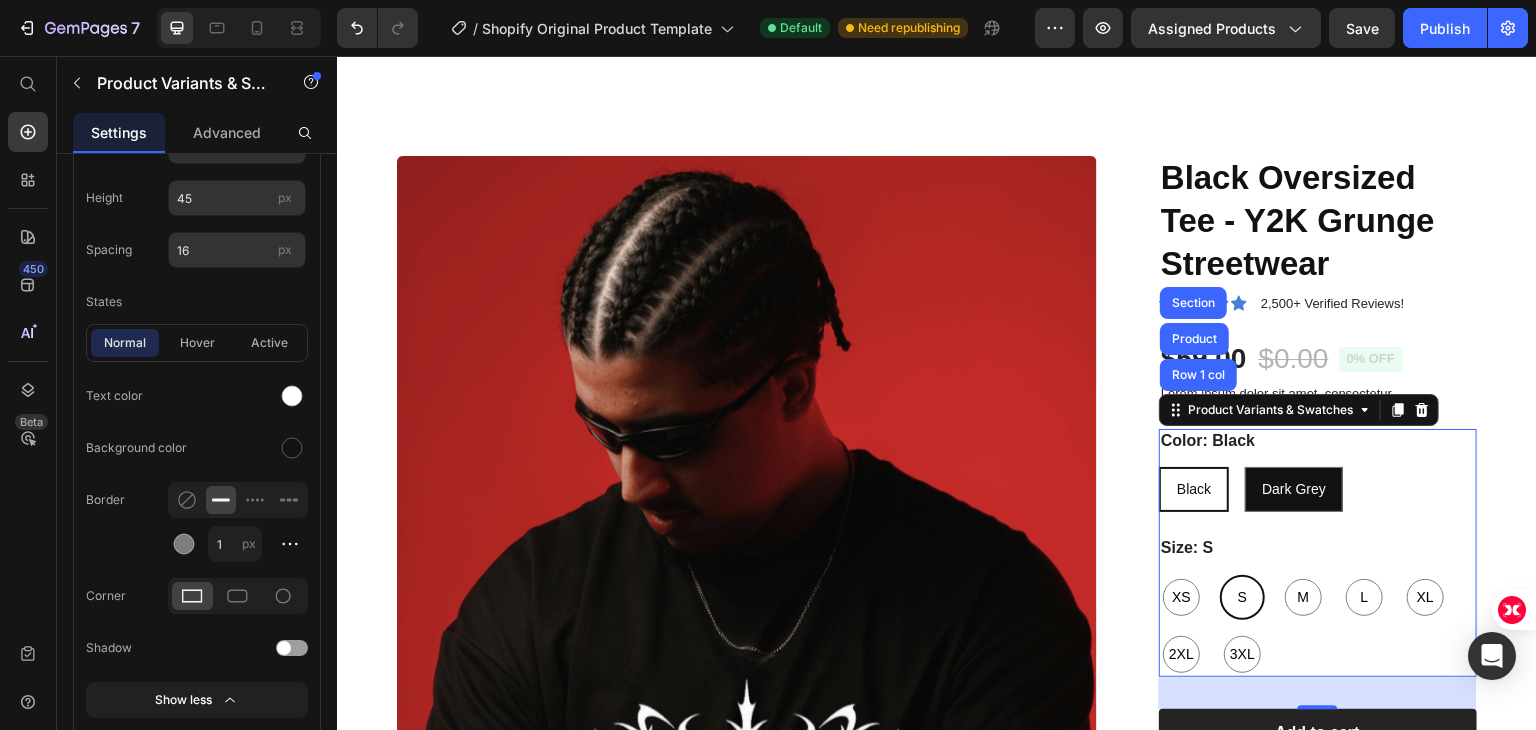 click on "Black" at bounding box center [1194, 489] 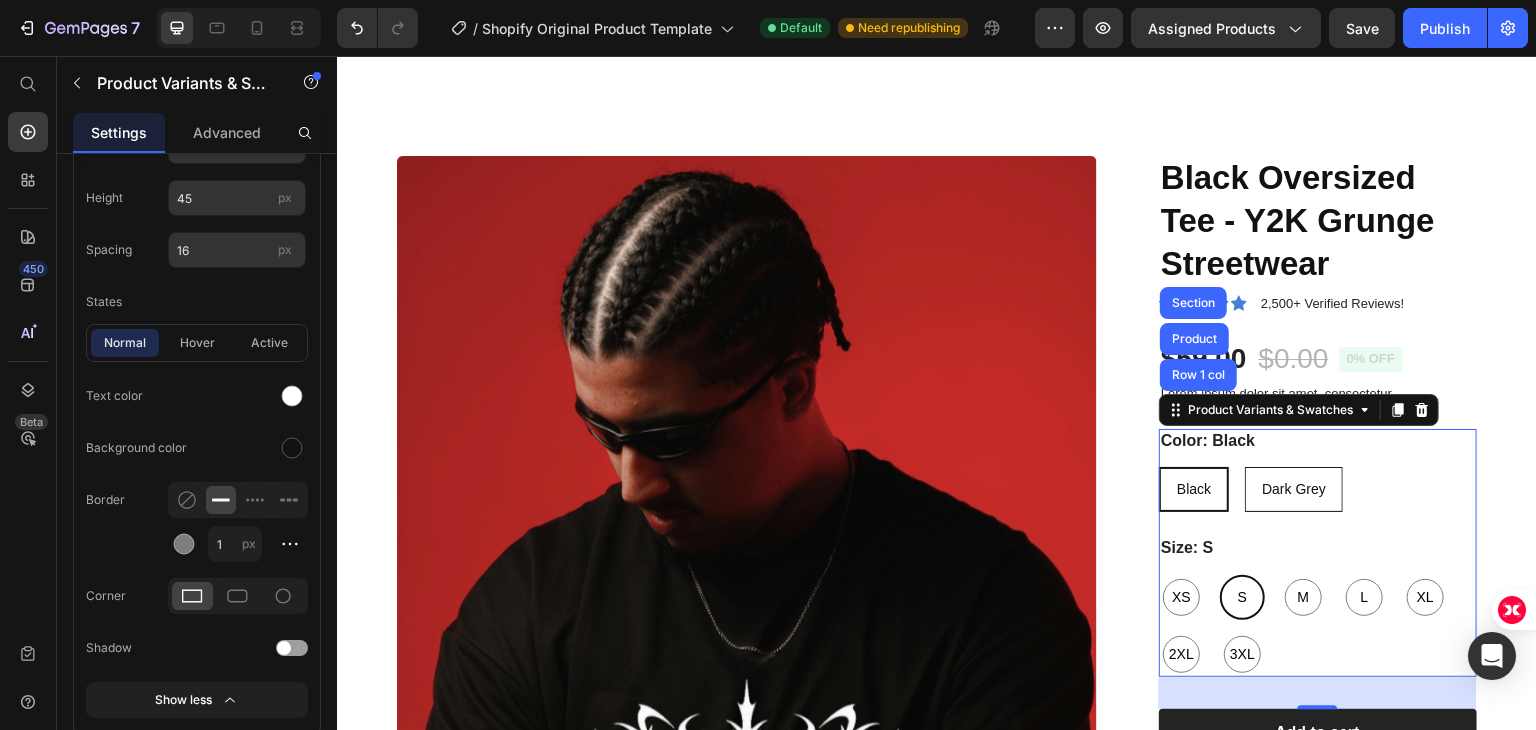 click on "Dark Grey" at bounding box center [1294, 489] 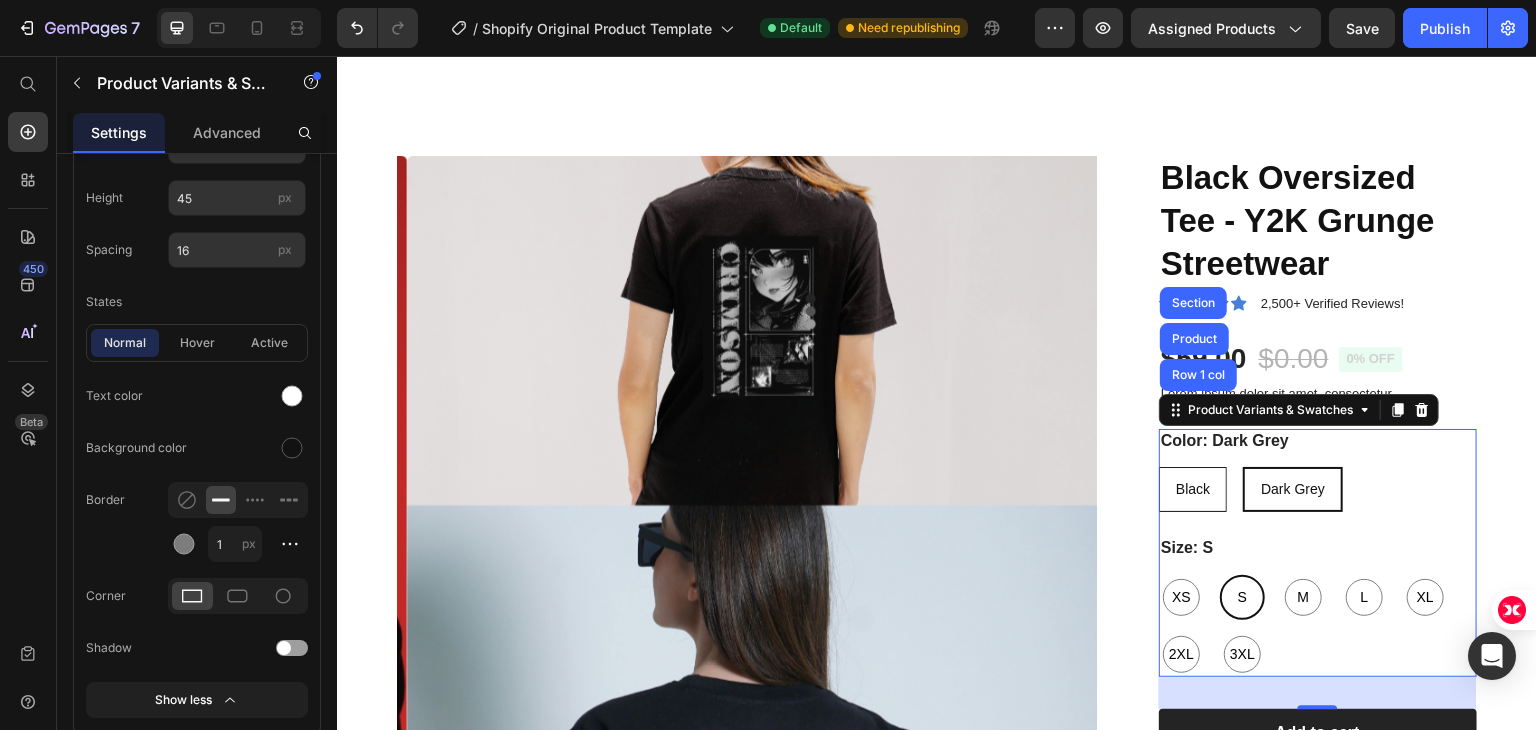 click on "Black" at bounding box center [1193, 489] 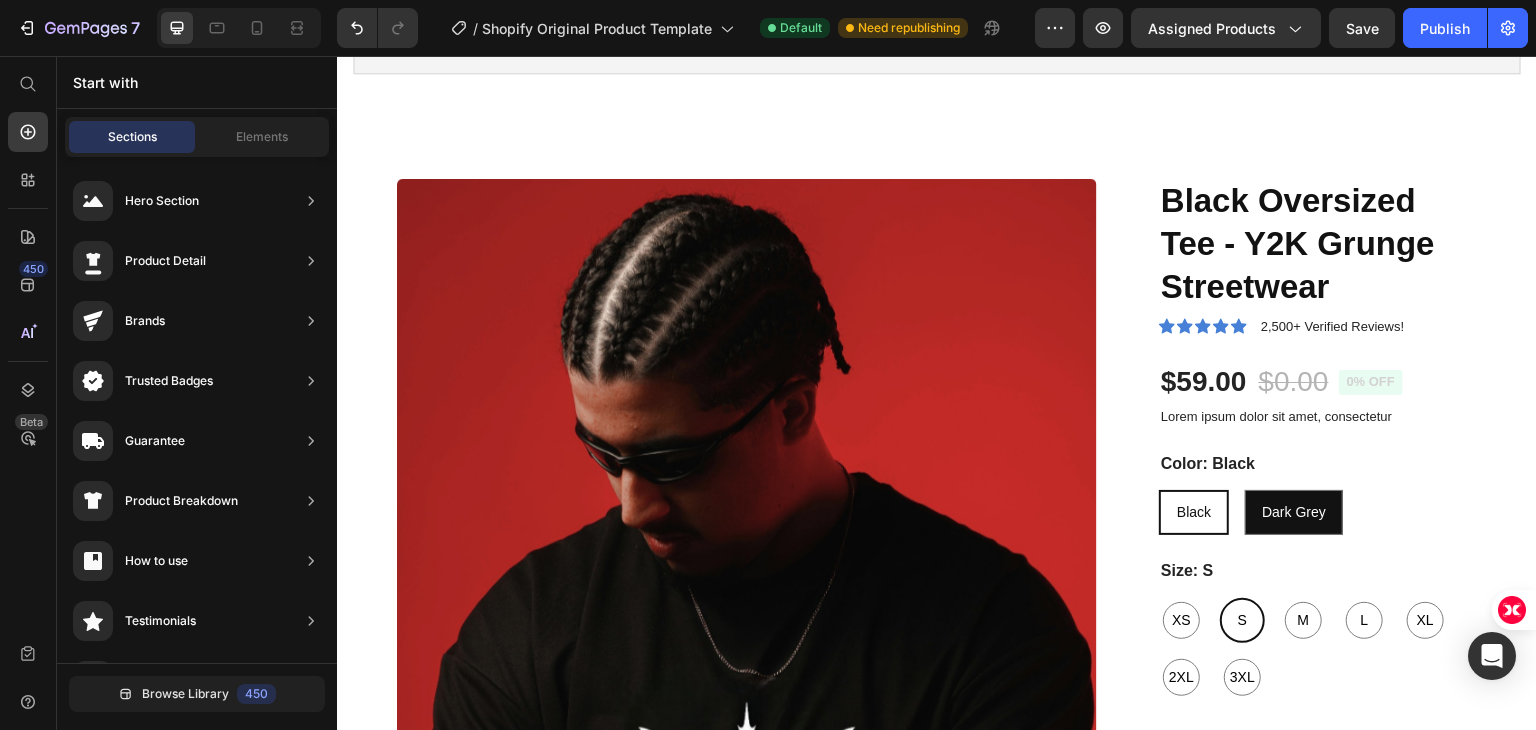scroll, scrollTop: 0, scrollLeft: 0, axis: both 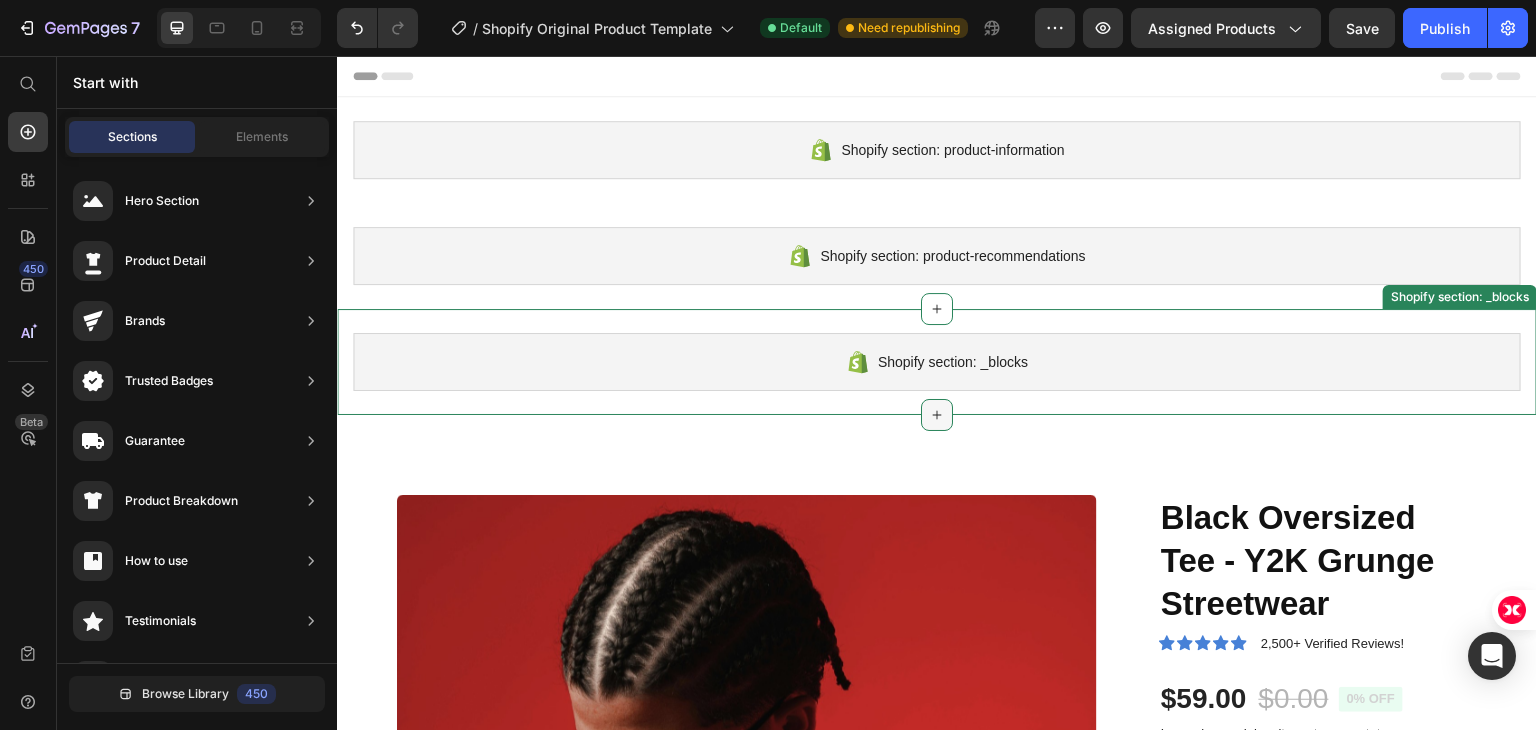 click 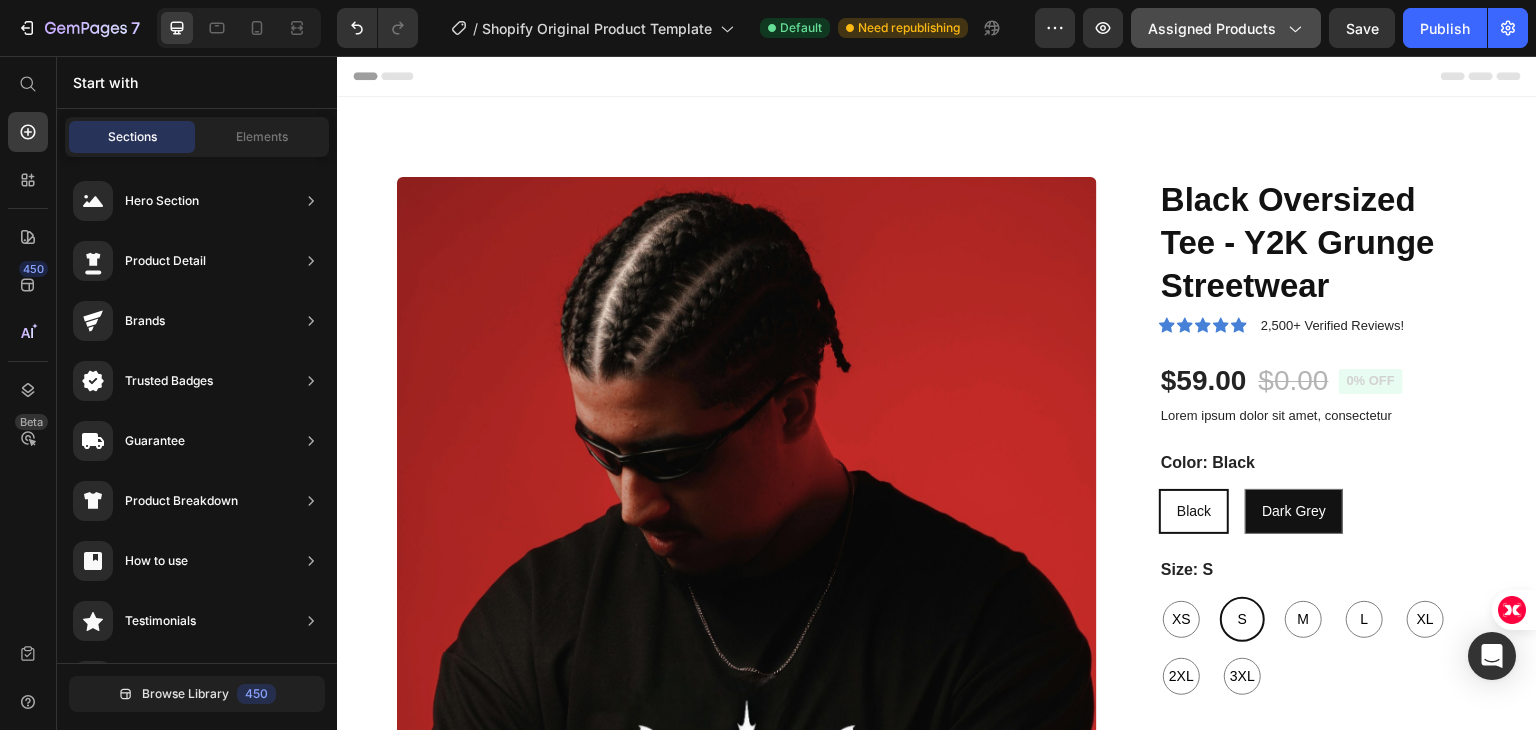 click 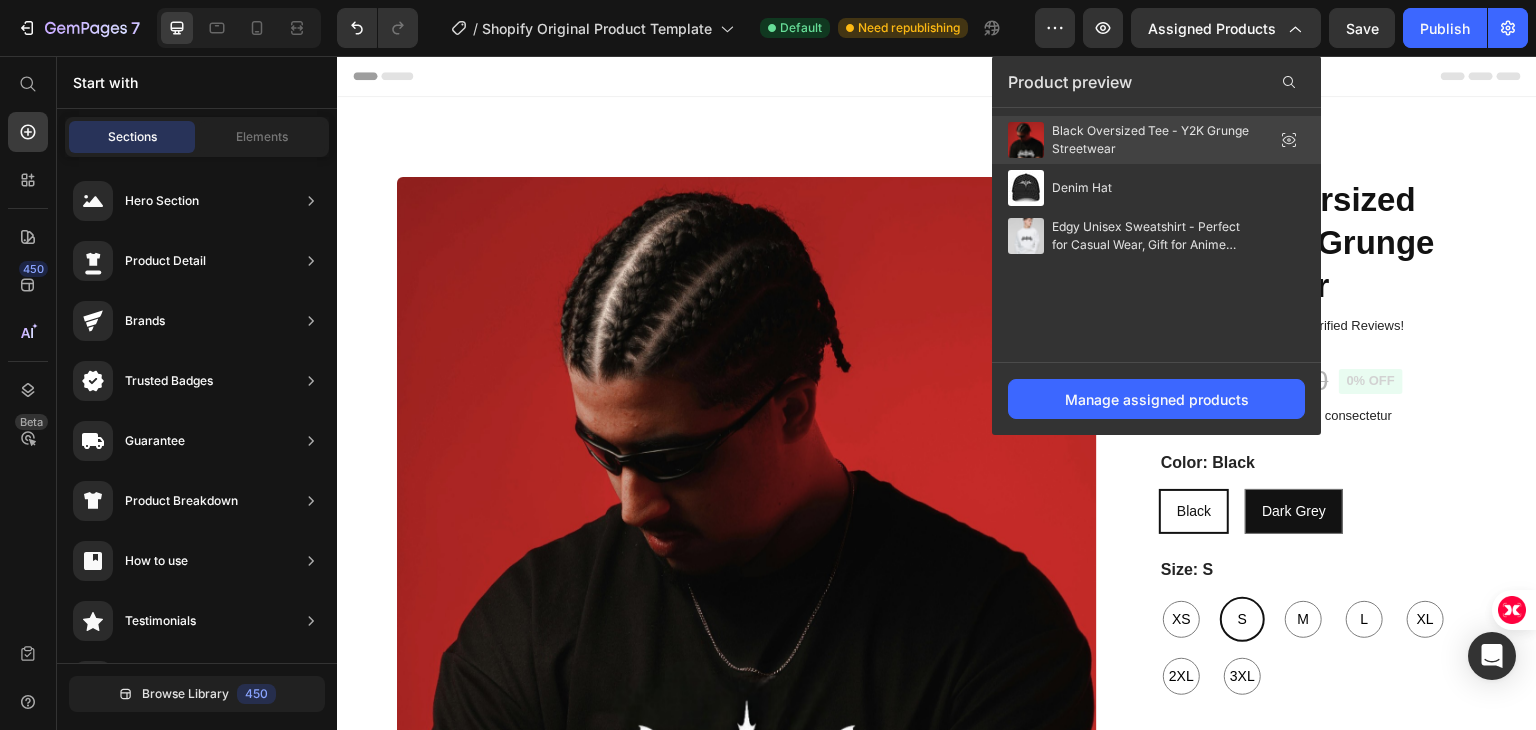 click on "Black Oversized Tee - Y2K Grunge Streetwear" at bounding box center [1152, 140] 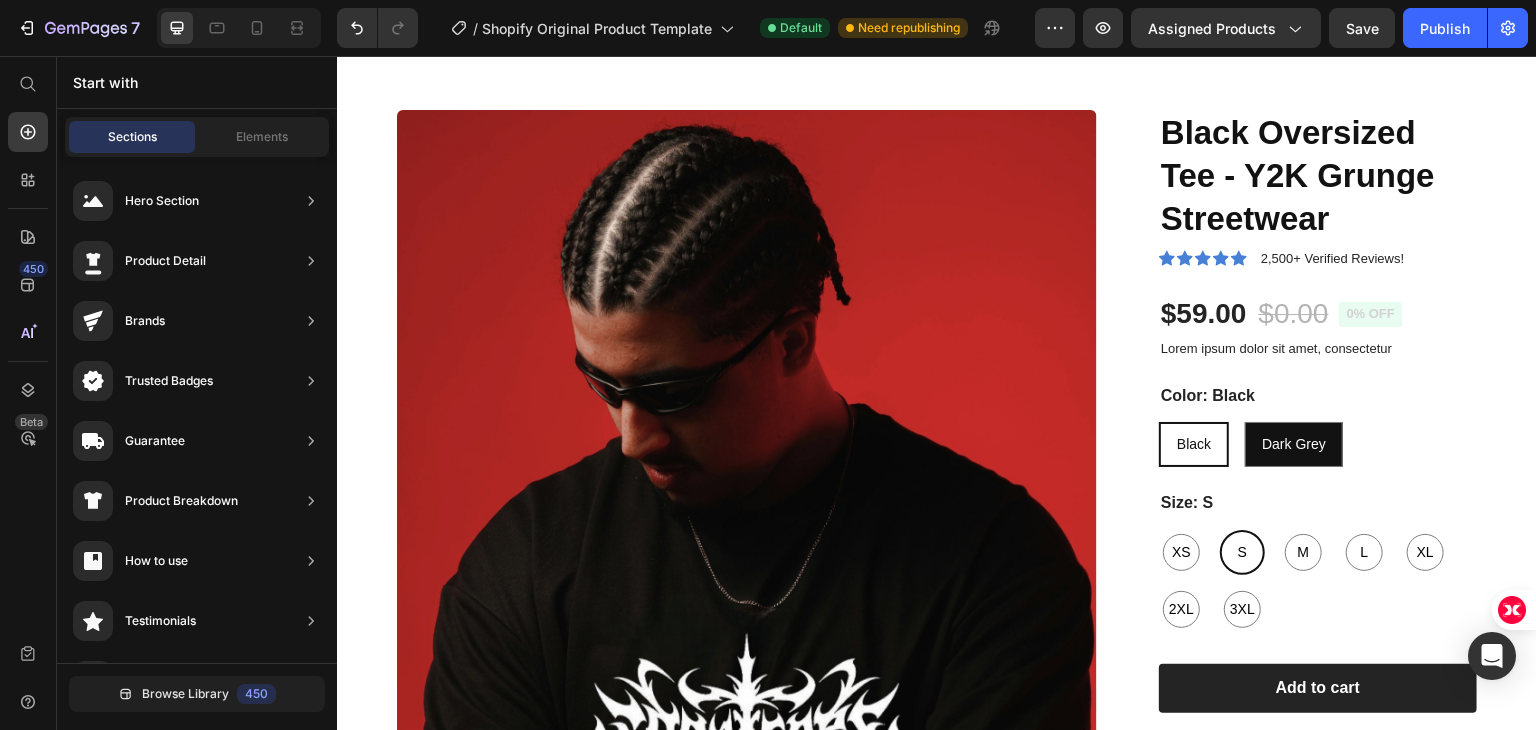 scroll, scrollTop: 50, scrollLeft: 0, axis: vertical 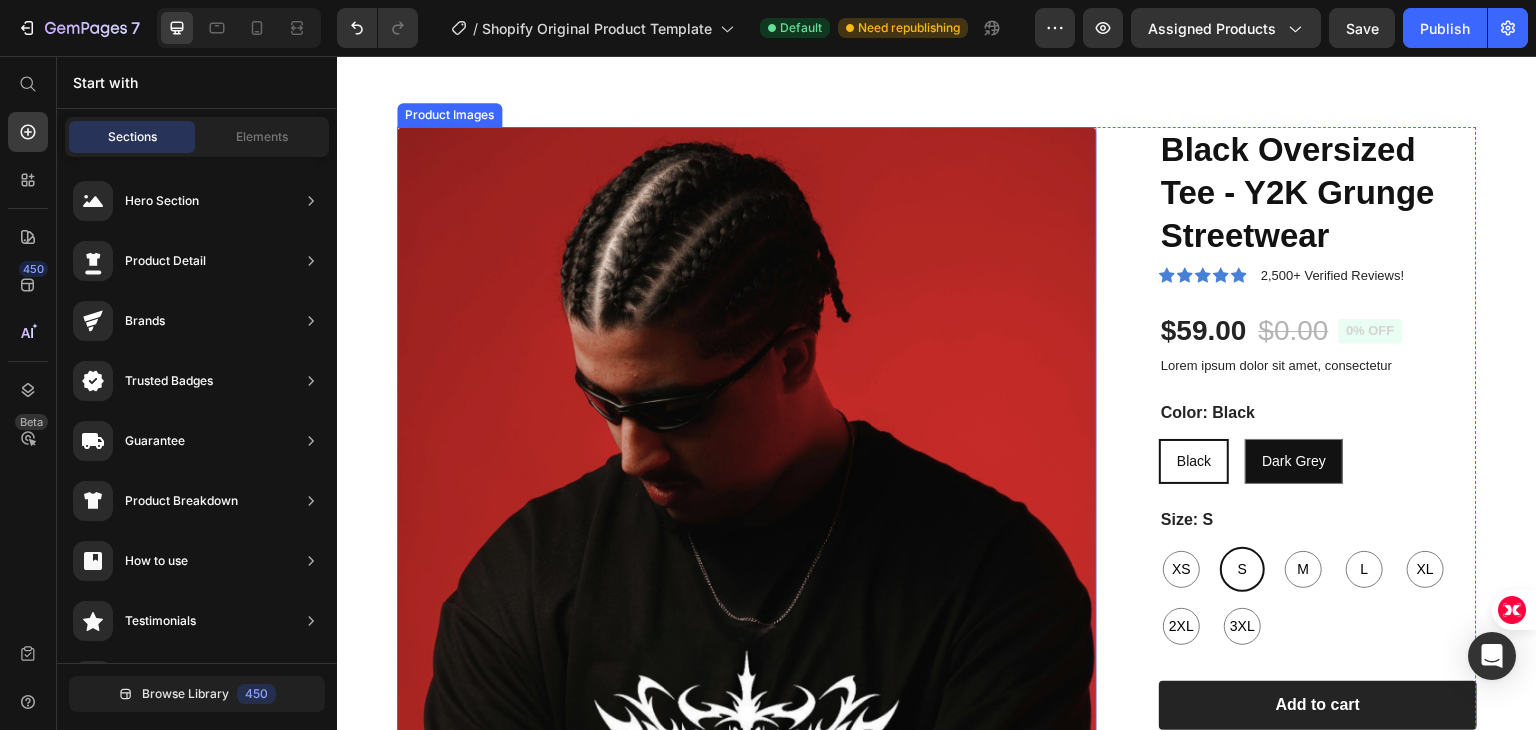 click at bounding box center (747, 477) 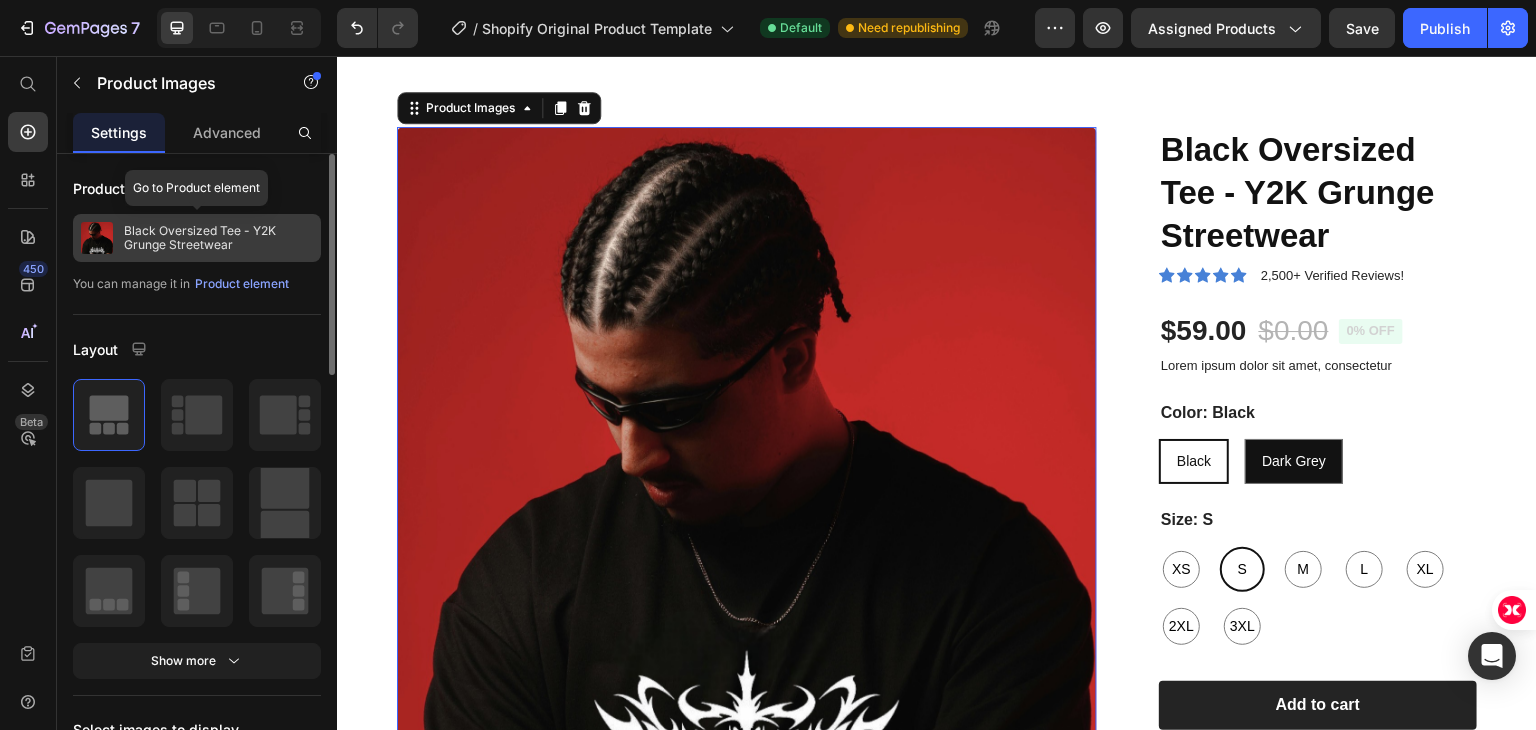 click on "Black Oversized Tee - Y2K Grunge Streetwear" at bounding box center (218, 238) 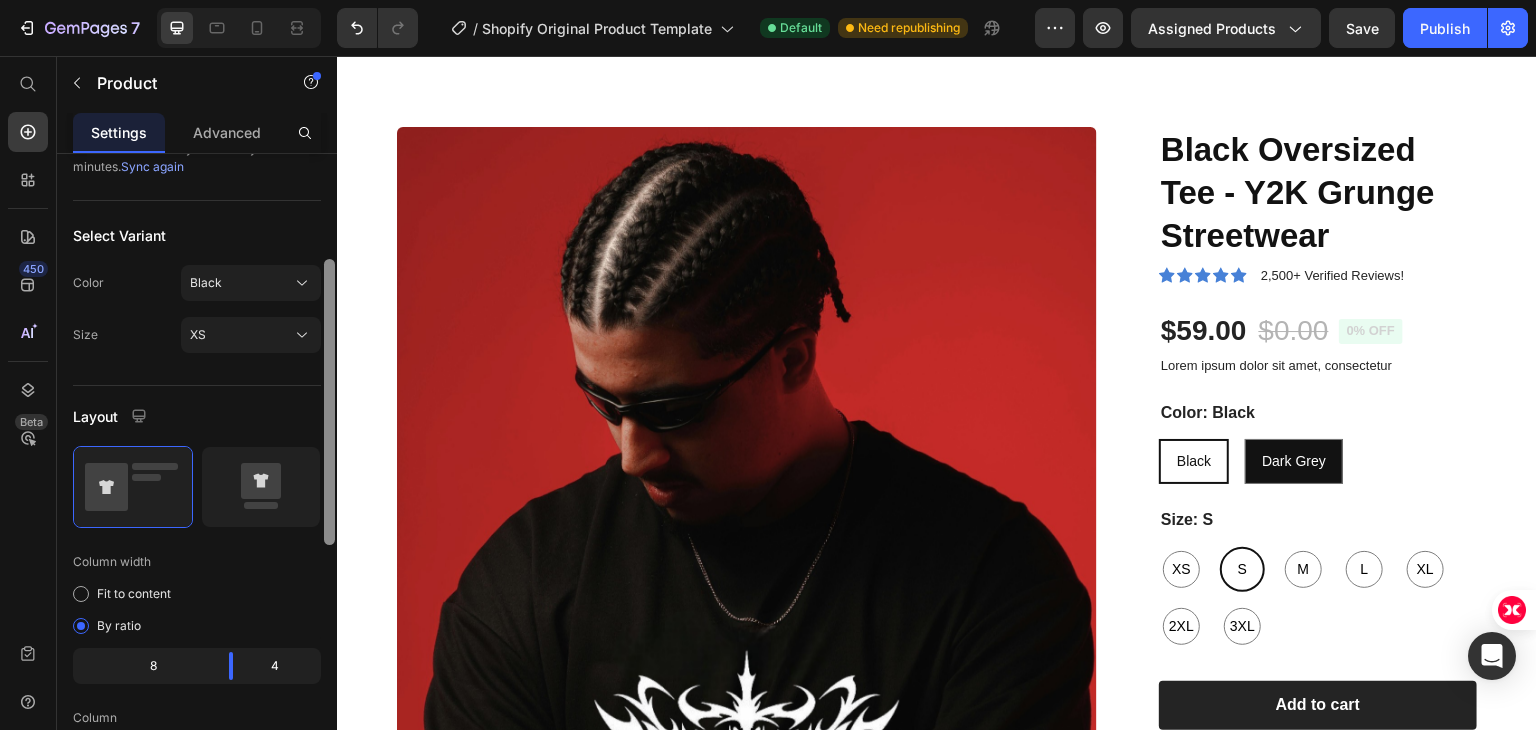 drag, startPoint x: 331, startPoint y: 407, endPoint x: 336, endPoint y: 514, distance: 107.11676 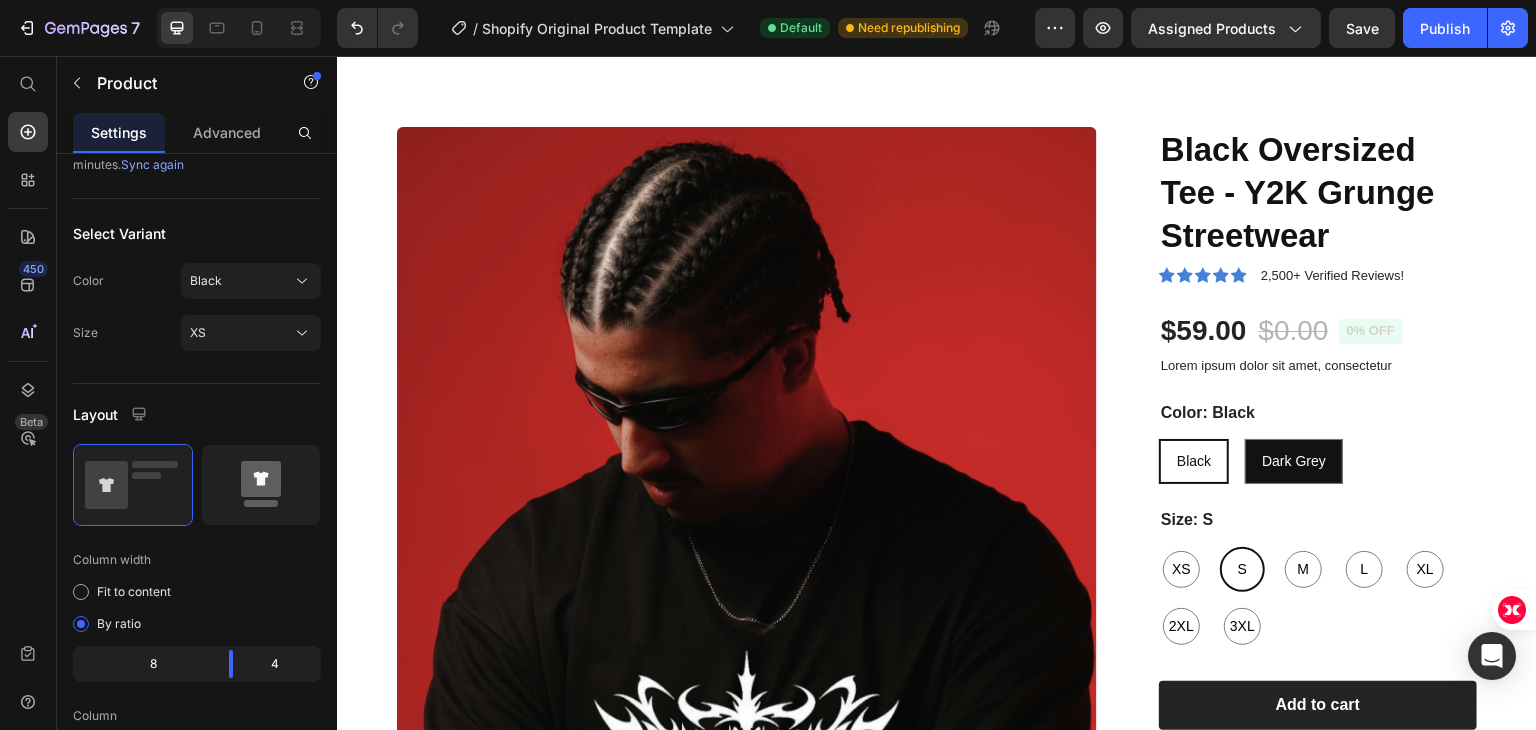 click at bounding box center [261, 485] 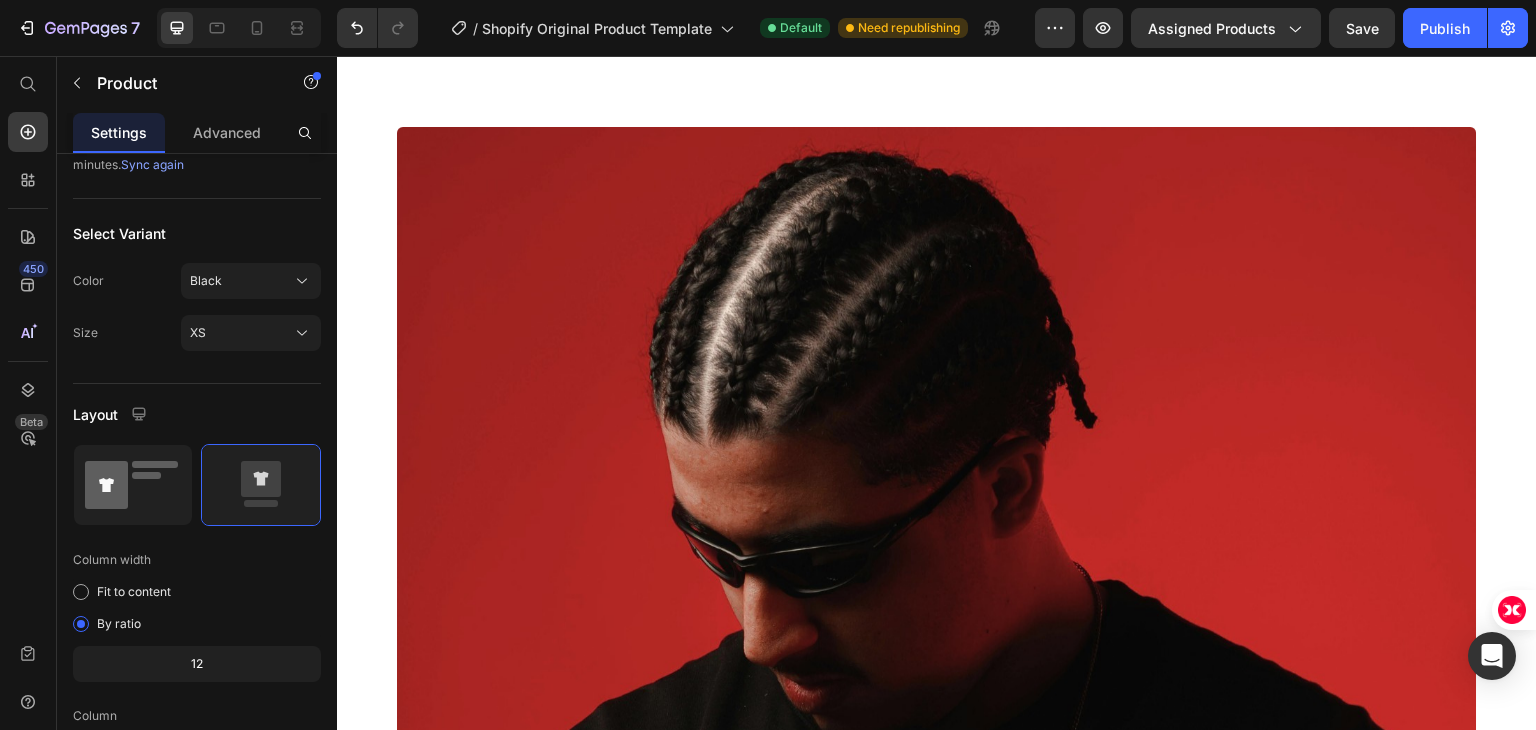 click 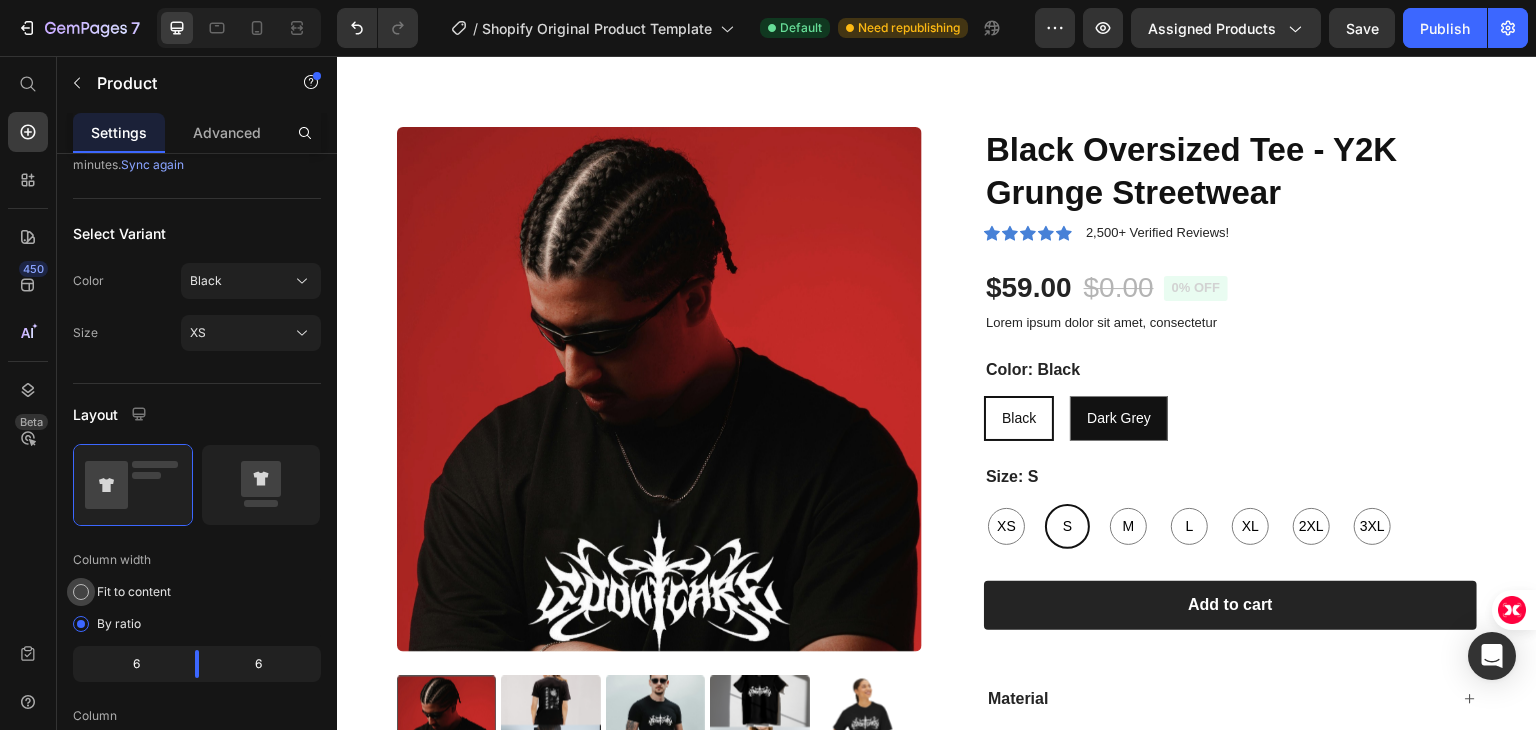 click on "Fit to content" at bounding box center [134, 592] 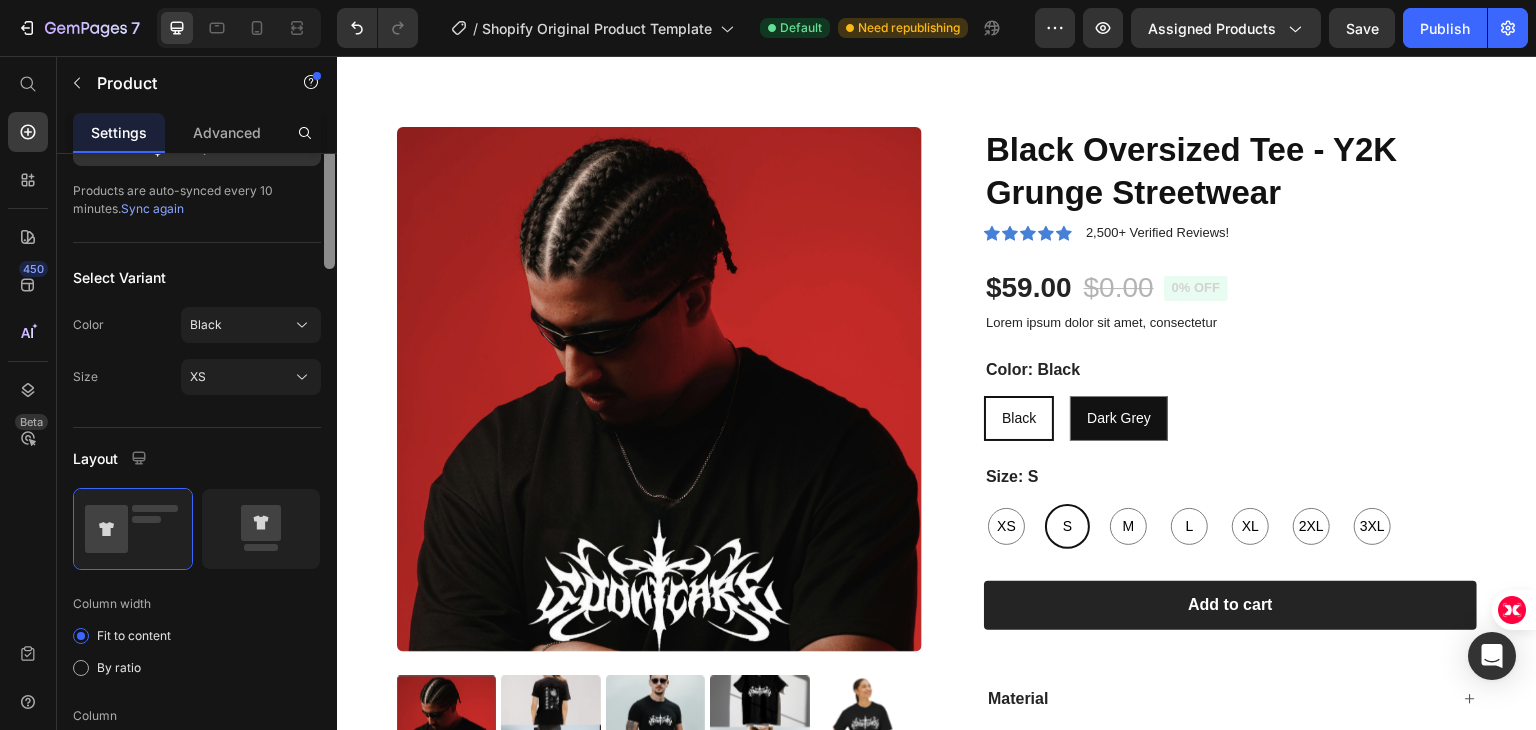 scroll, scrollTop: 0, scrollLeft: 0, axis: both 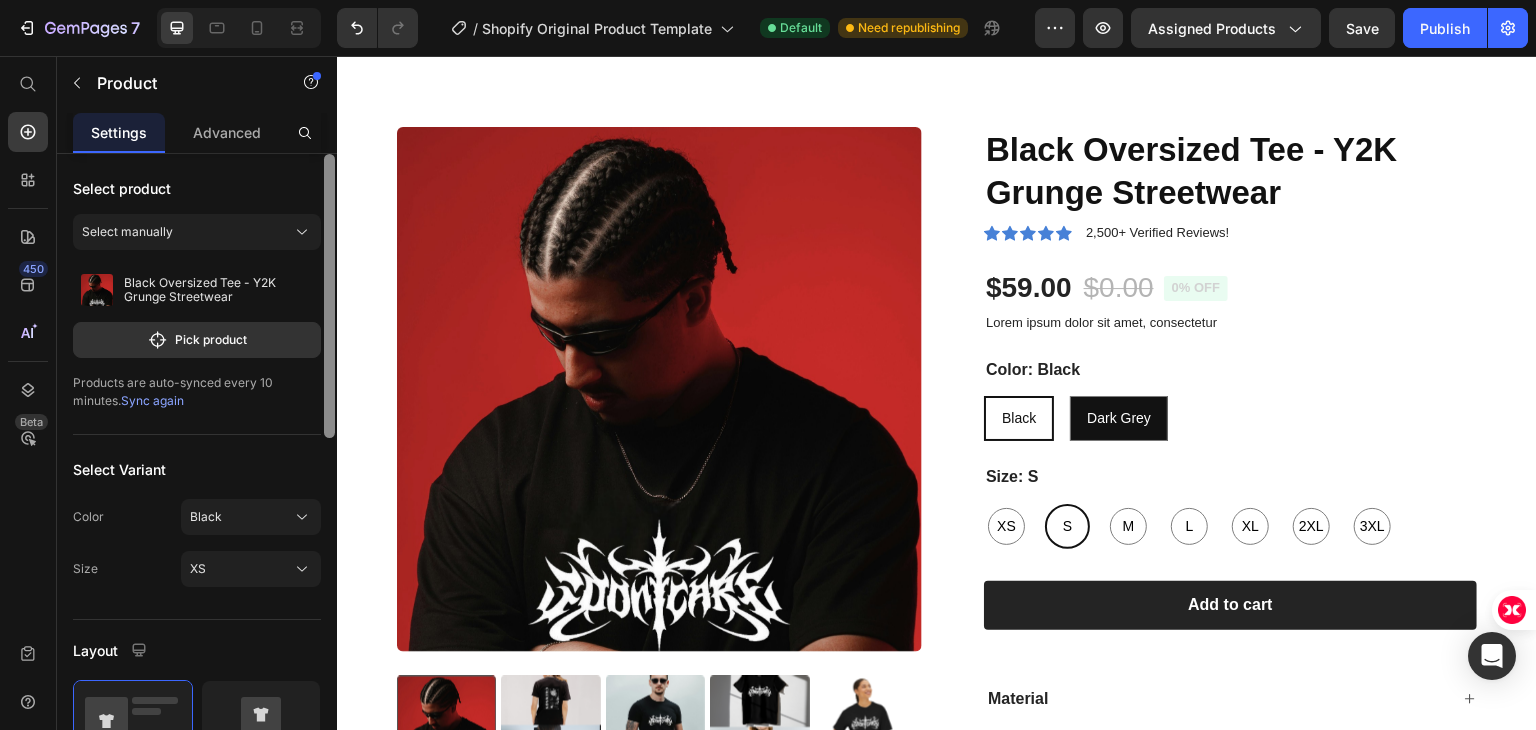 drag, startPoint x: 326, startPoint y: 481, endPoint x: 330, endPoint y: 193, distance: 288.02777 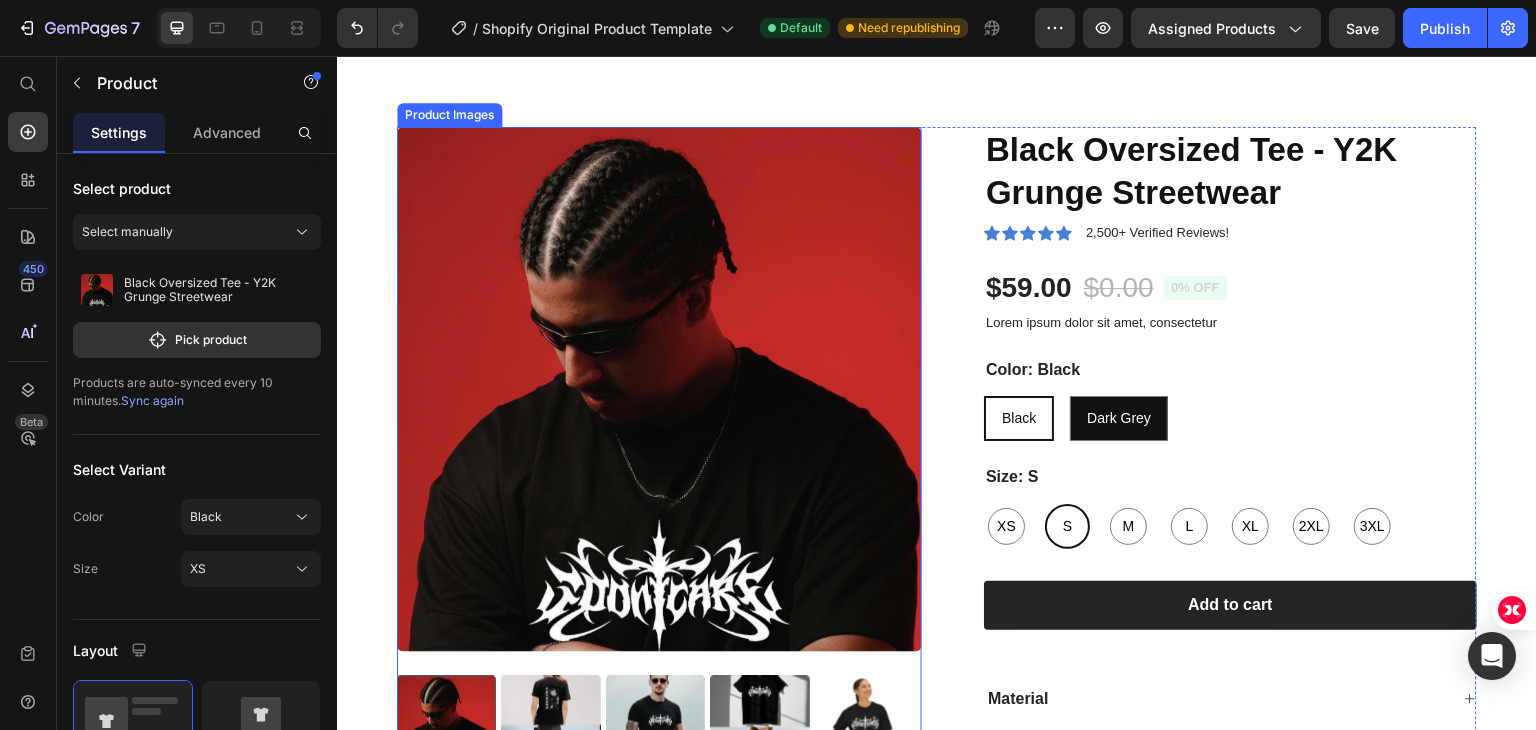 click at bounding box center (550, 725) 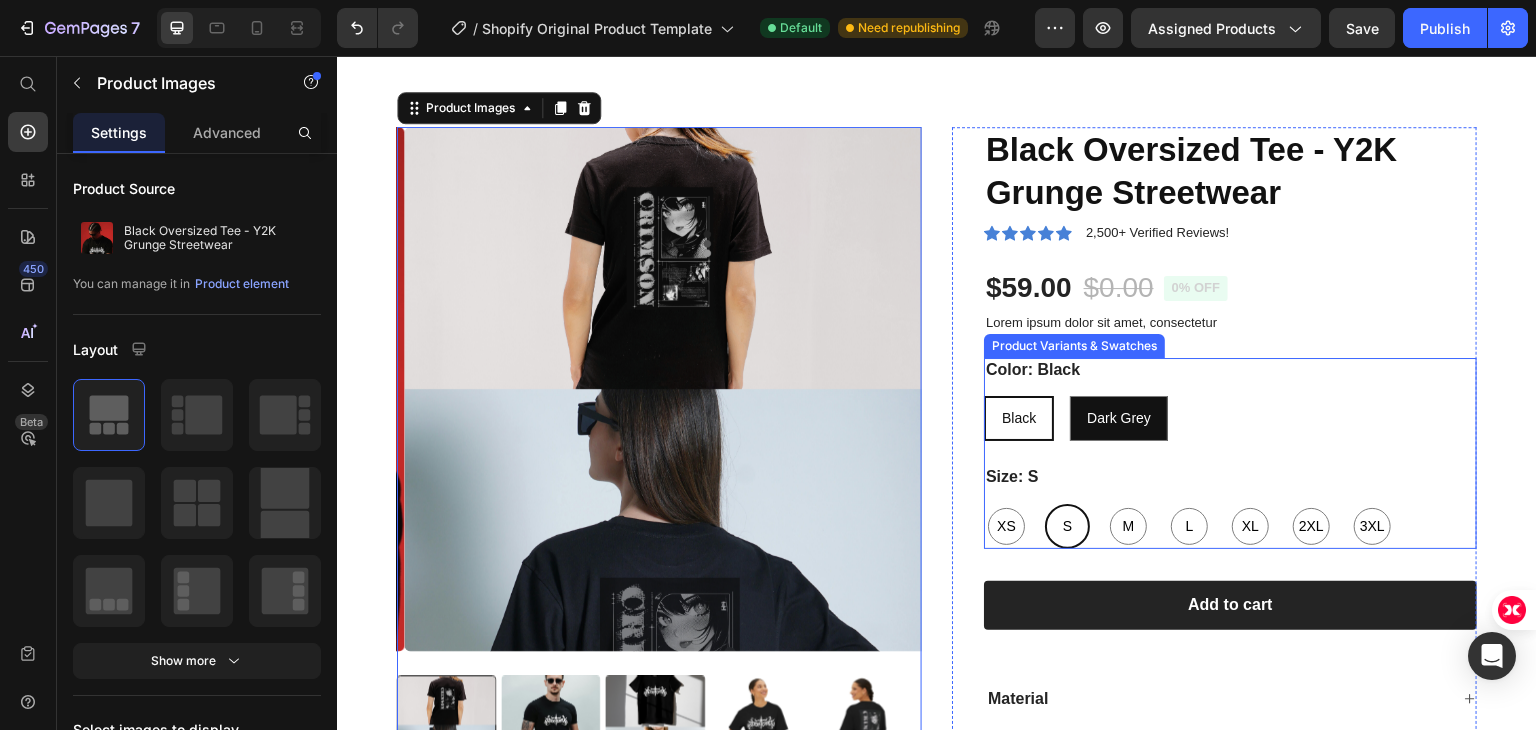 click on "Black" at bounding box center [1019, 418] 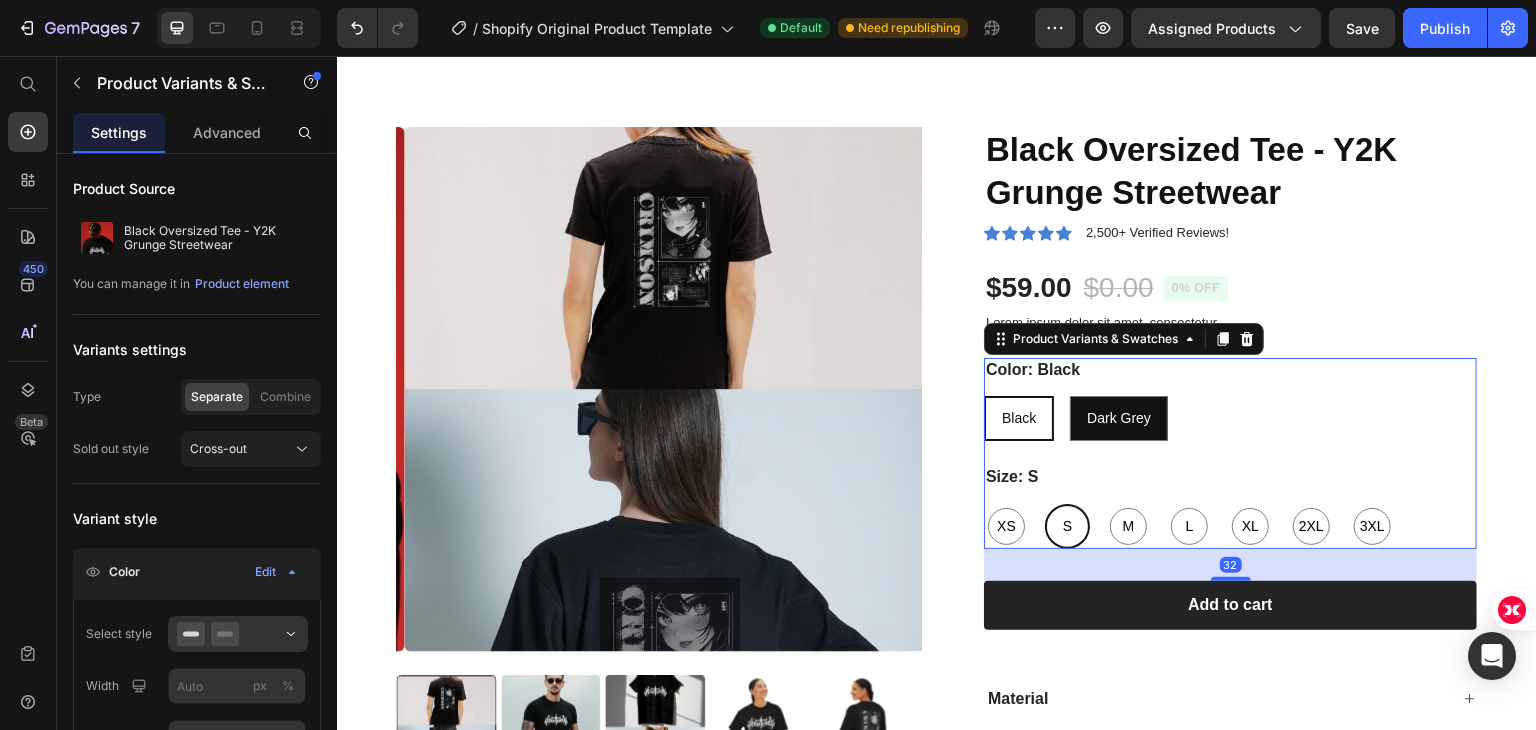 click on "Black" at bounding box center [1019, 418] 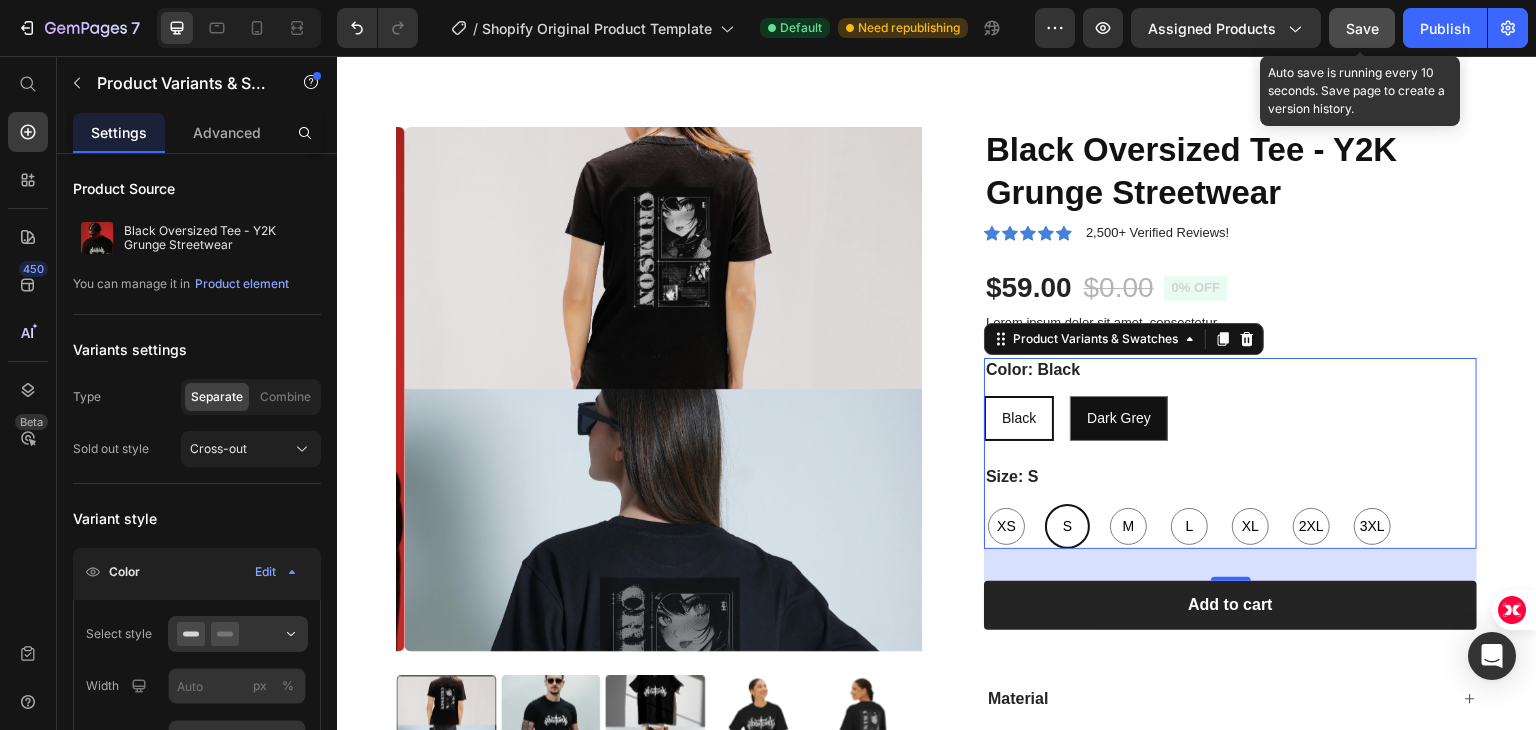 click on "Save" at bounding box center [1362, 28] 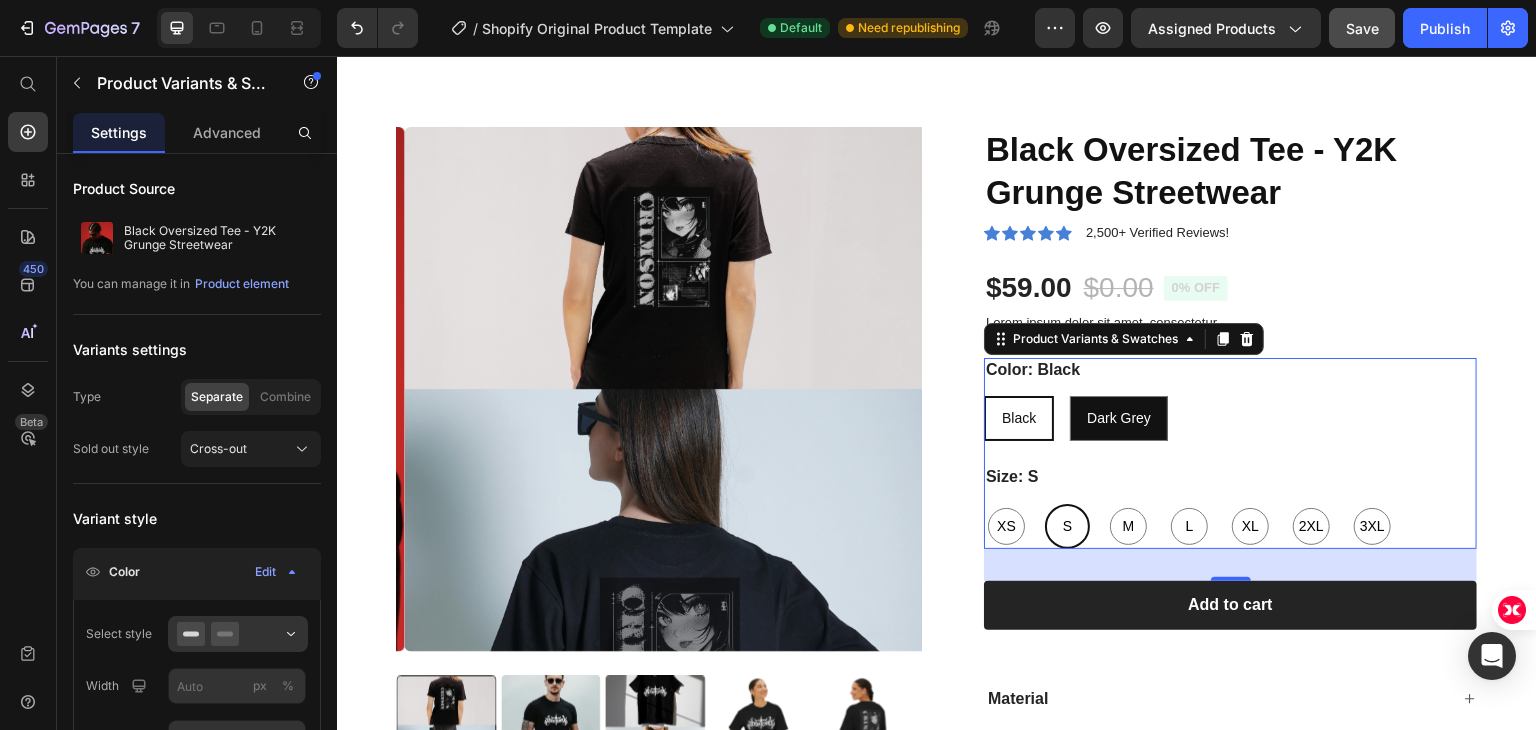 click on "Black" at bounding box center (1019, 418) 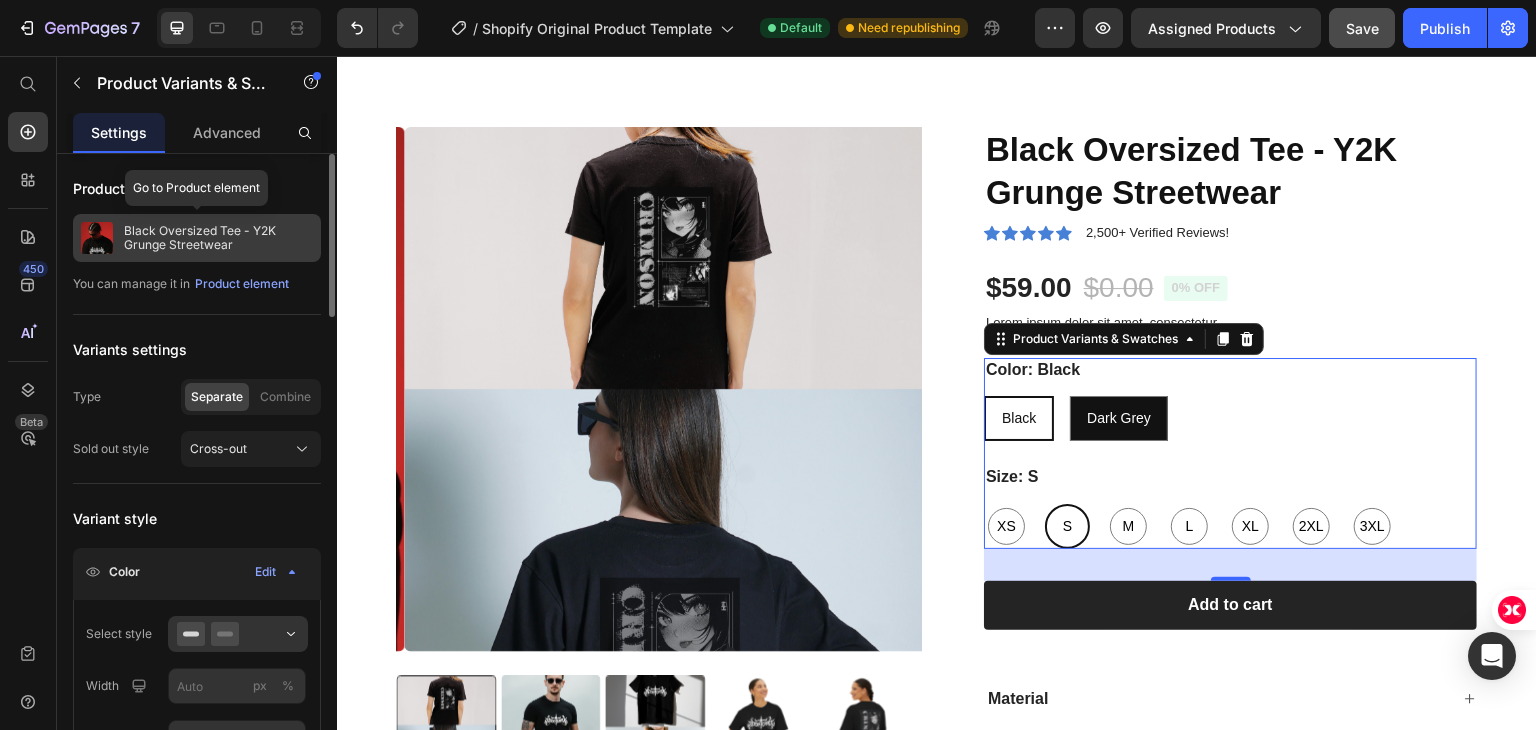 click on "Black Oversized Tee - Y2K Grunge Streetwear" 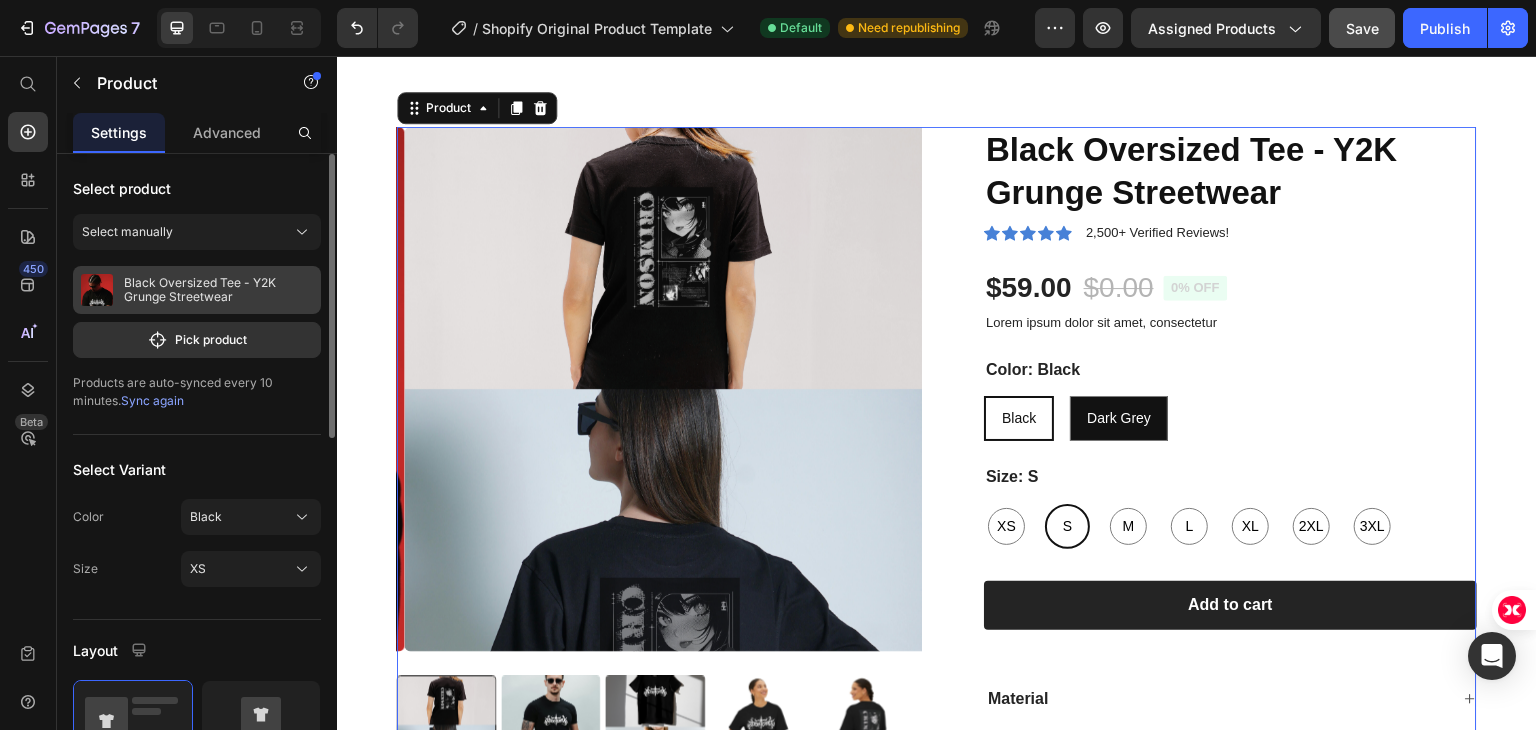 click on "Black Oversized Tee - Y2K Grunge Streetwear" at bounding box center [218, 290] 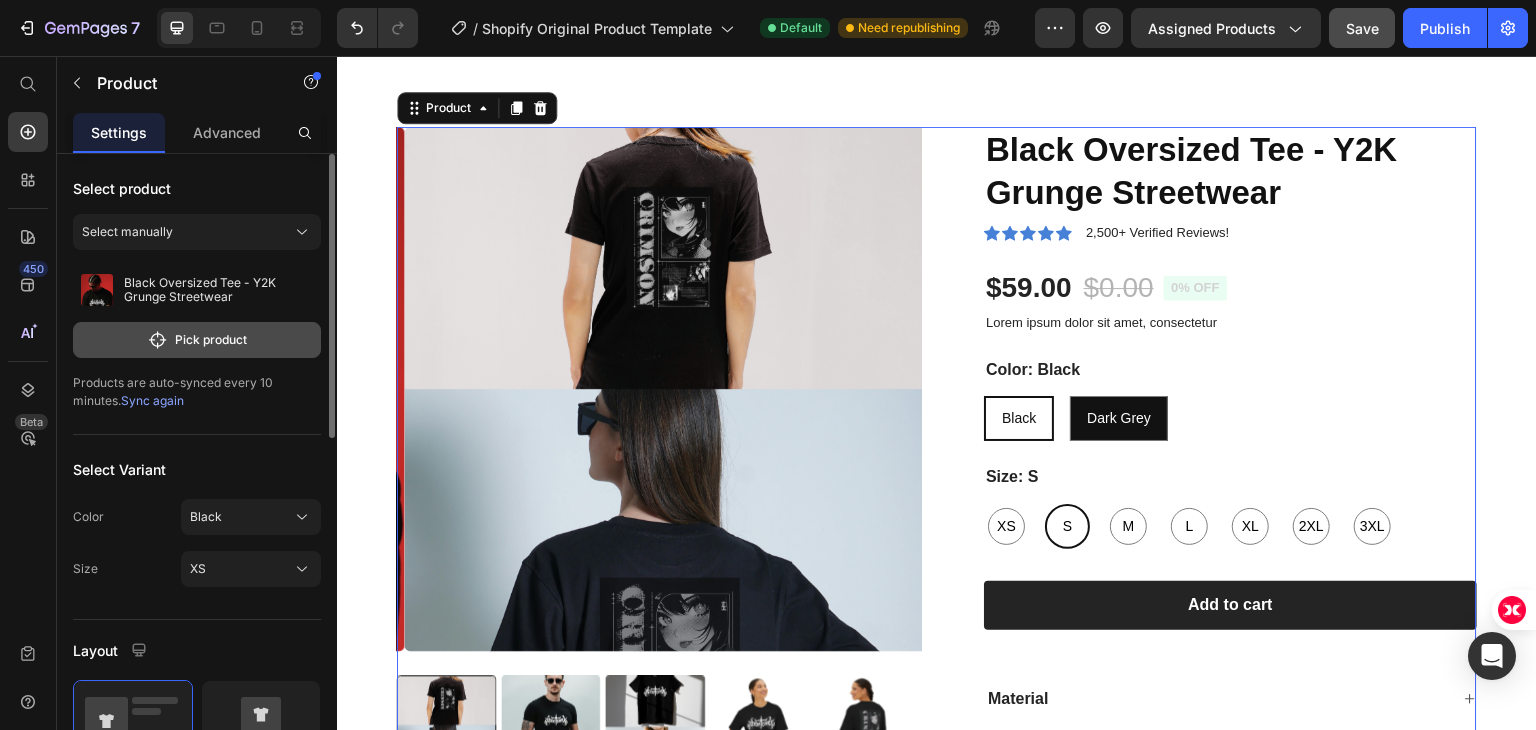 click on "Pick product" at bounding box center (197, 340) 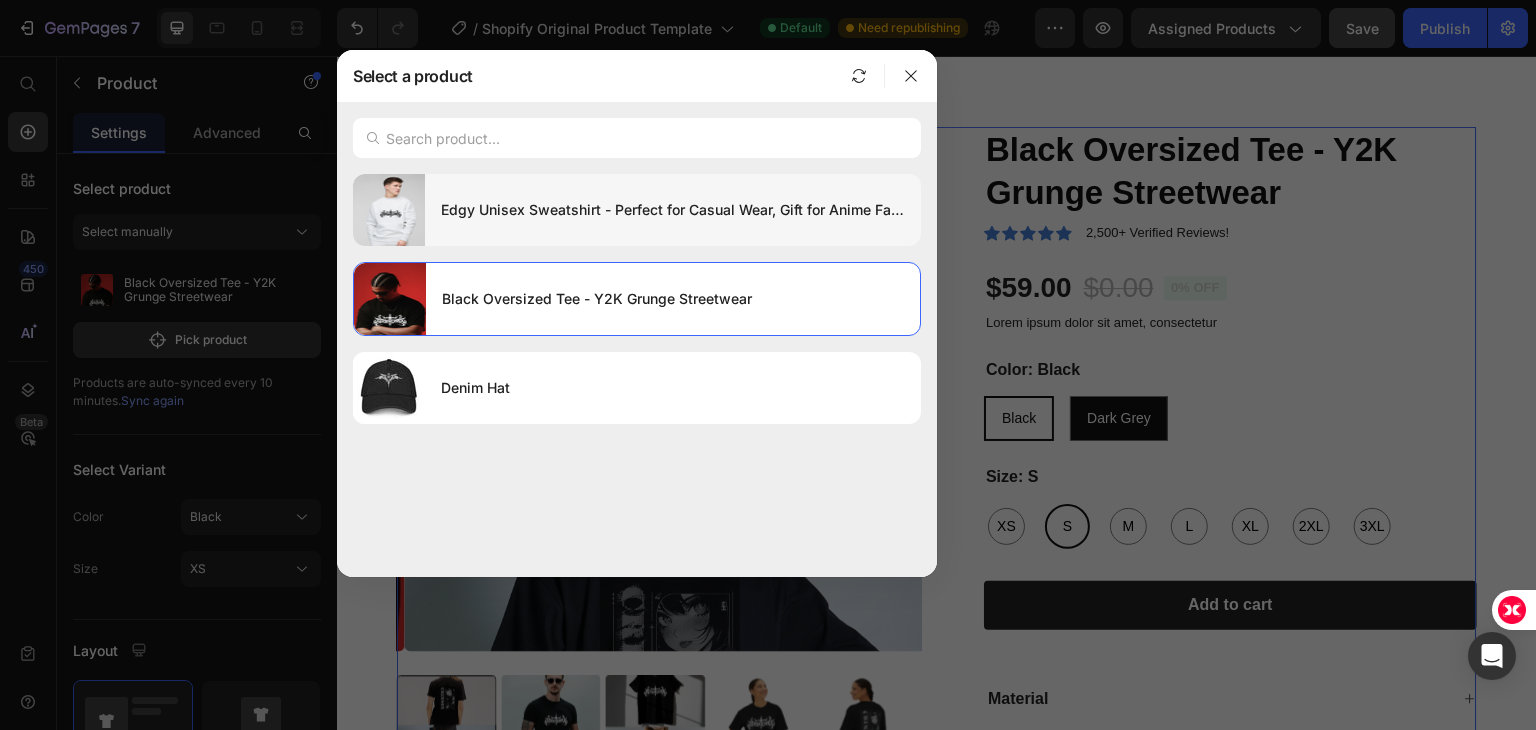 click on "Edgy Unisex Sweatshirt - Perfect for Casual Wear, Gift for Anime Fans, Streetwear Style, Music Festivals, Cozy Layering" at bounding box center [673, 210] 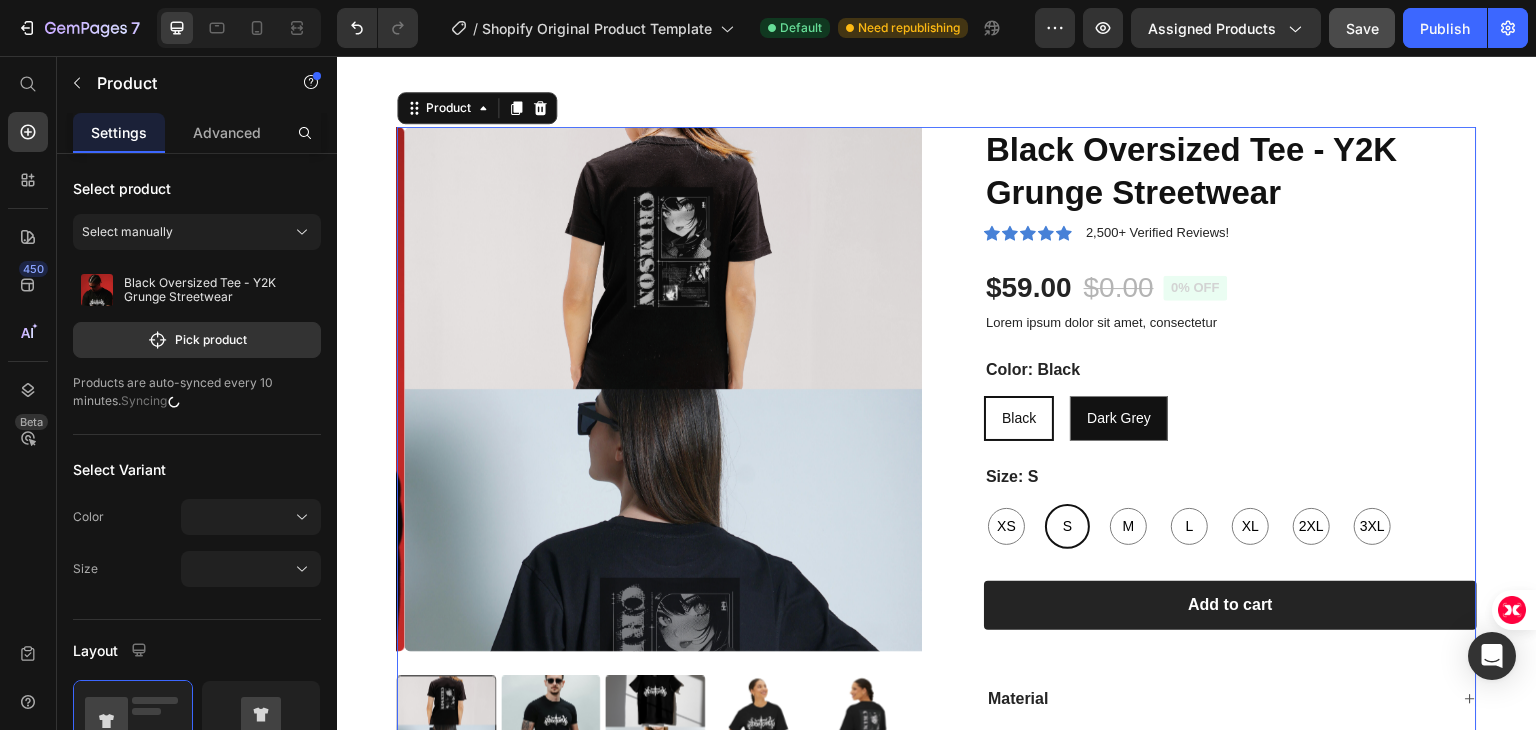 scroll, scrollTop: 0, scrollLeft: 0, axis: both 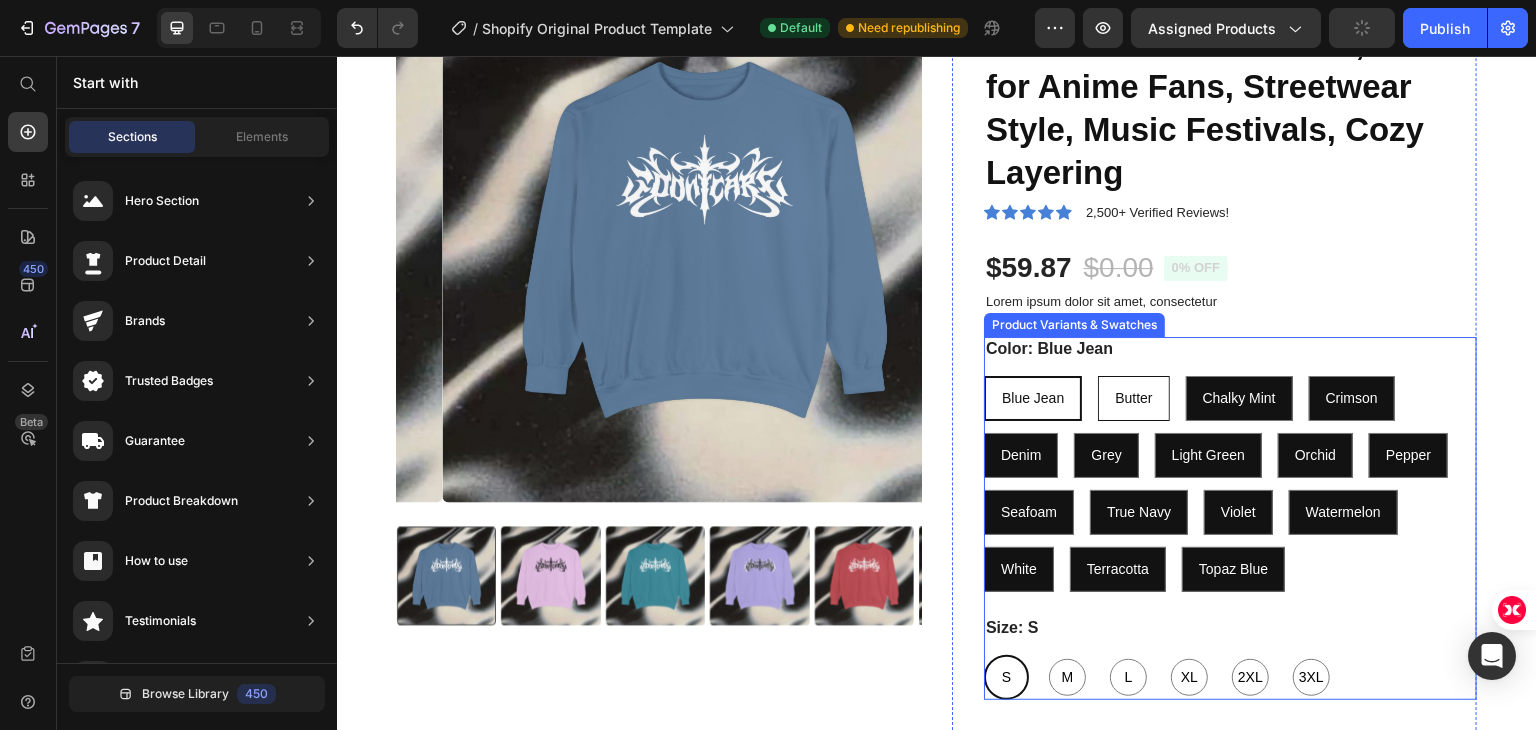 click on "Butter" at bounding box center [1133, 398] 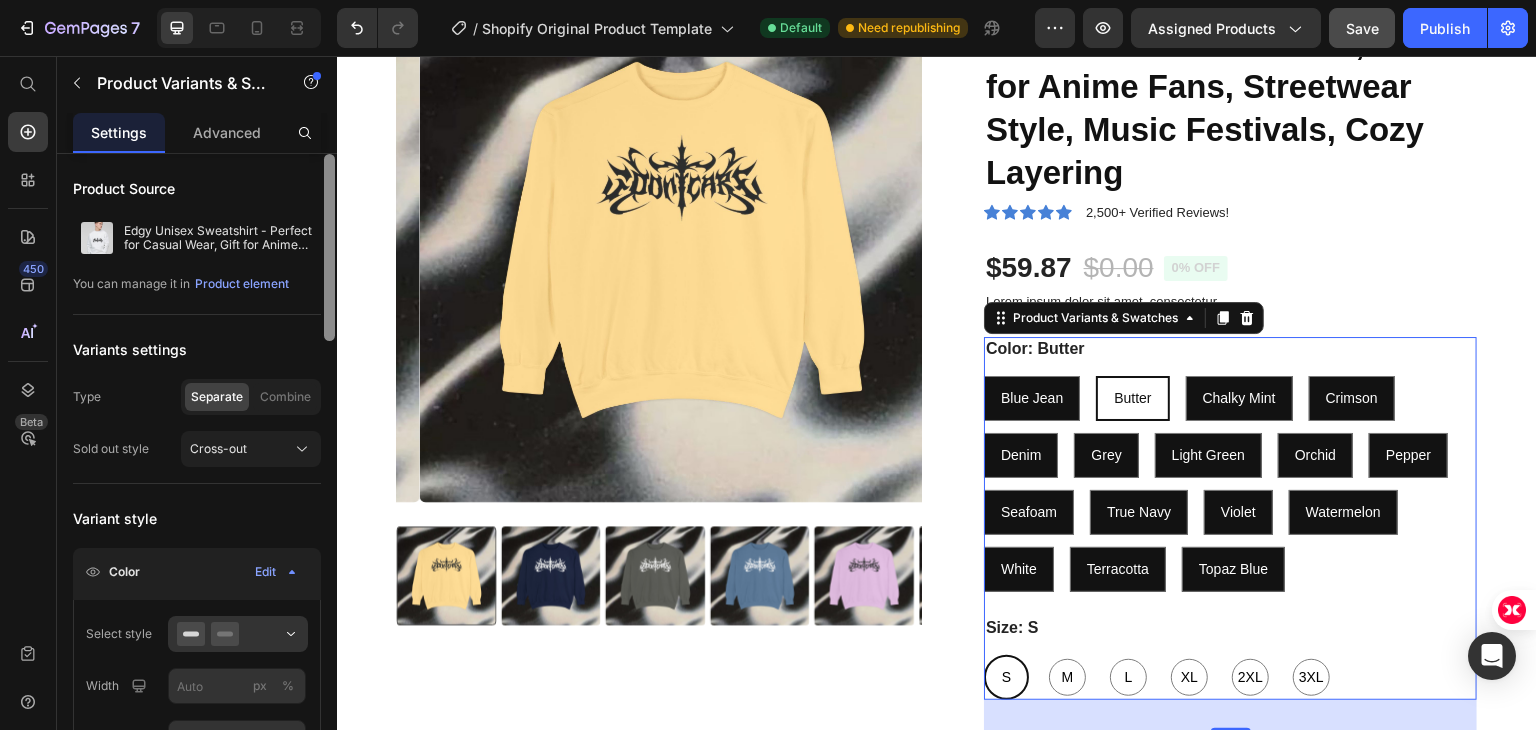 scroll, scrollTop: 632, scrollLeft: 0, axis: vertical 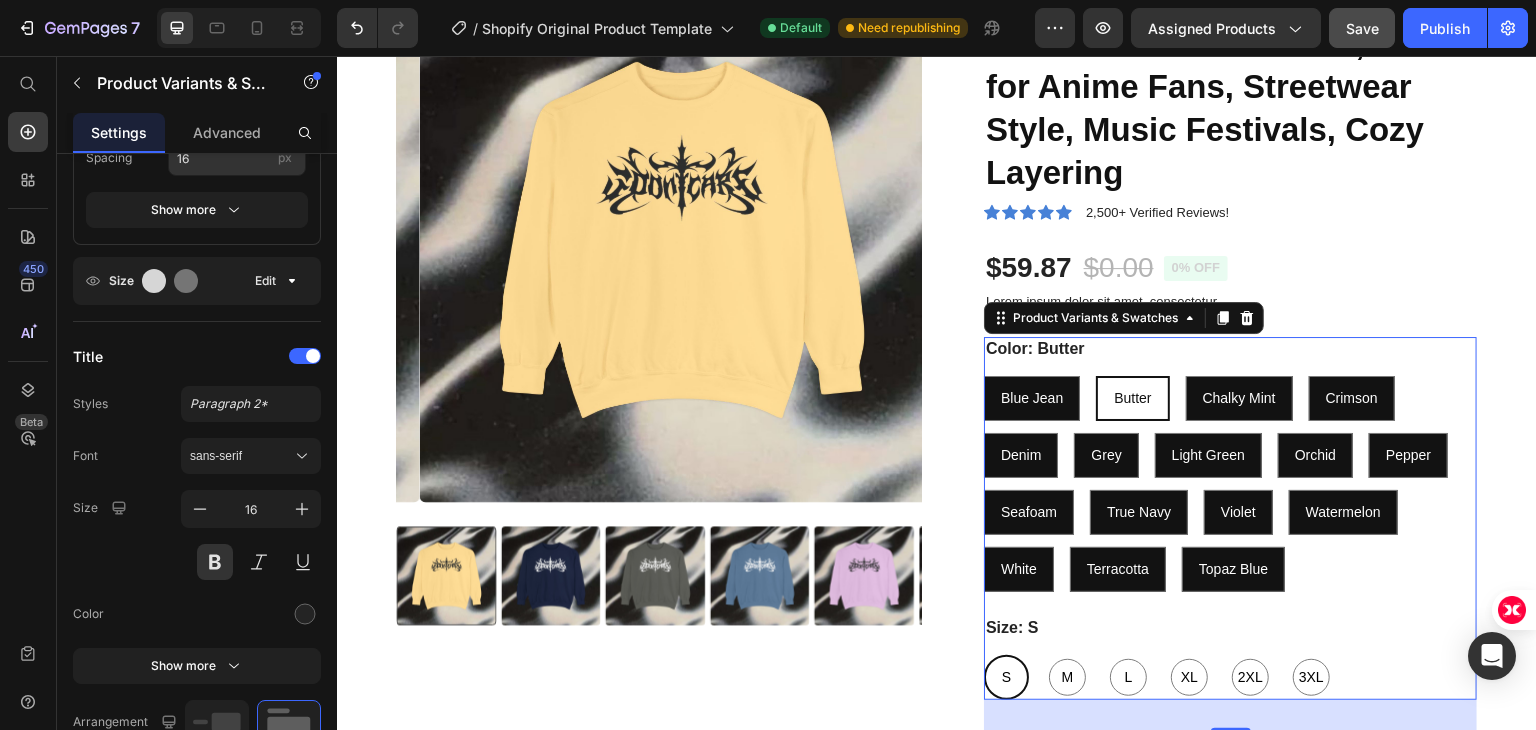 click at bounding box center [329, -162] 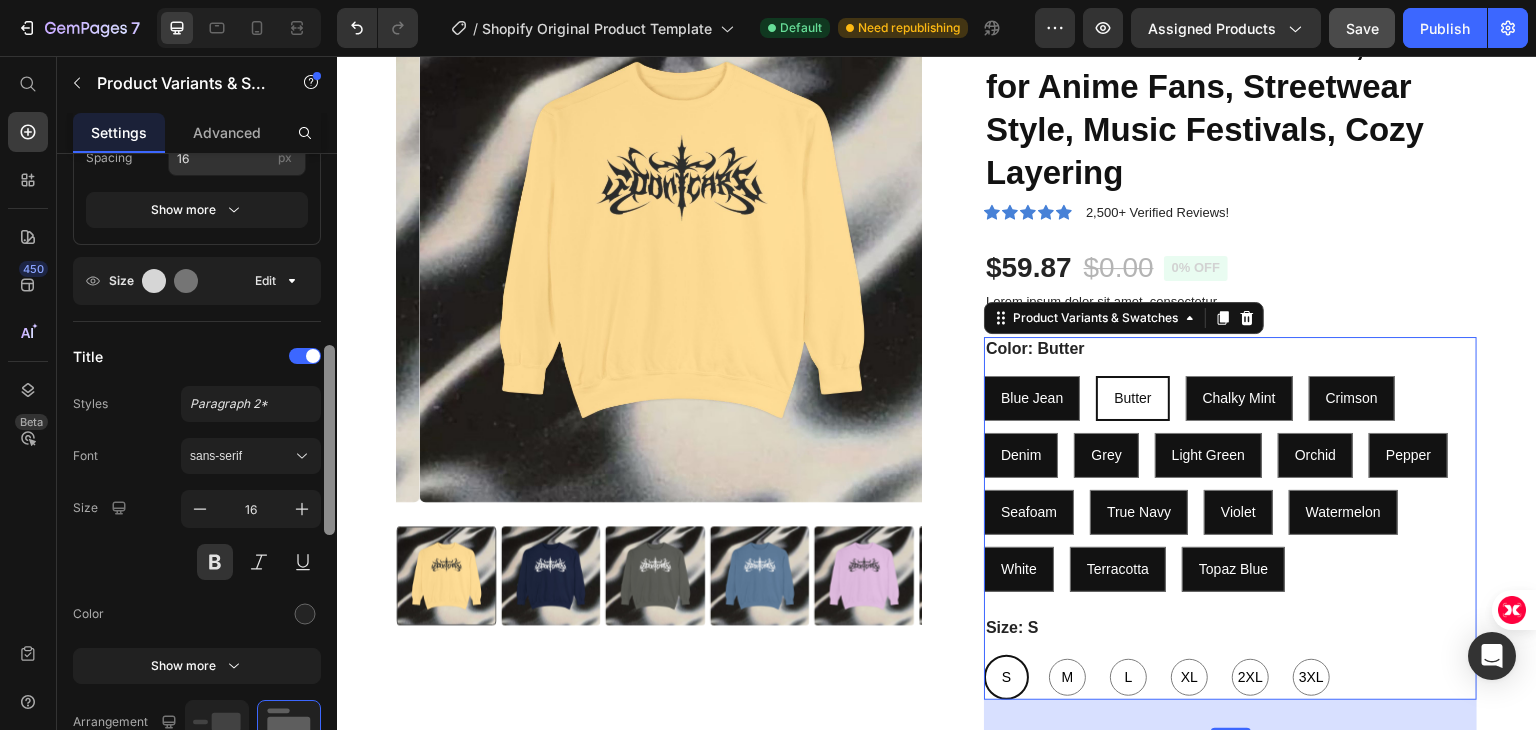 scroll, scrollTop: 1265, scrollLeft: 0, axis: vertical 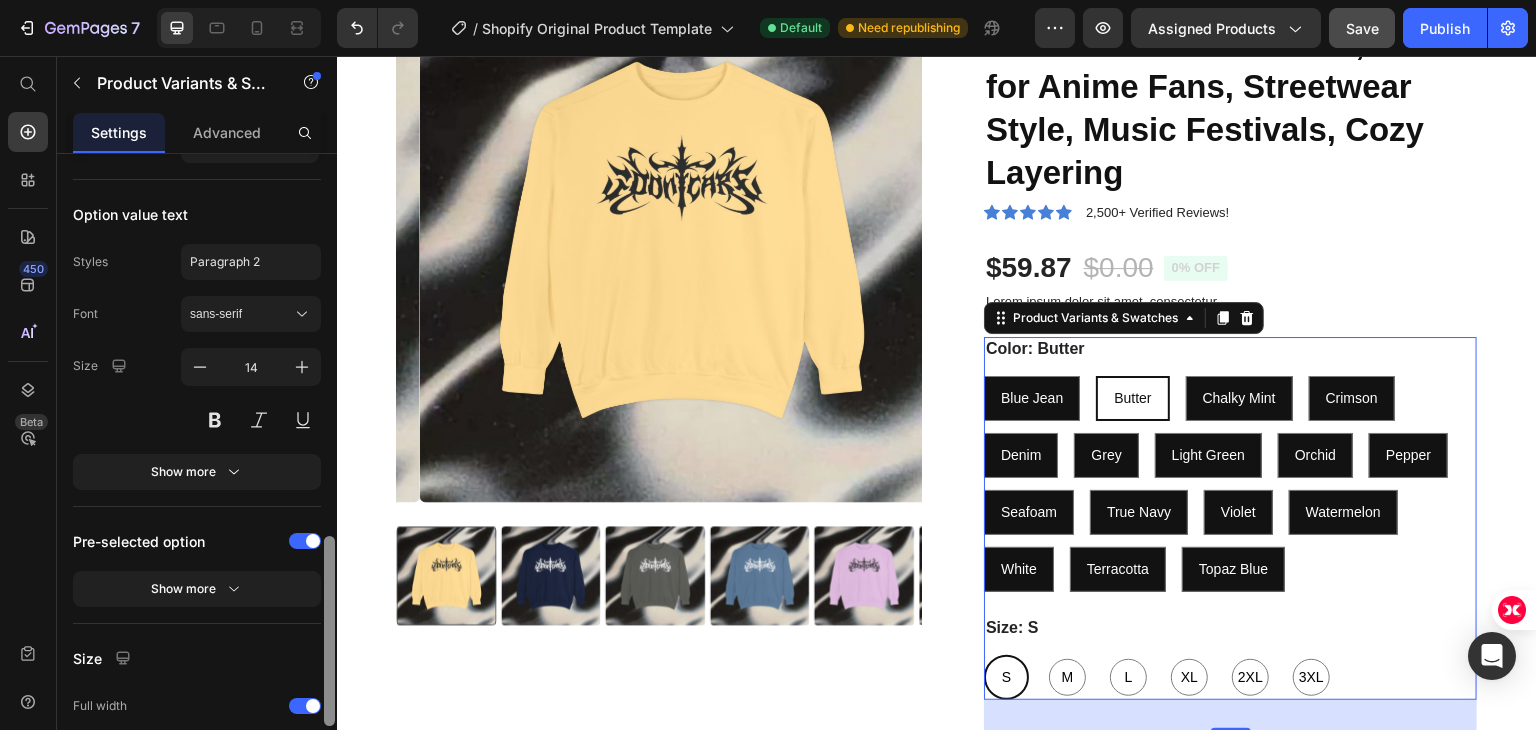 click at bounding box center (329, 470) 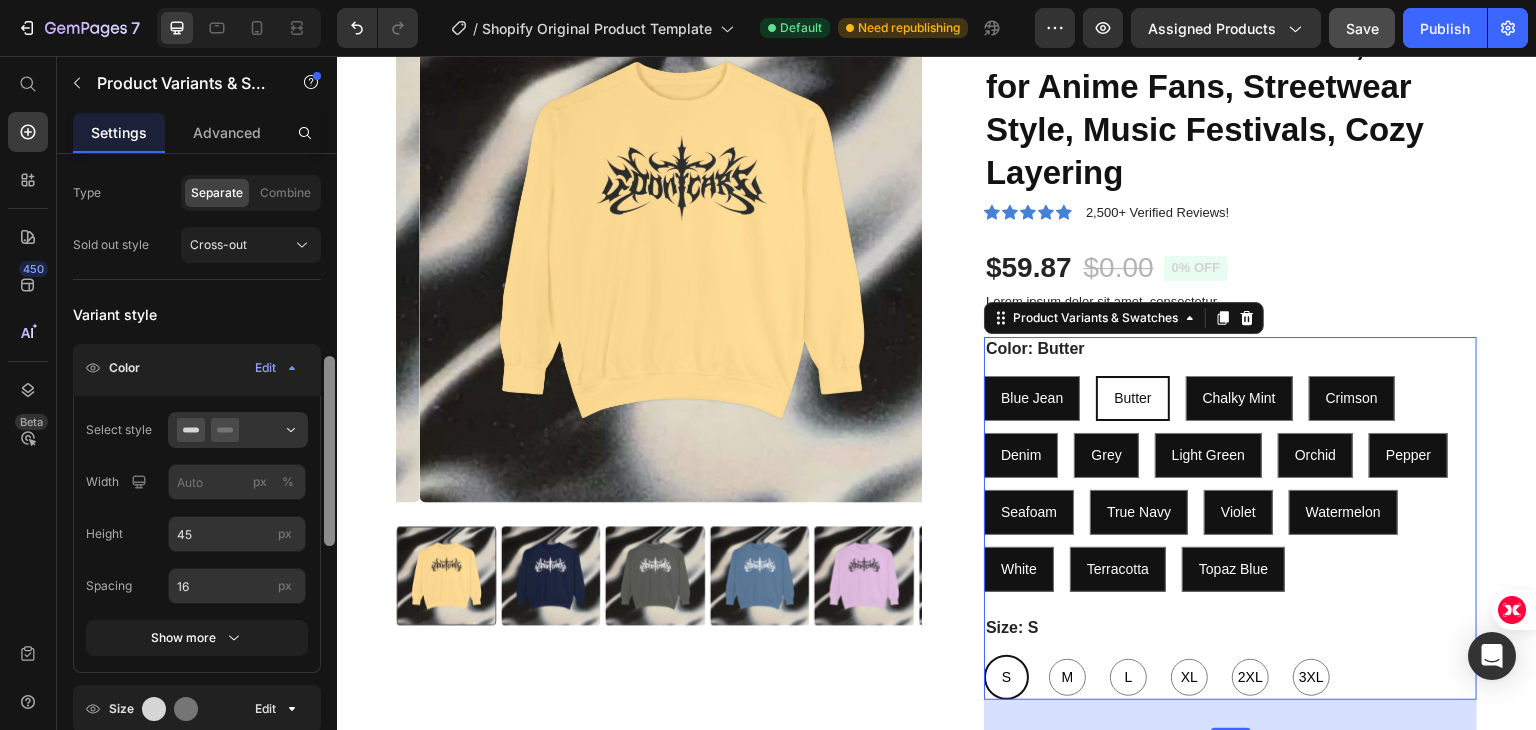 drag, startPoint x: 665, startPoint y: 664, endPoint x: 350, endPoint y: 221, distance: 543.5752 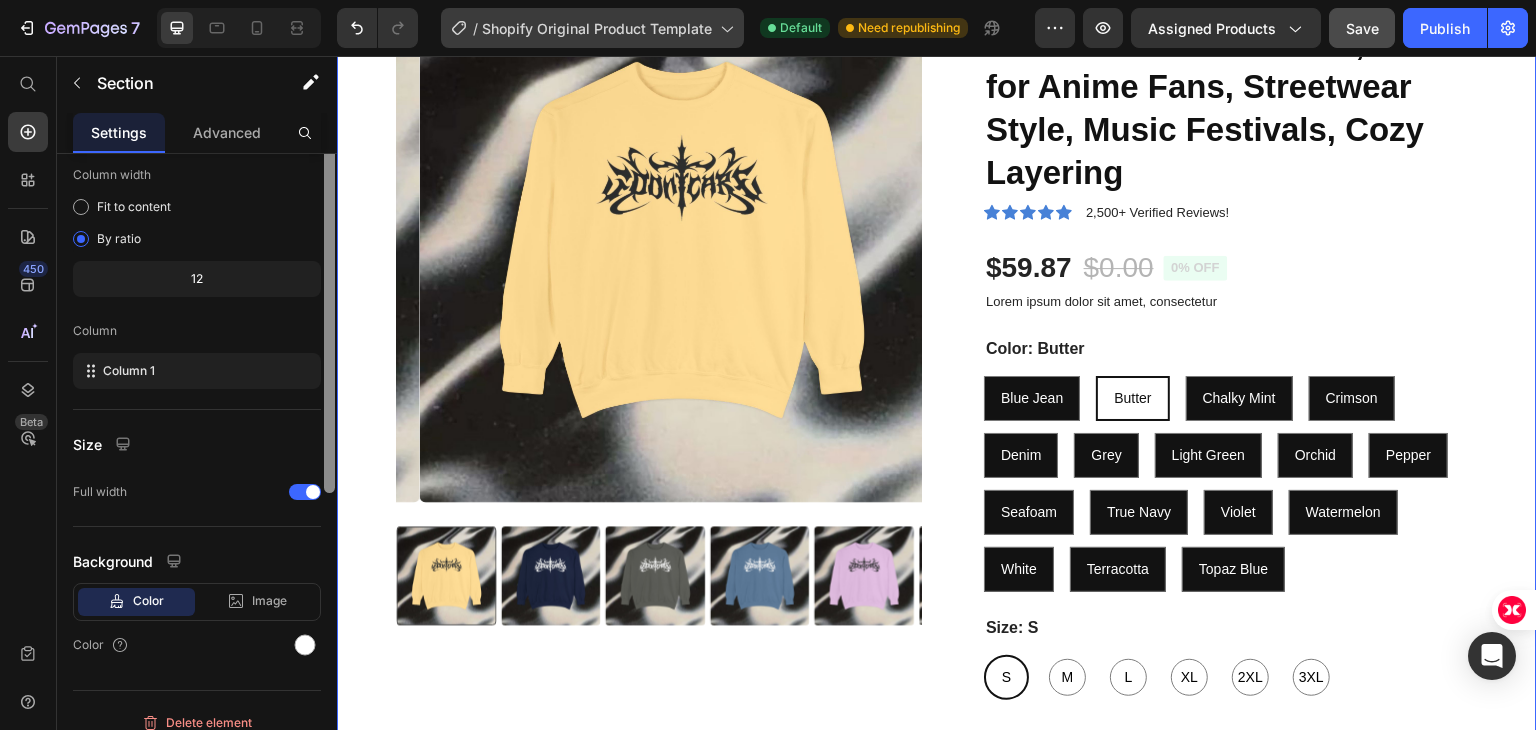 scroll, scrollTop: 0, scrollLeft: 0, axis: both 